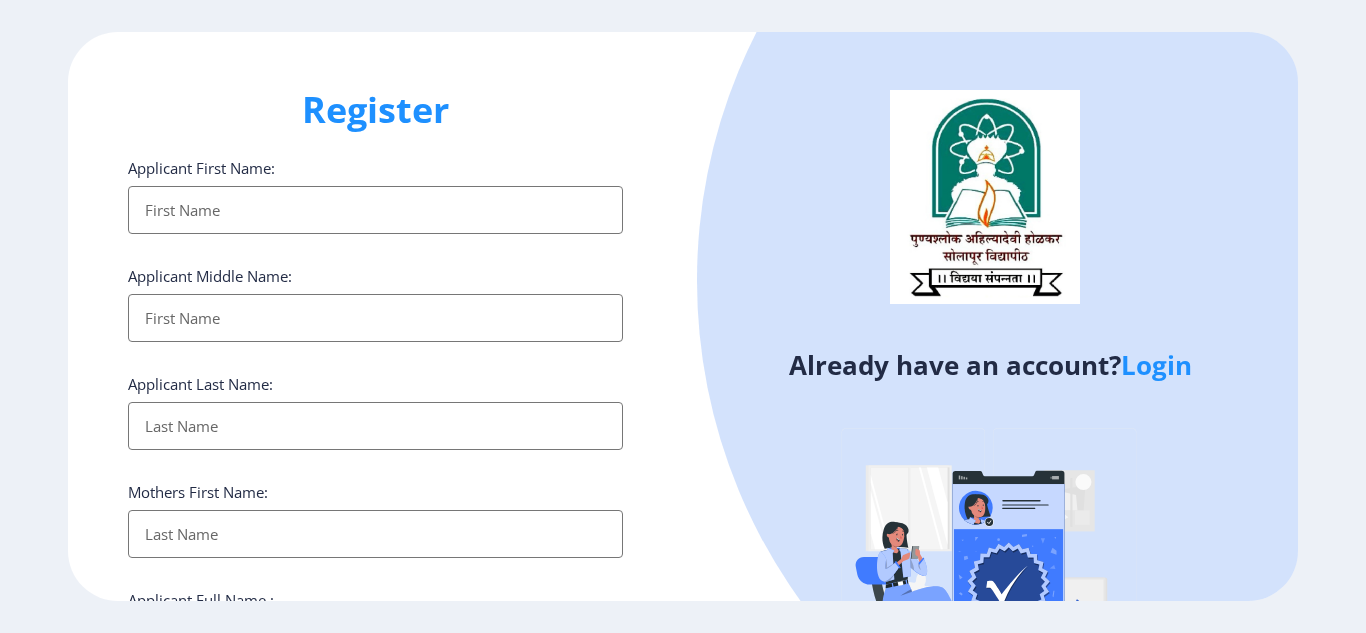 select 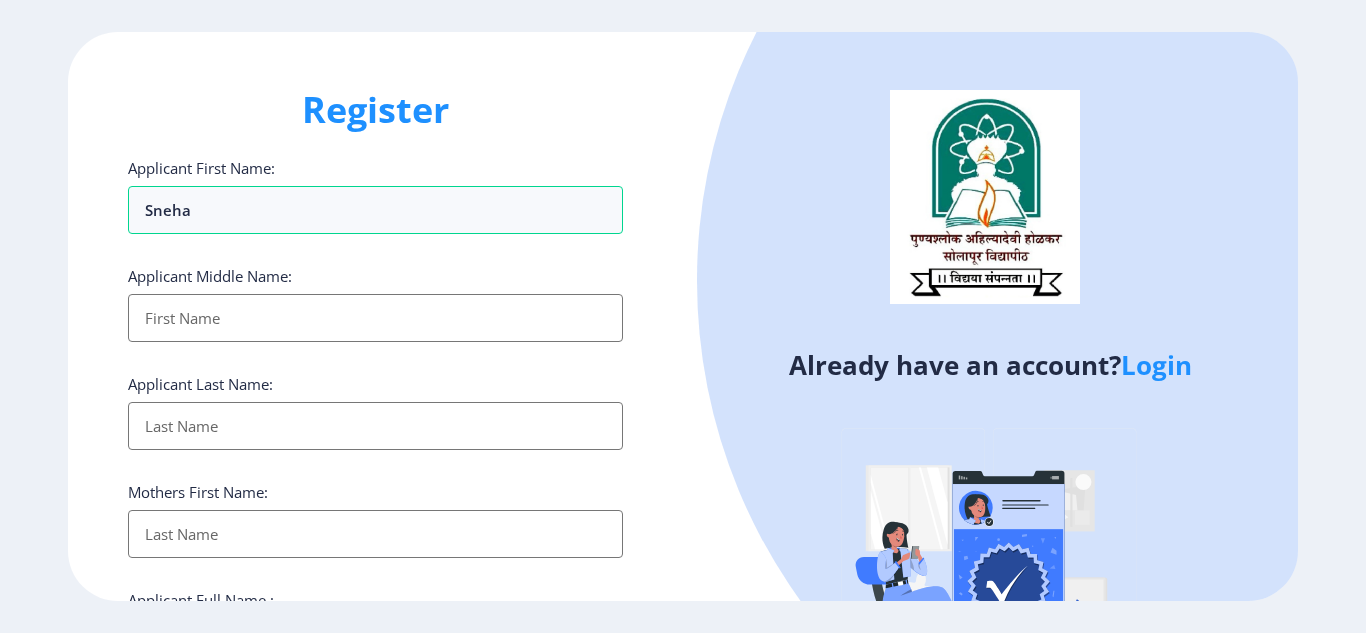 type on "Sneha" 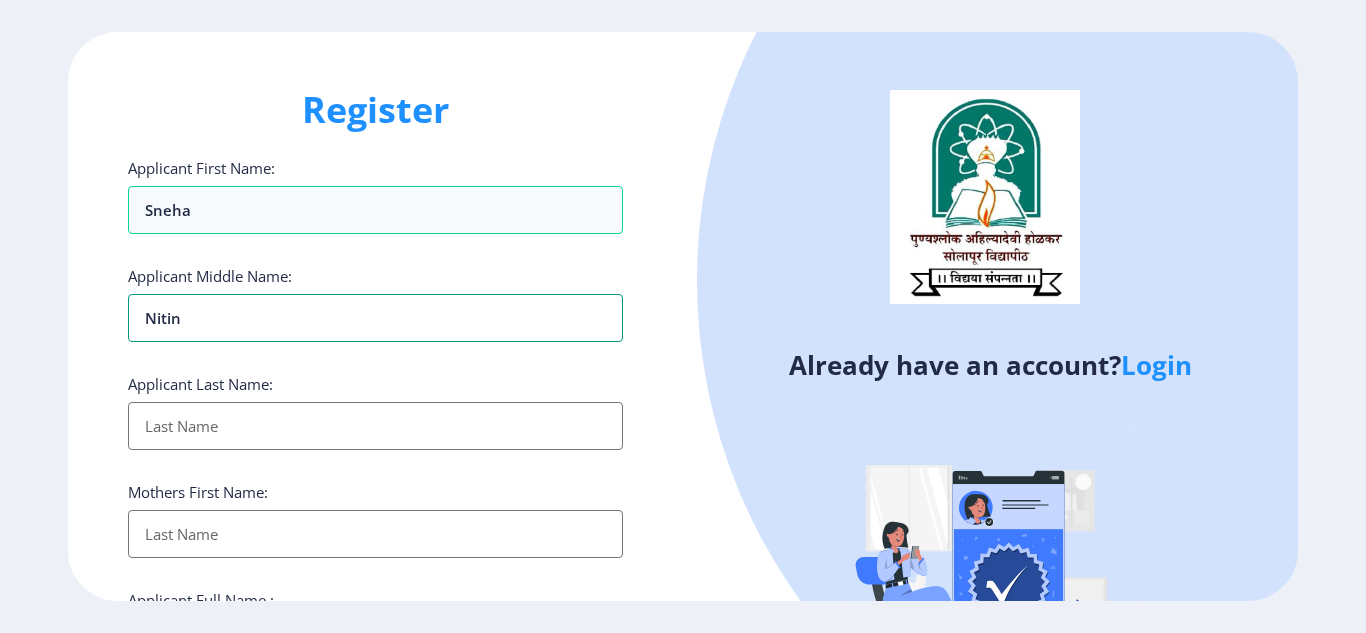 type on "Nitin" 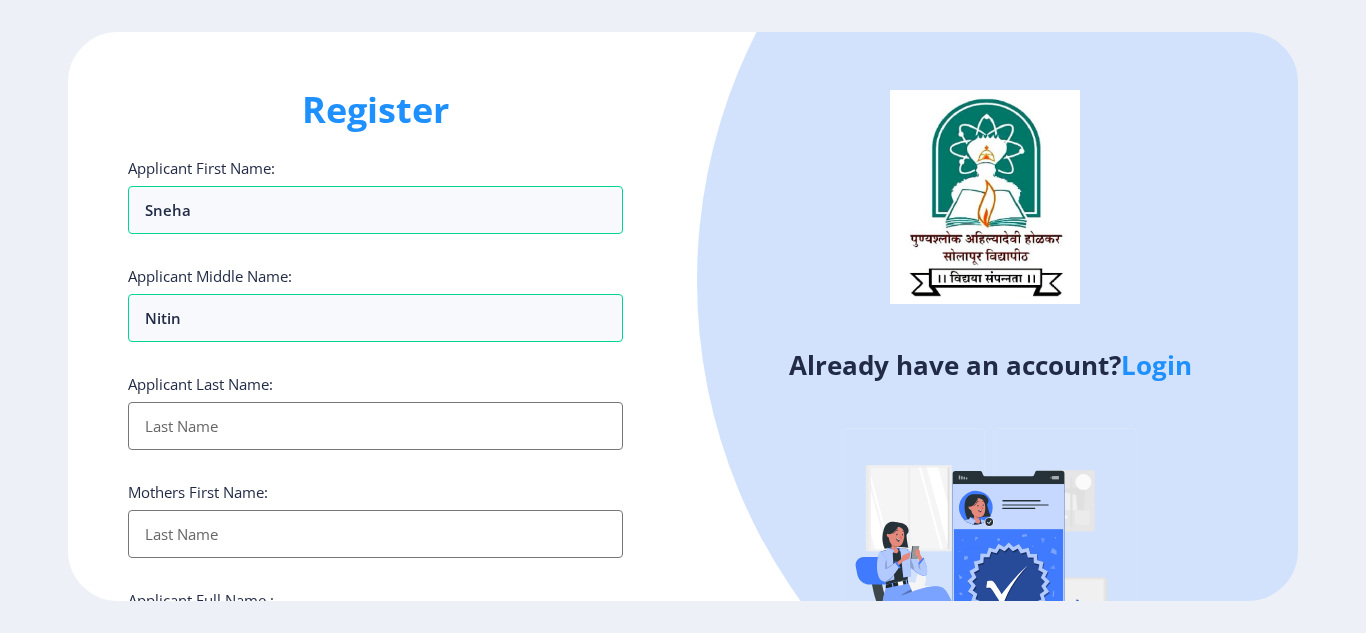 click on "Applicant First Name:" at bounding box center [375, 426] 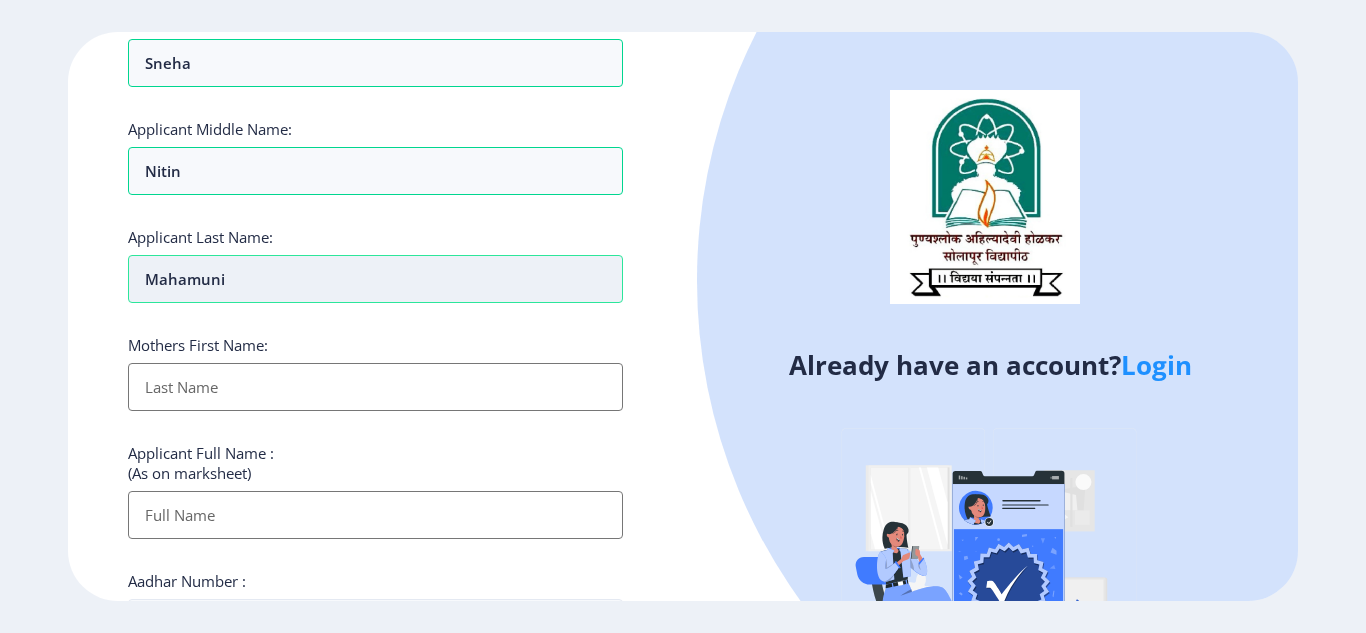 scroll, scrollTop: 149, scrollLeft: 0, axis: vertical 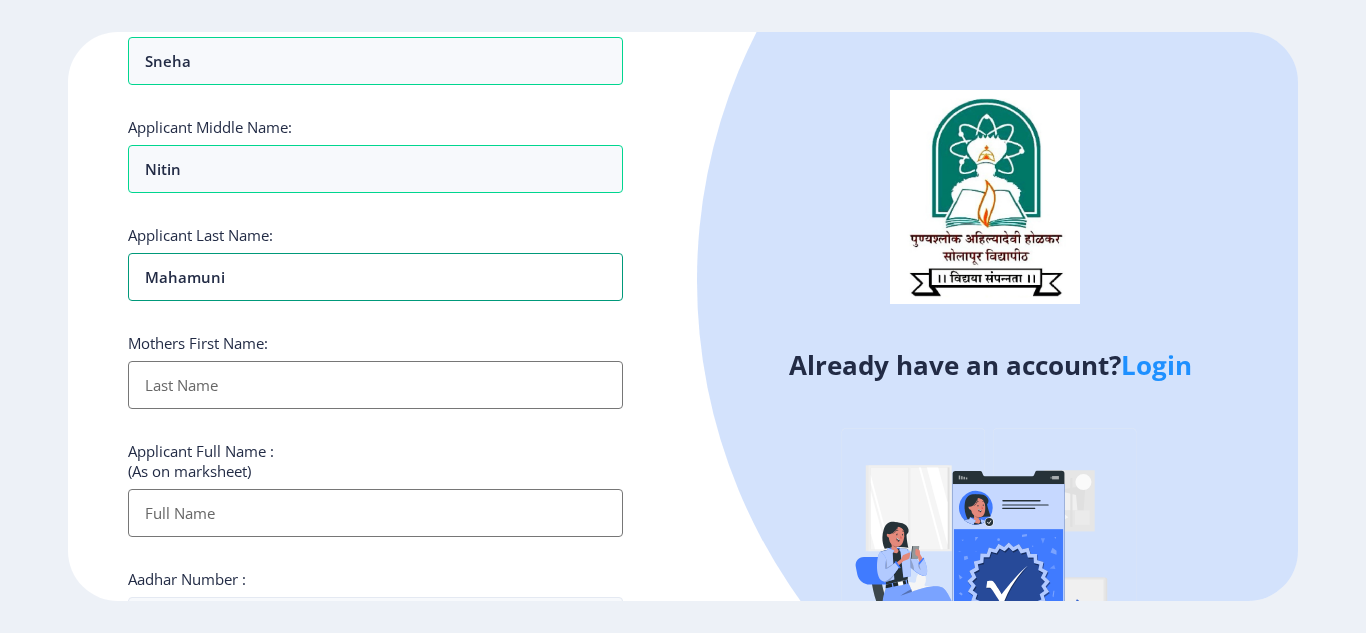type on "Mahamuni" 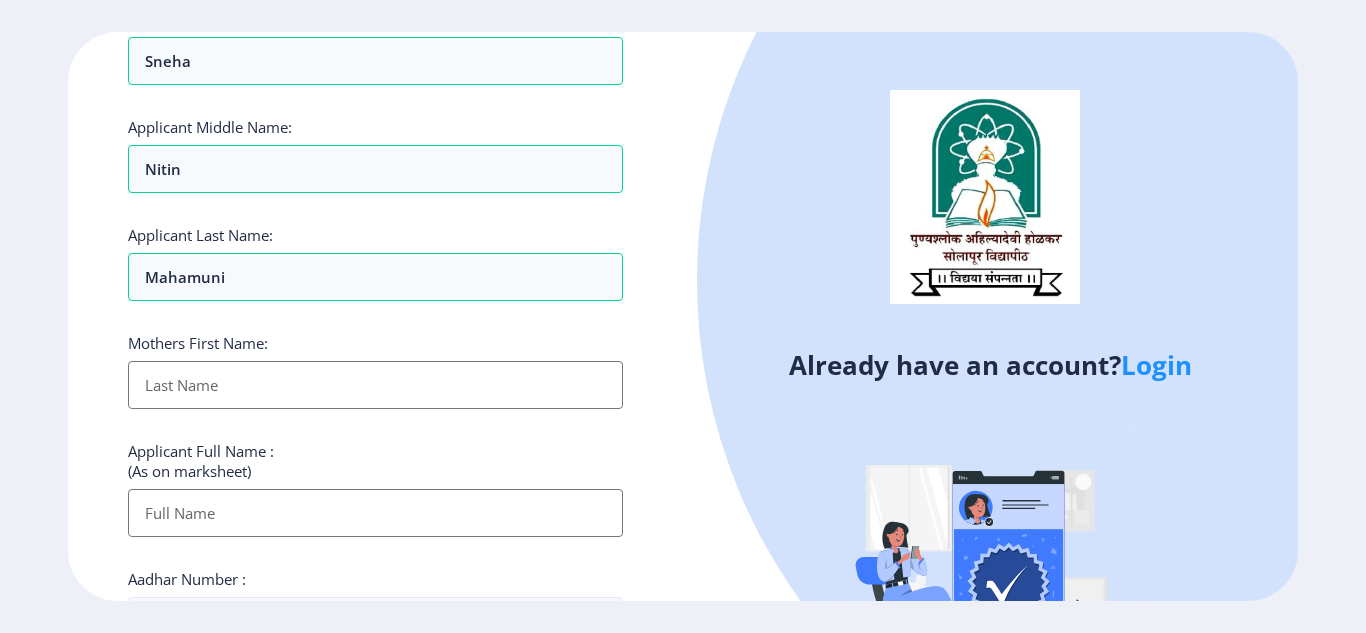 click on "Applicant First Name:" at bounding box center [375, 385] 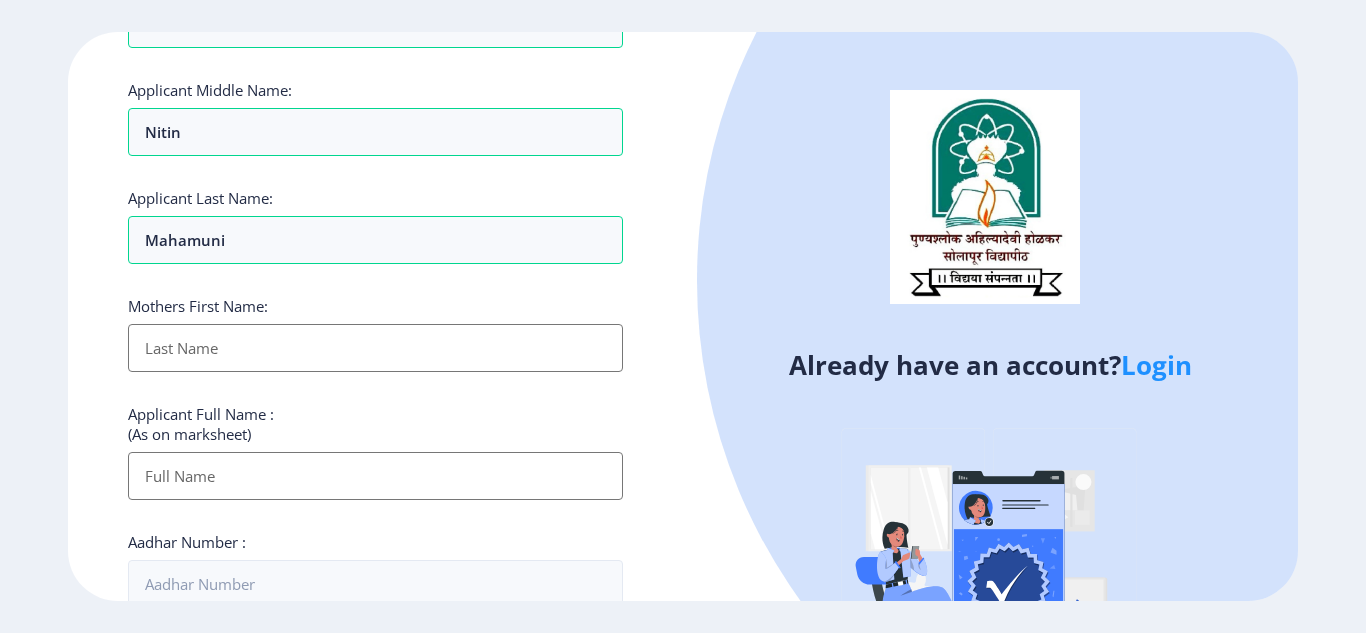scroll, scrollTop: 187, scrollLeft: 0, axis: vertical 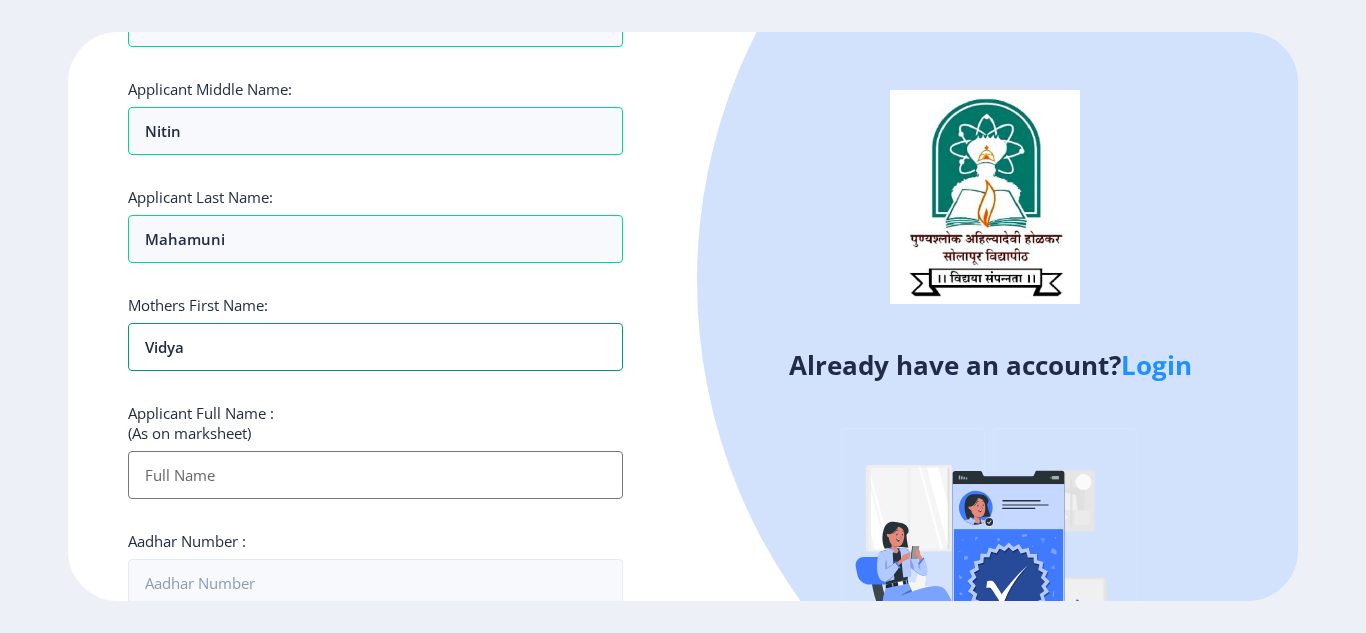type on "Vidya" 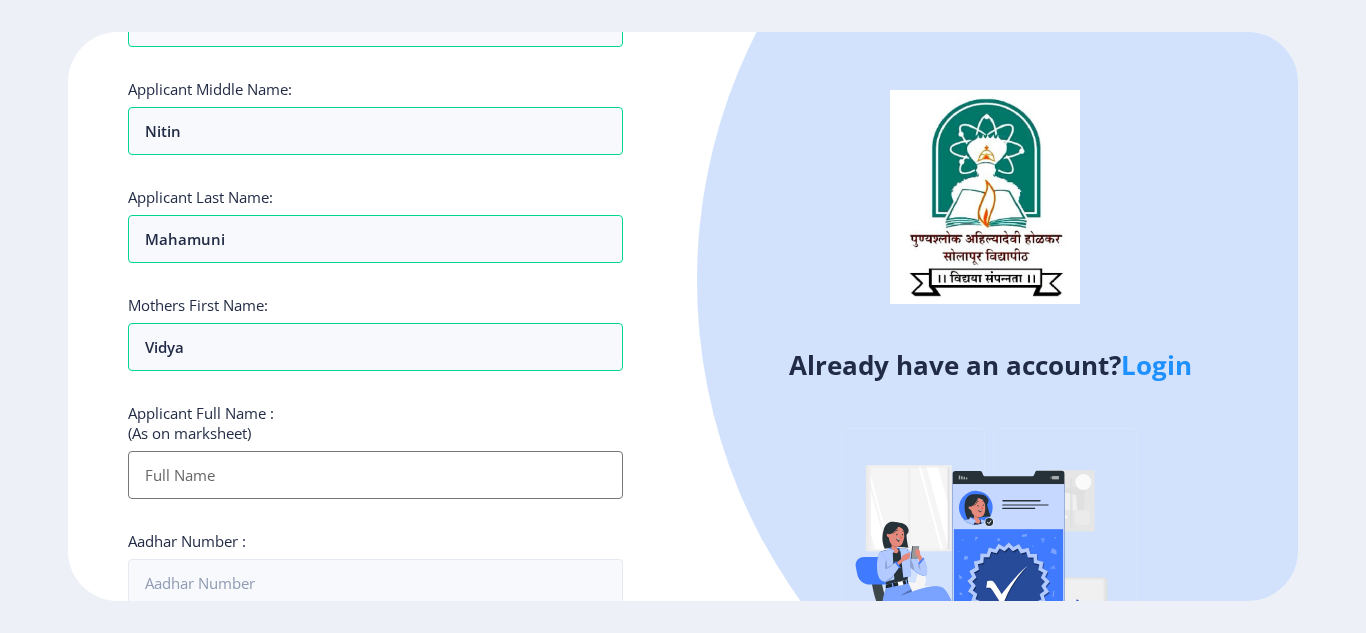 click on "Applicant First Name:" at bounding box center [375, 475] 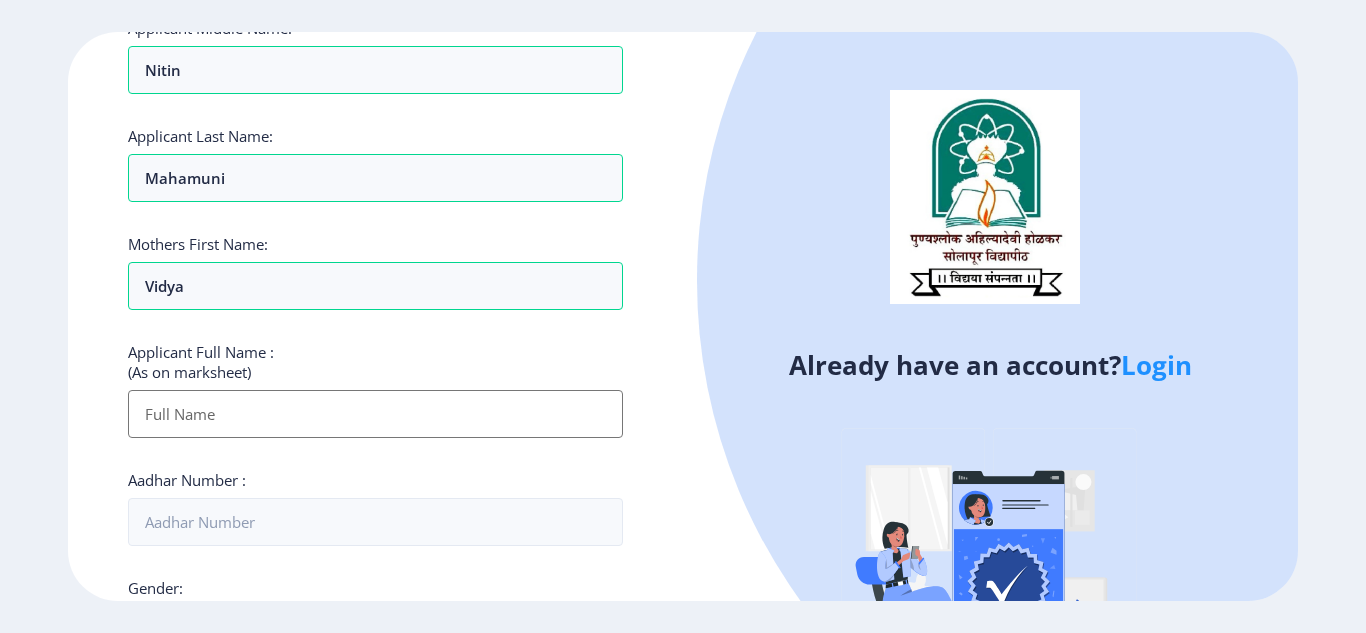 scroll, scrollTop: 271, scrollLeft: 0, axis: vertical 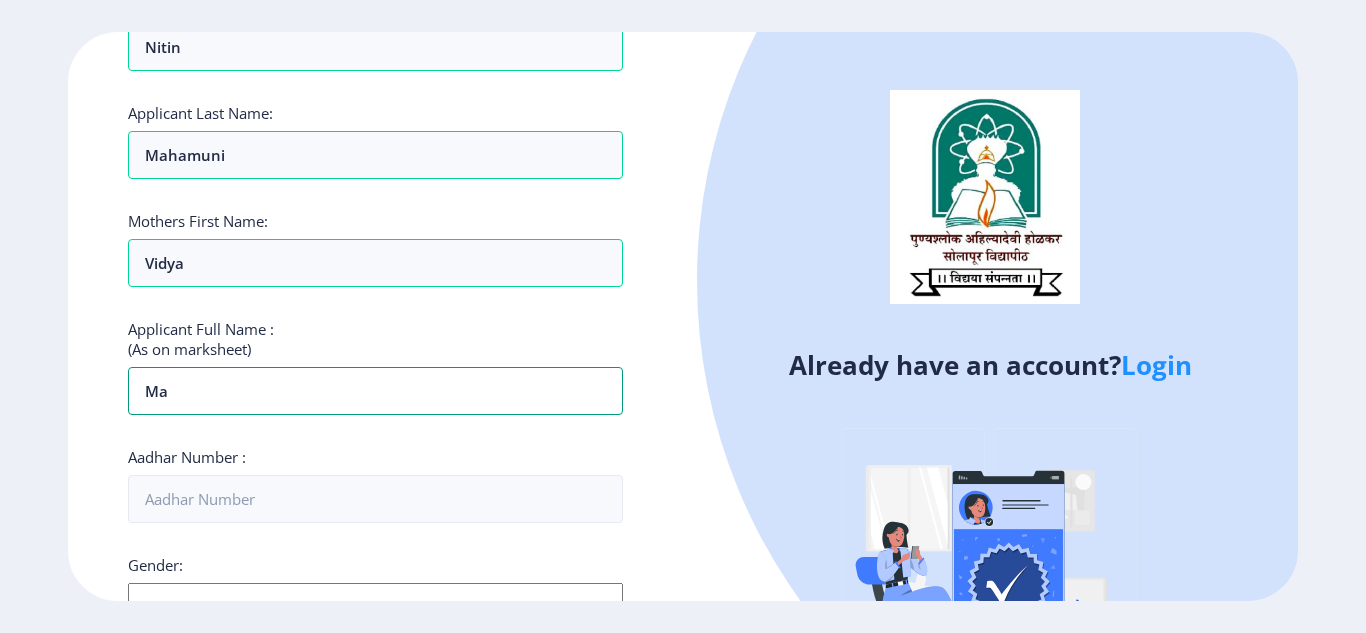 type on "M" 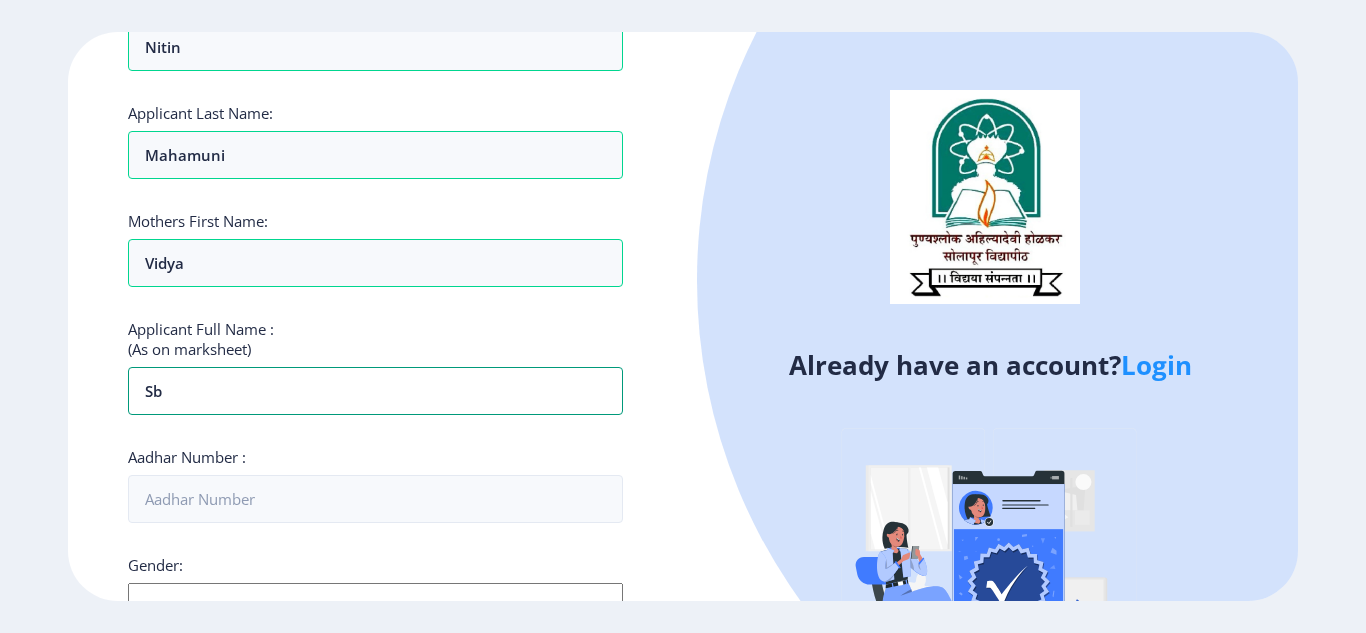 type on "s" 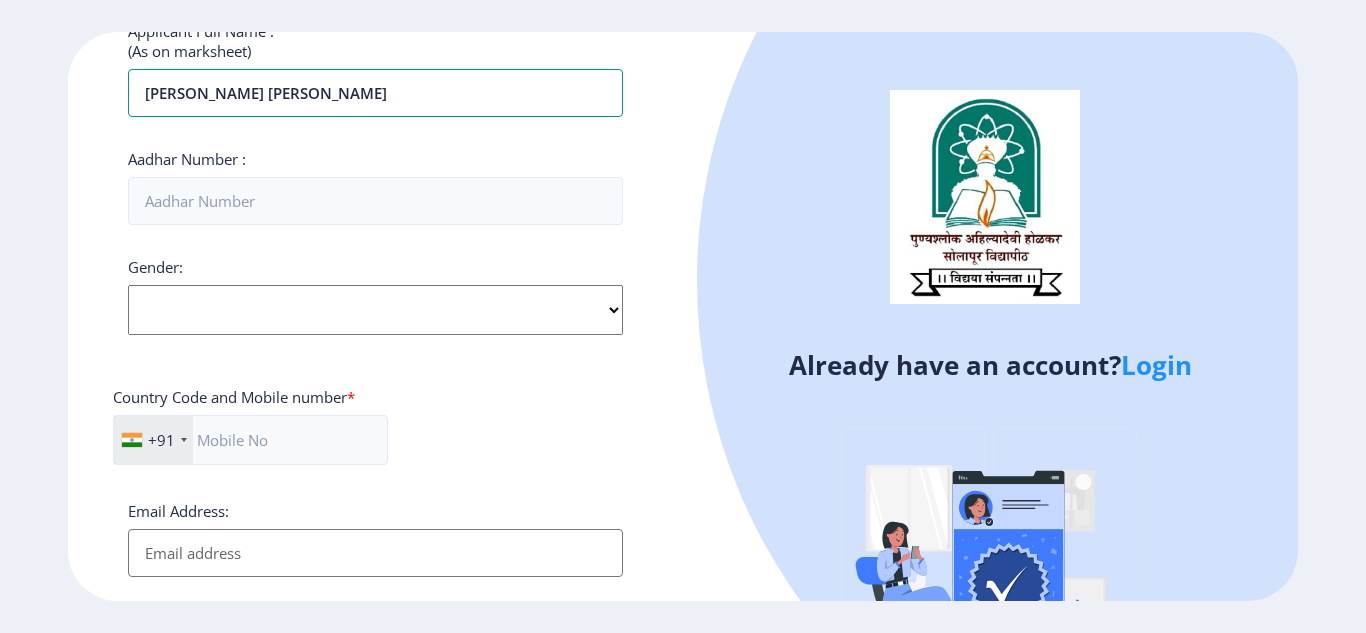 scroll, scrollTop: 570, scrollLeft: 0, axis: vertical 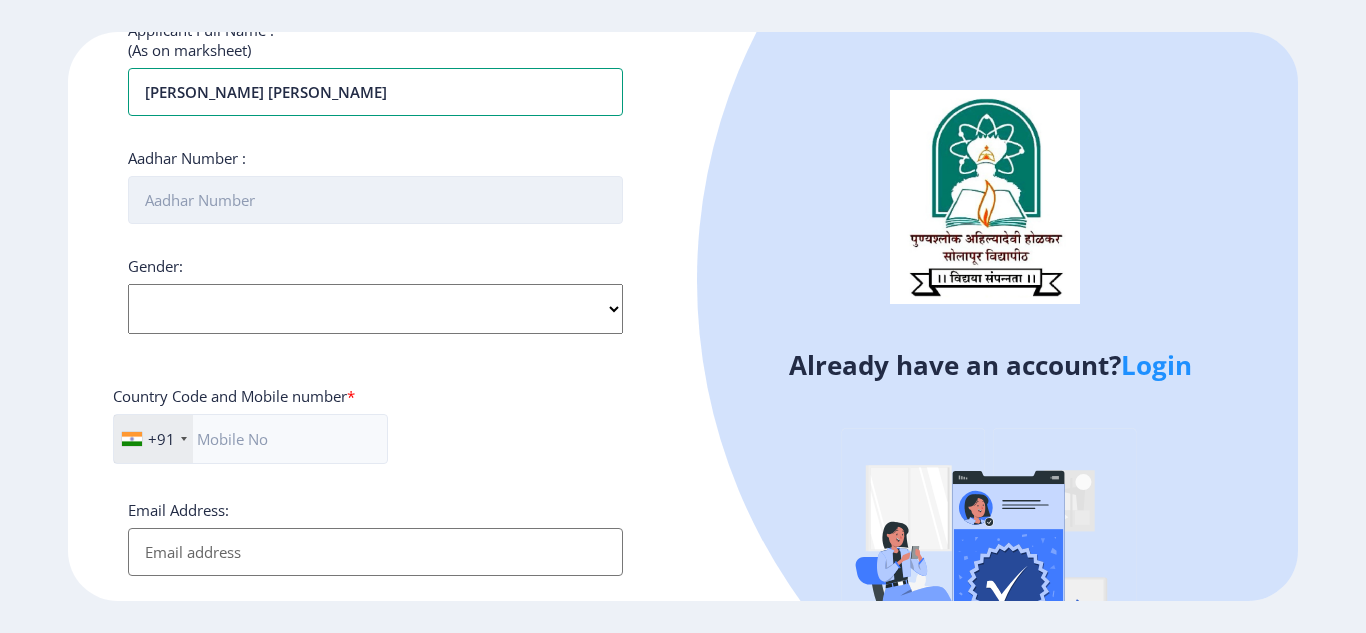 type on "Sneha Nitin Mahamuni" 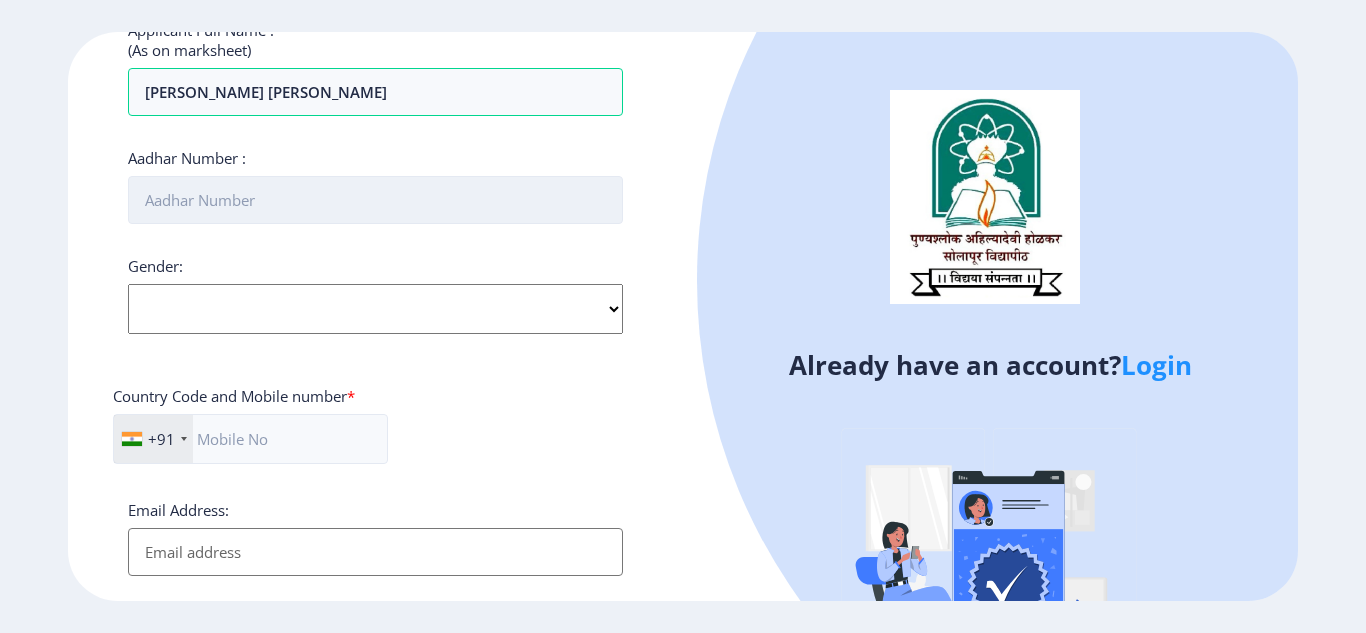 click on "Aadhar Number :" at bounding box center (375, 200) 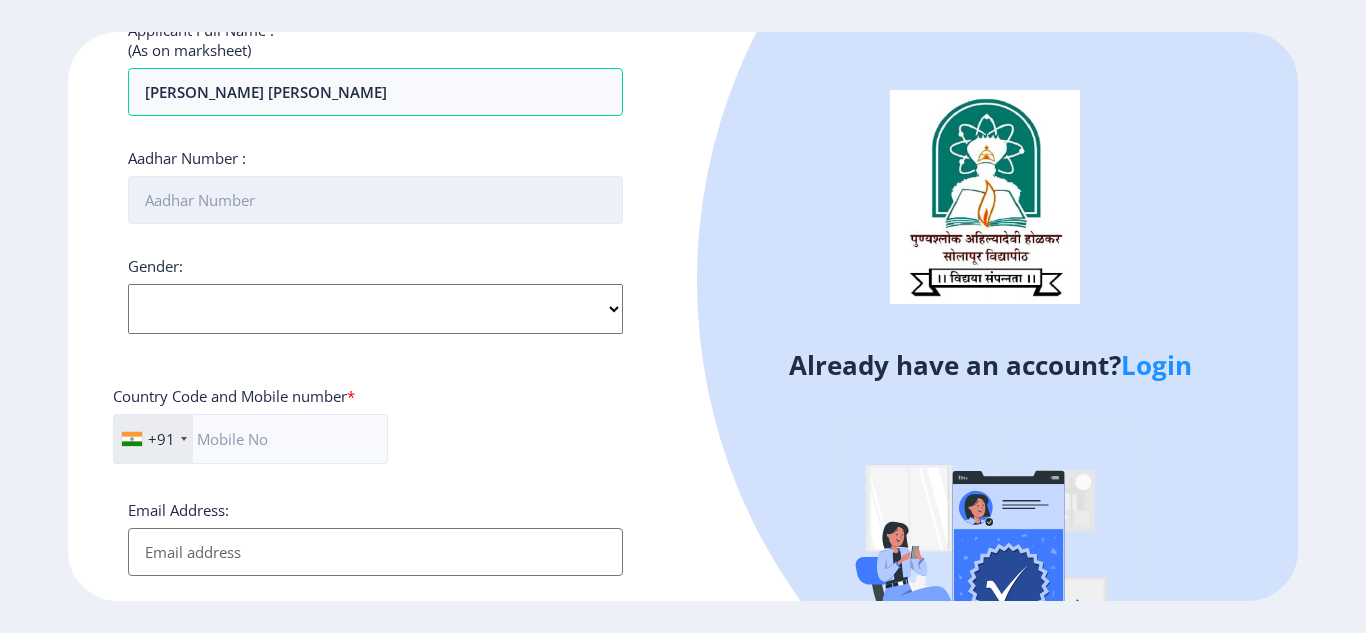 type on "225956655188" 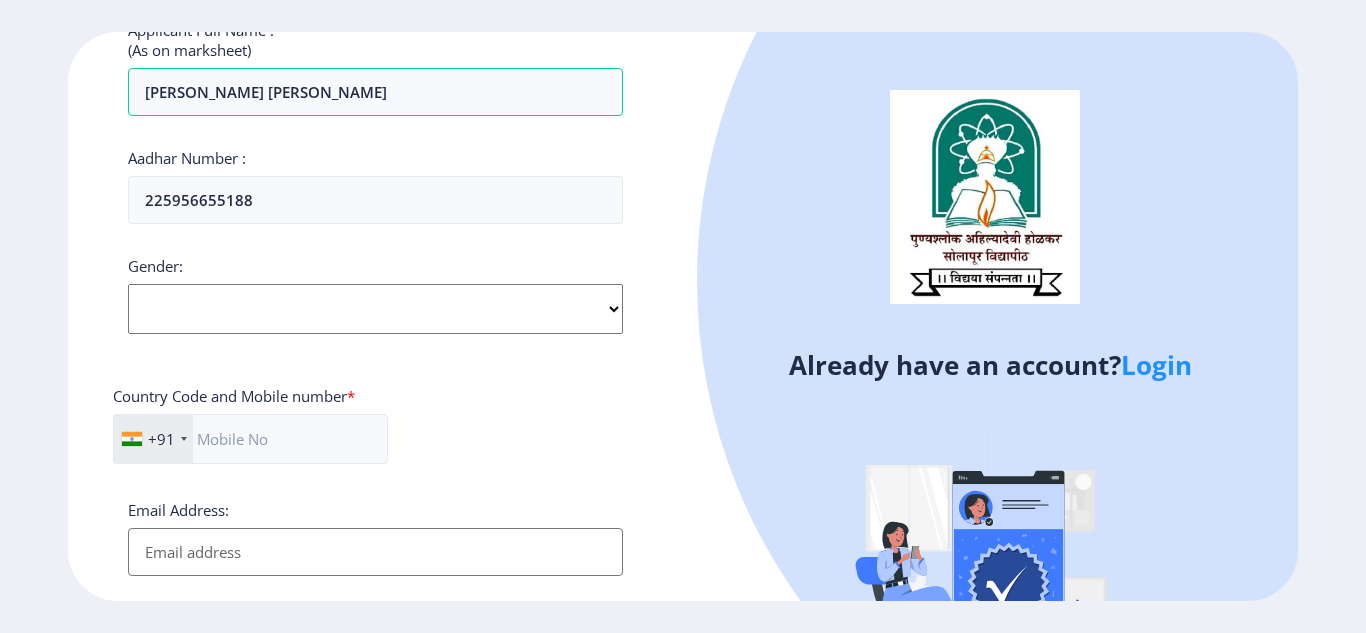 click on "Gender: Select Gender Male Female Other" 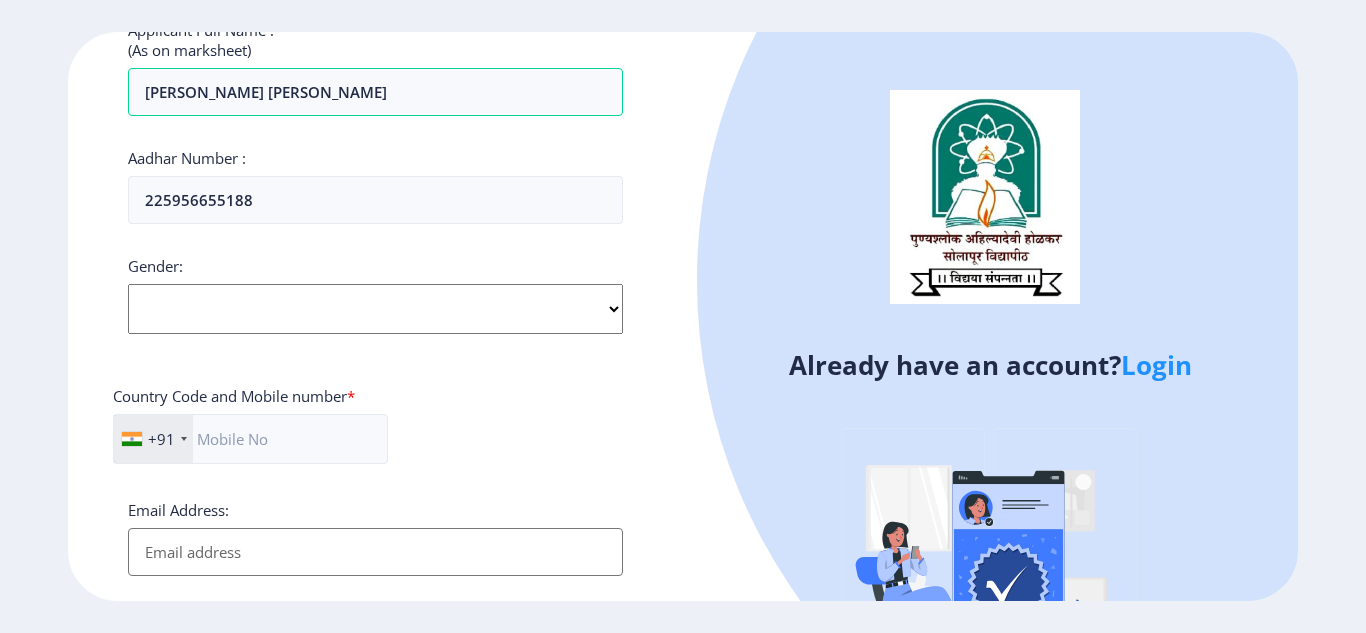 click on "Select Gender Male Female Other" 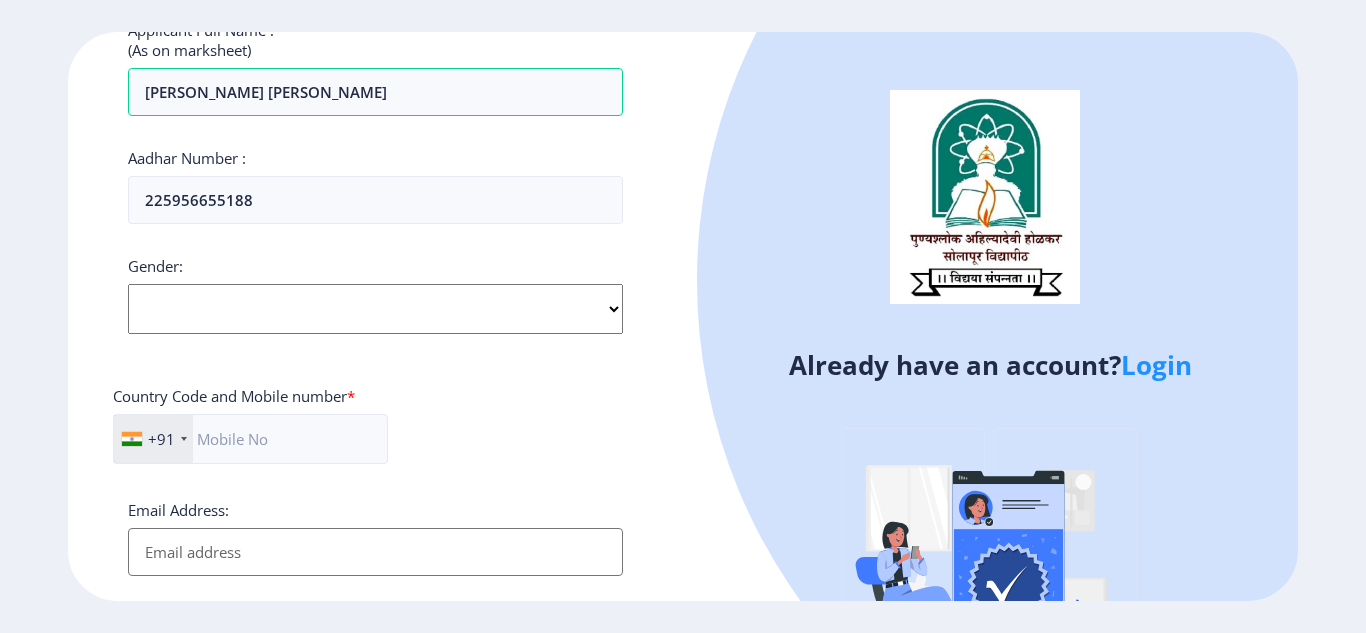 select on "[DEMOGRAPHIC_DATA]" 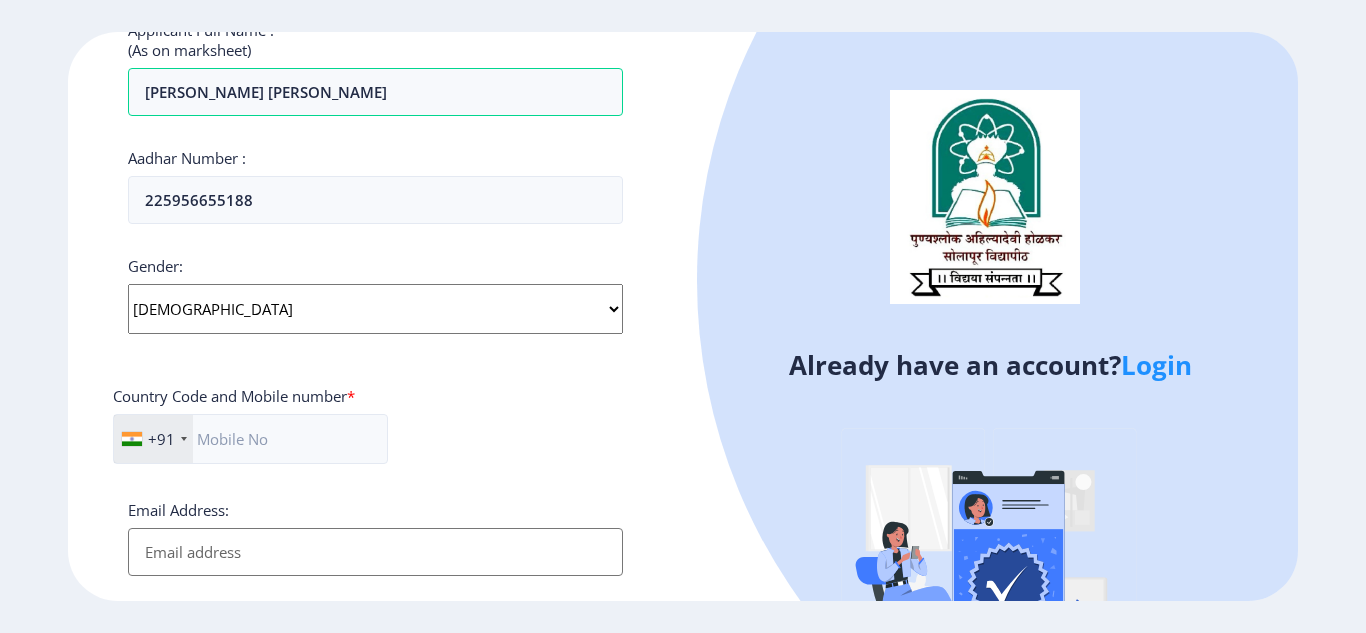 click on "Select Gender Male Female Other" 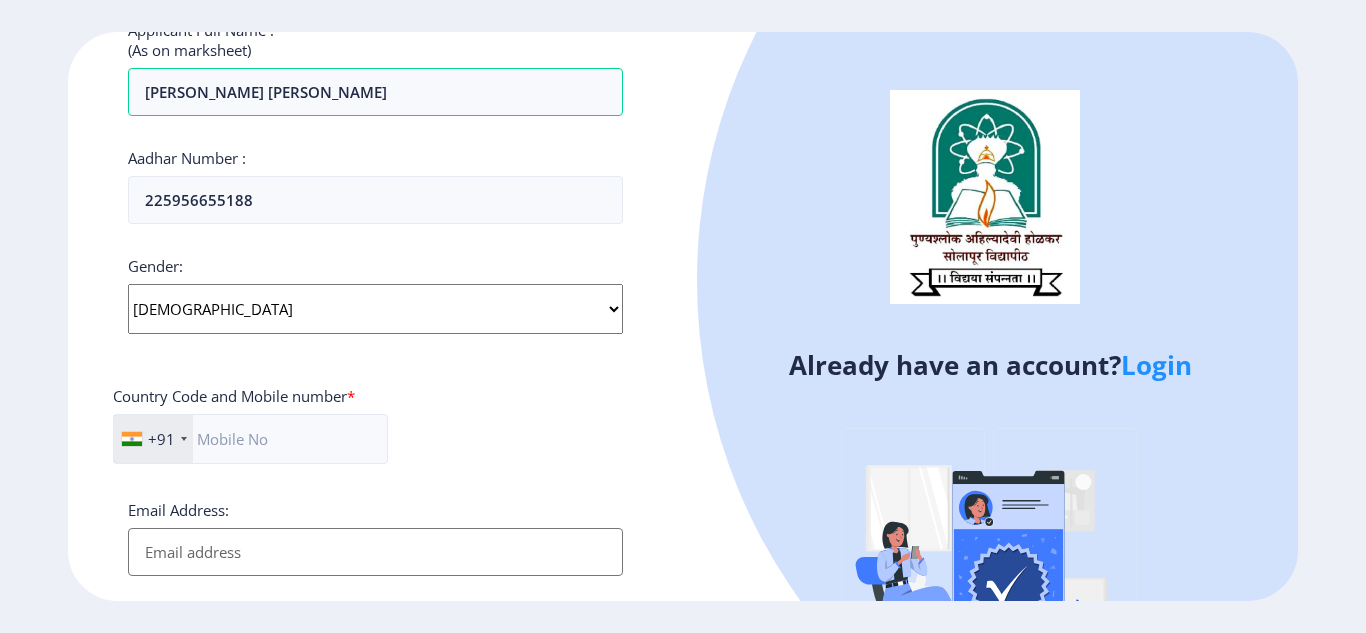 click on "Select Gender Male Female Other" 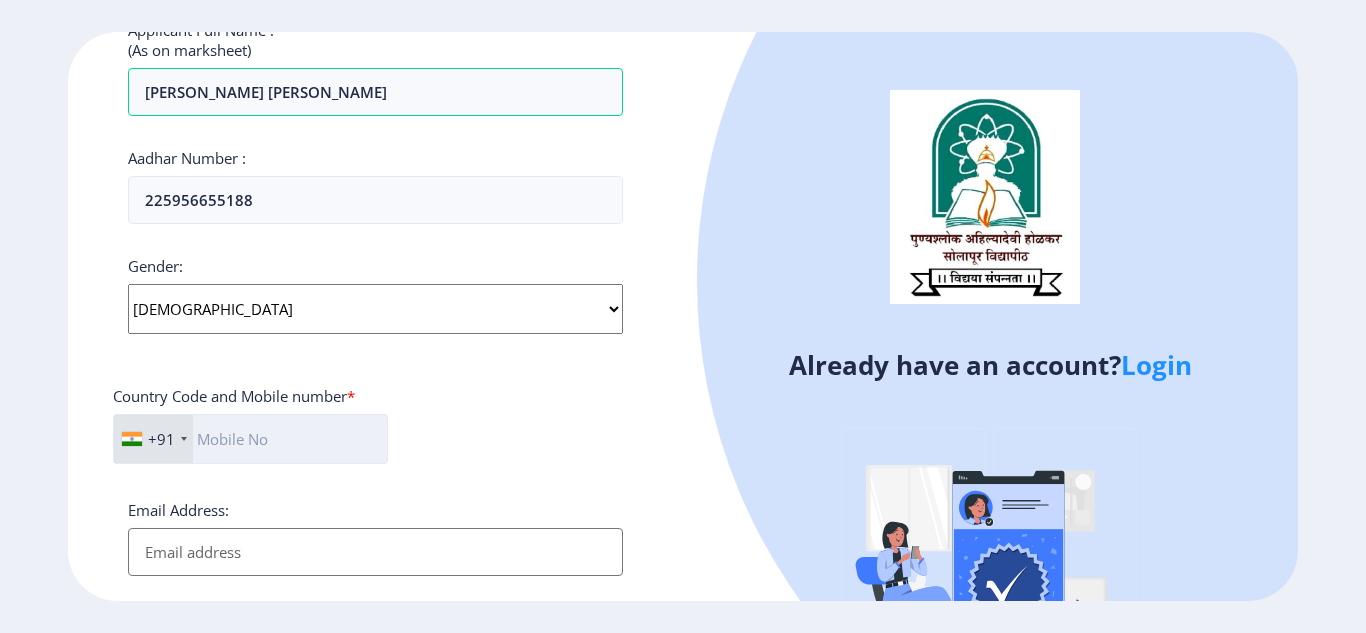 click 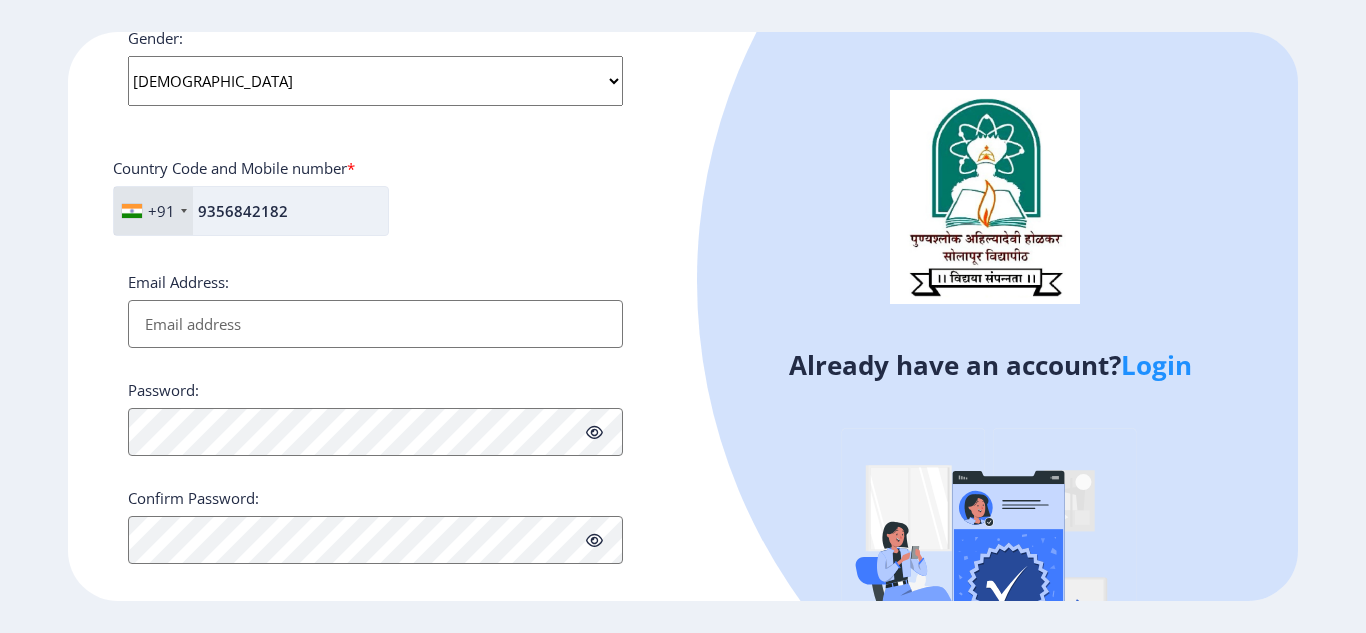 scroll, scrollTop: 822, scrollLeft: 0, axis: vertical 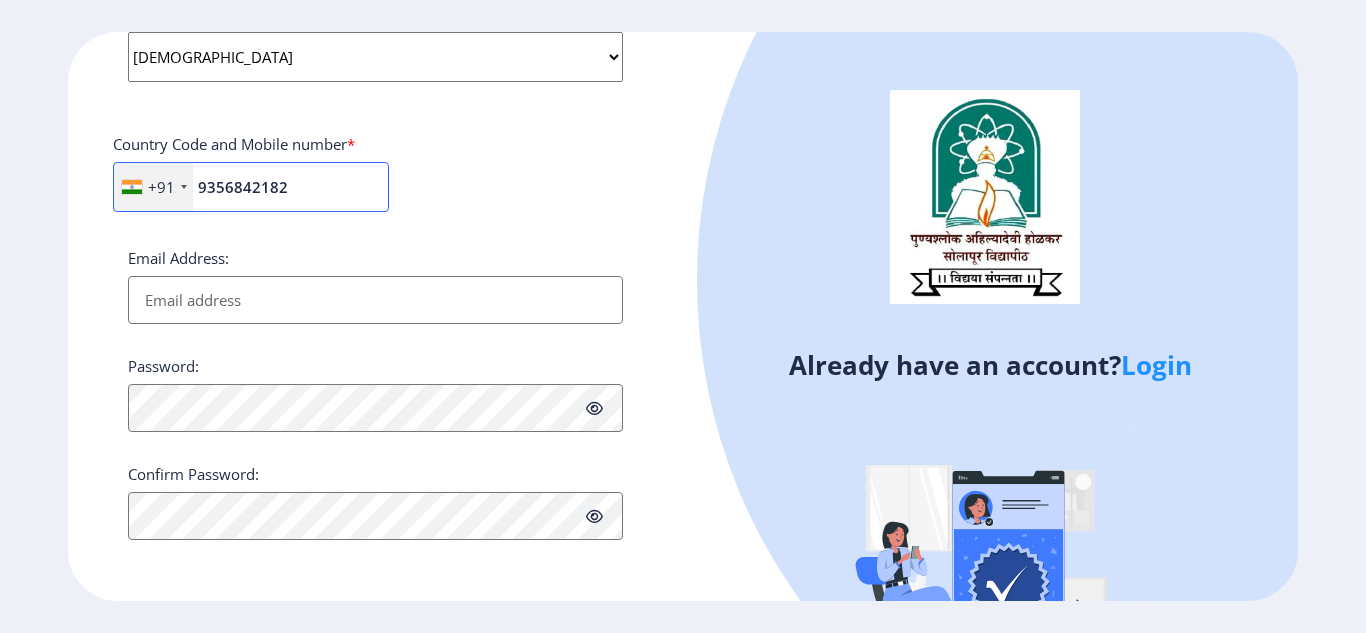 type on "9356842182" 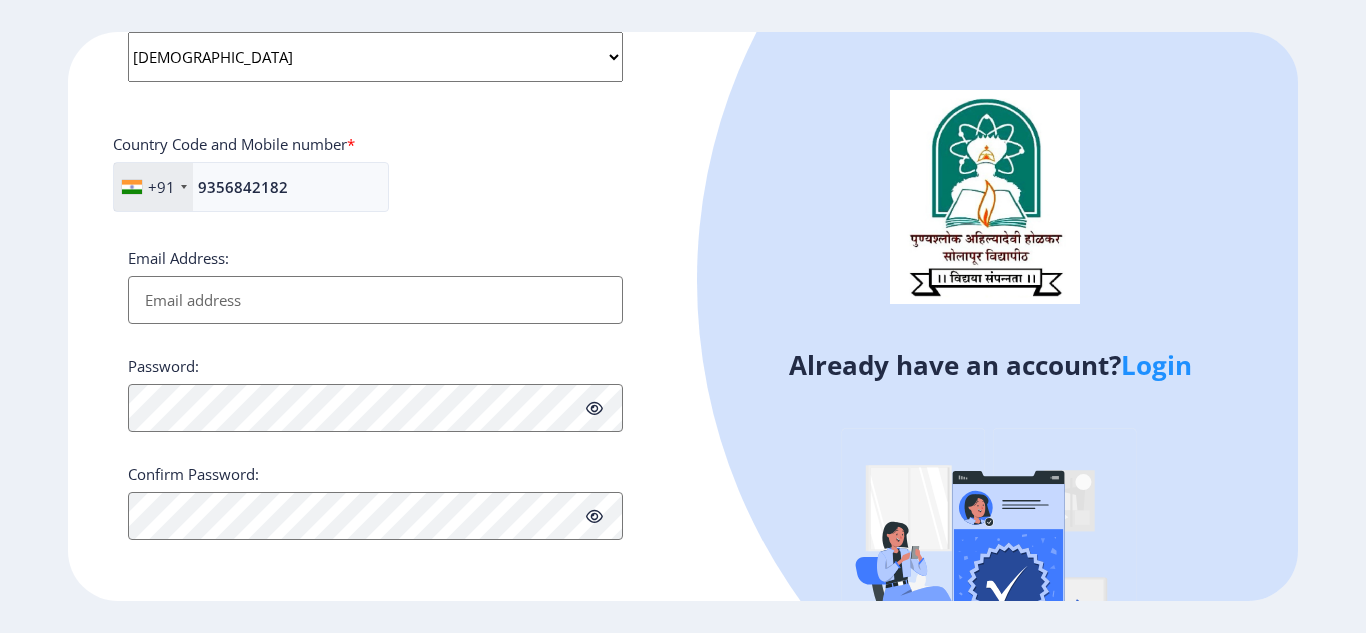 click on "Email Address:" at bounding box center (375, 300) 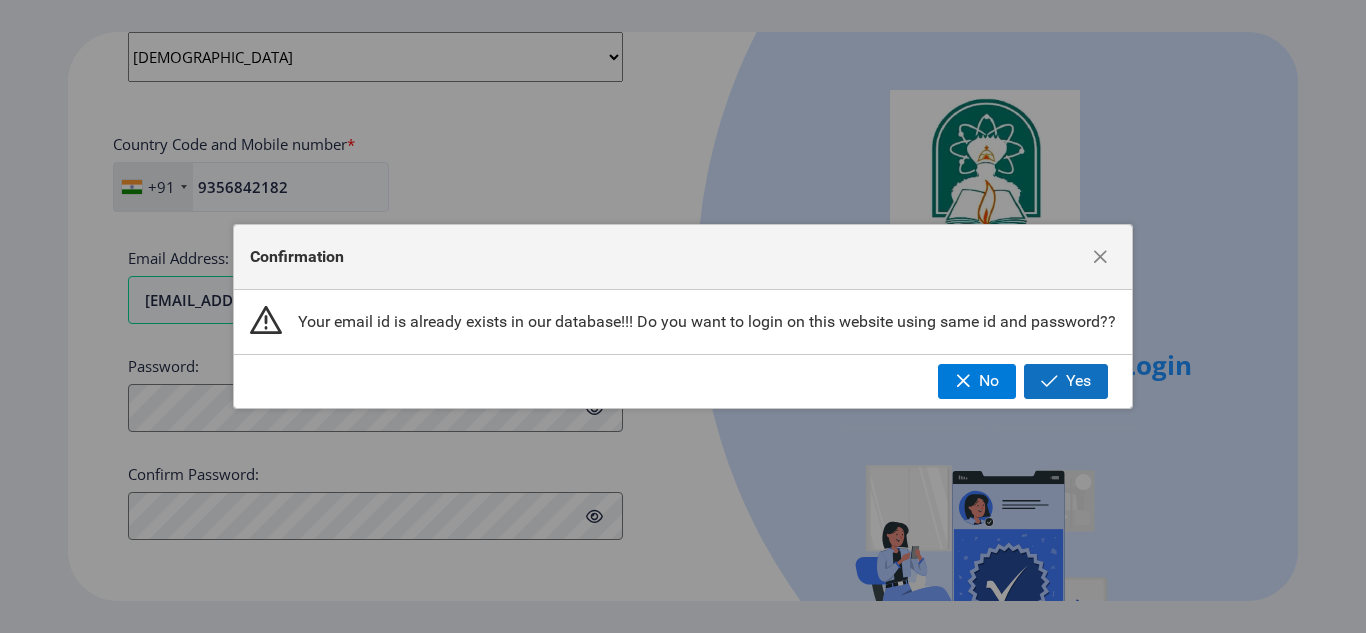 click 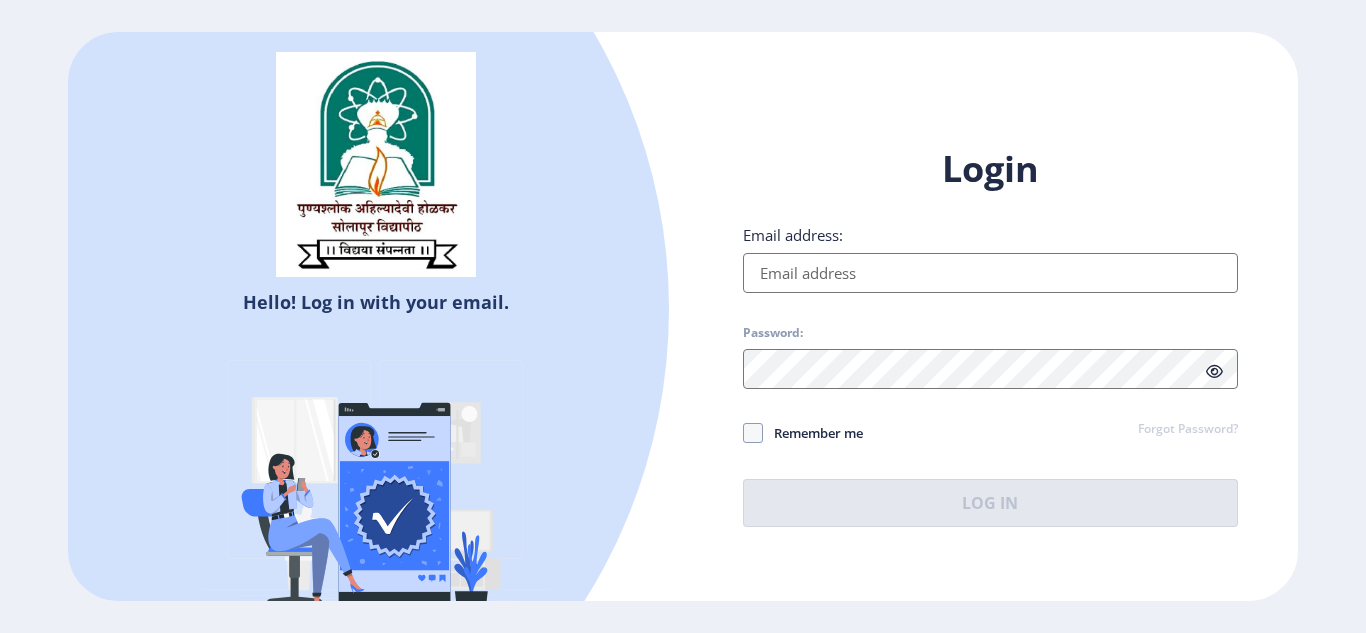 click on "Email address:" at bounding box center [990, 273] 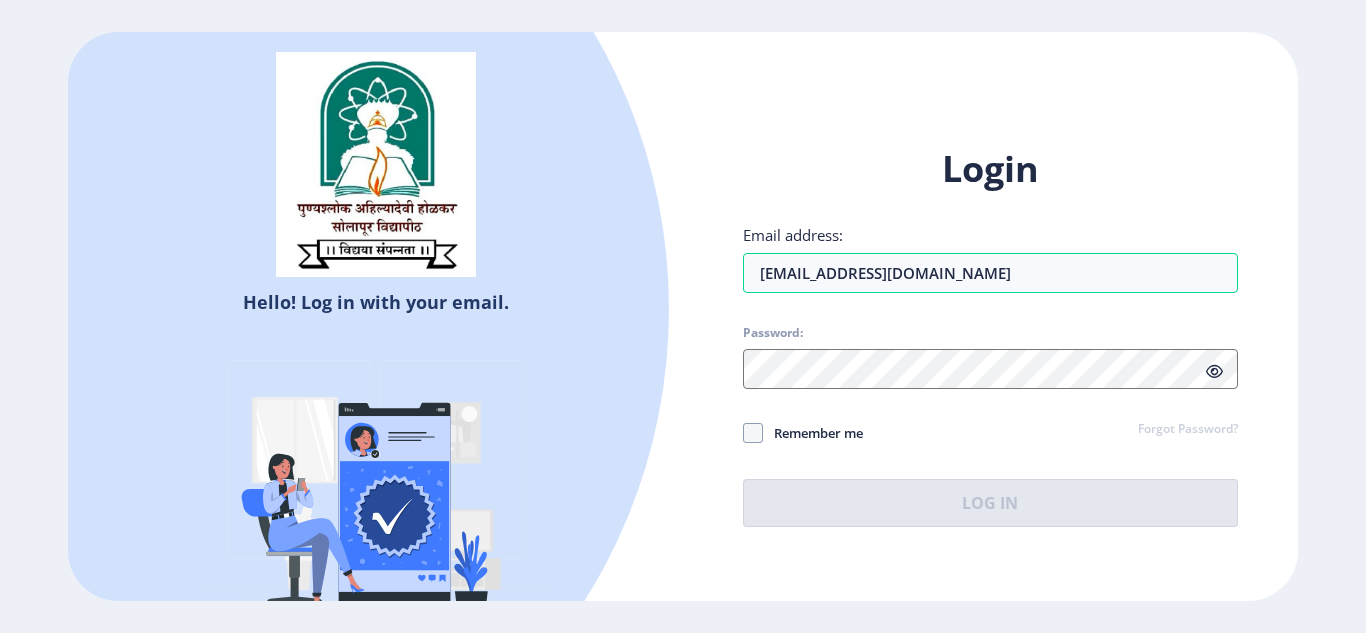 click on "Hello! Log in with your email. Don't have an account?  Register Login Email address: snehamahamuni19@gmail.com Password: Remember me Forgot Password?  Log In   Don't have an account?  Register" 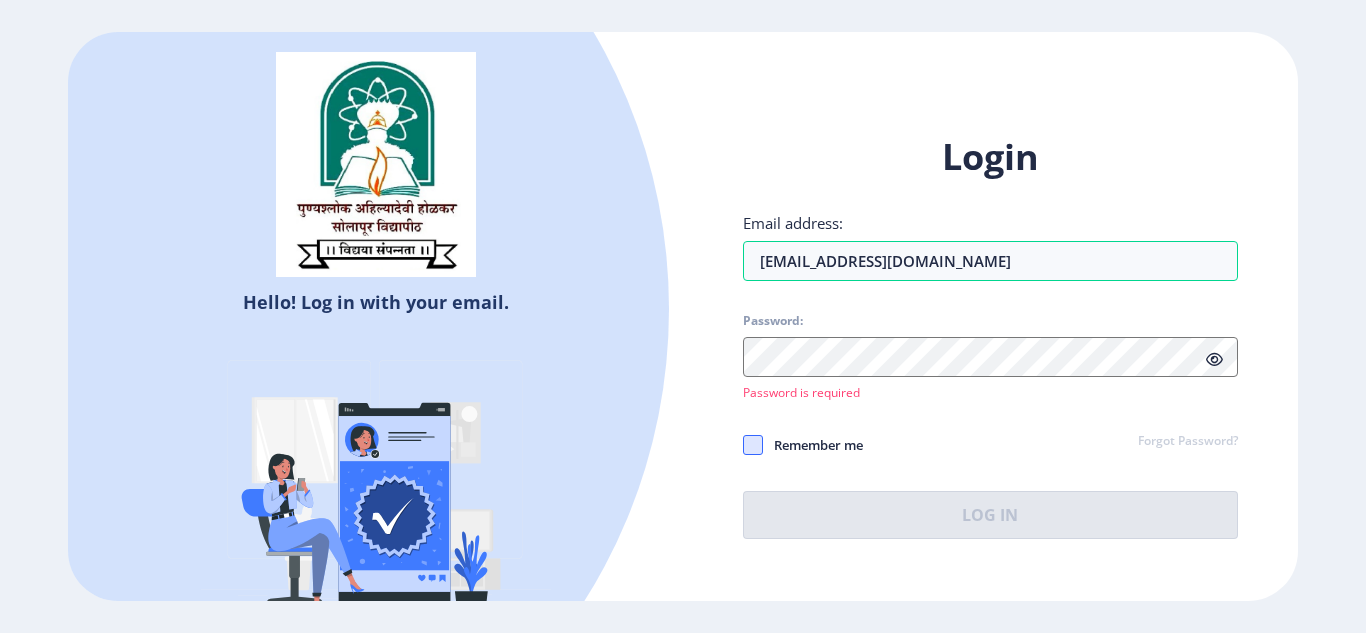 click 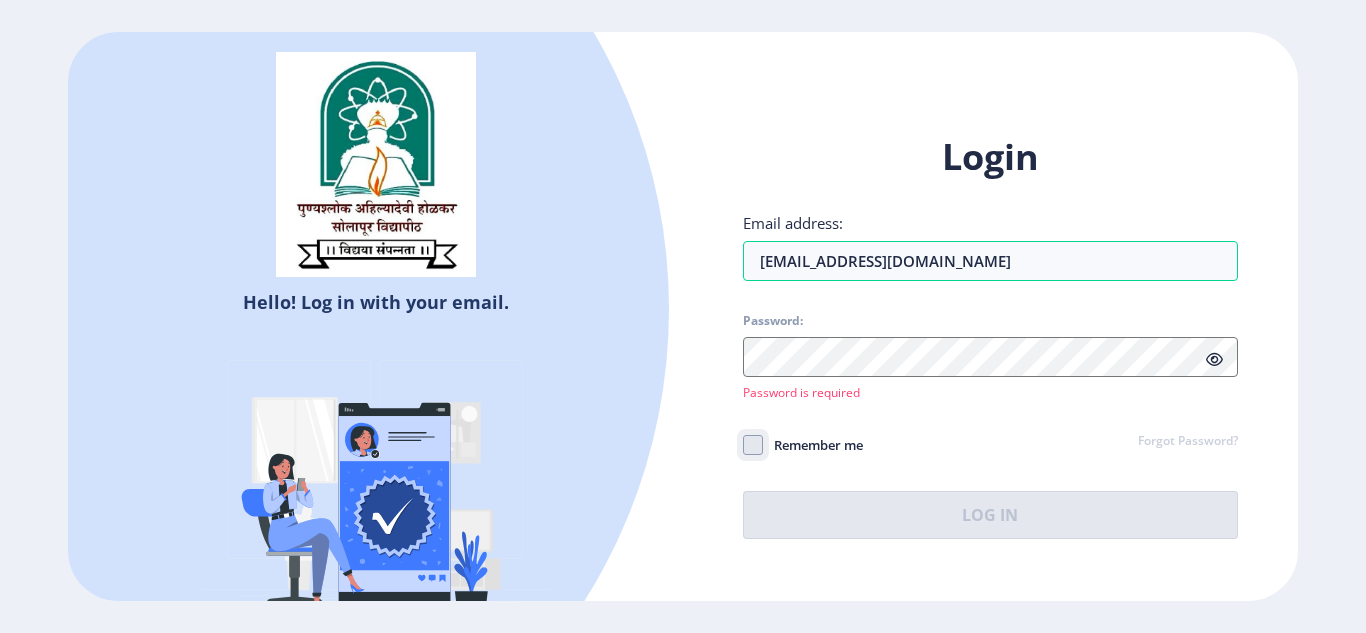 click on "Remember me" 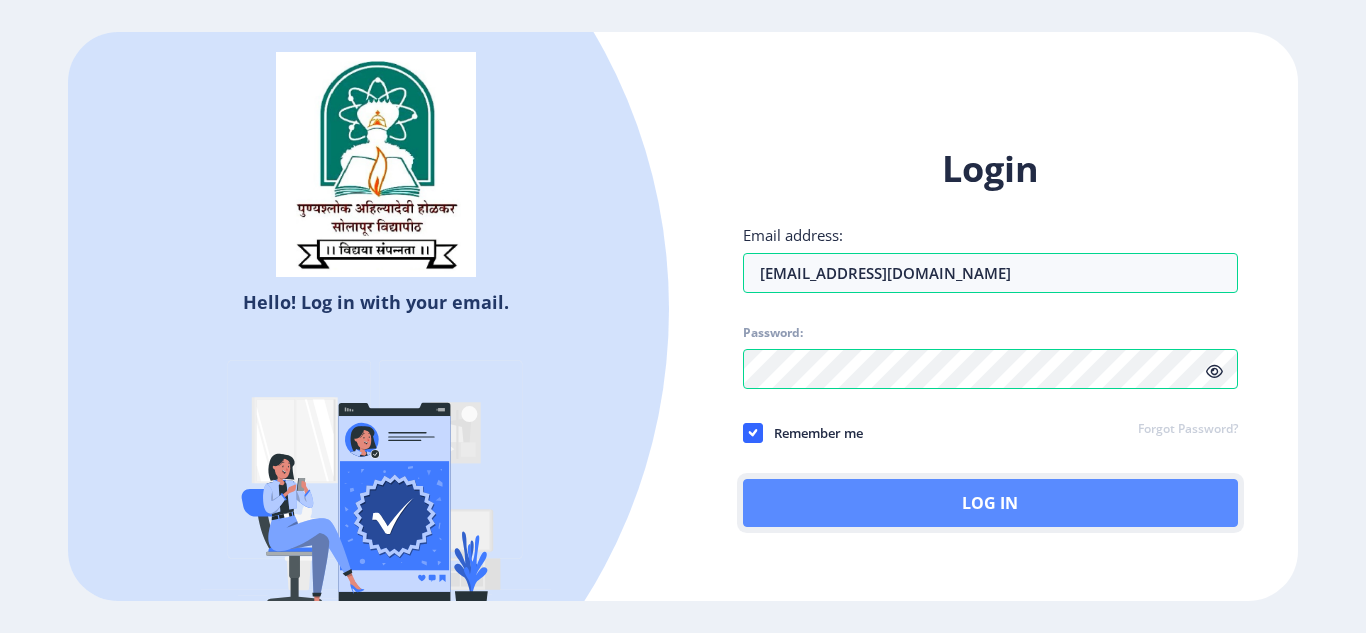 click on "Log In" 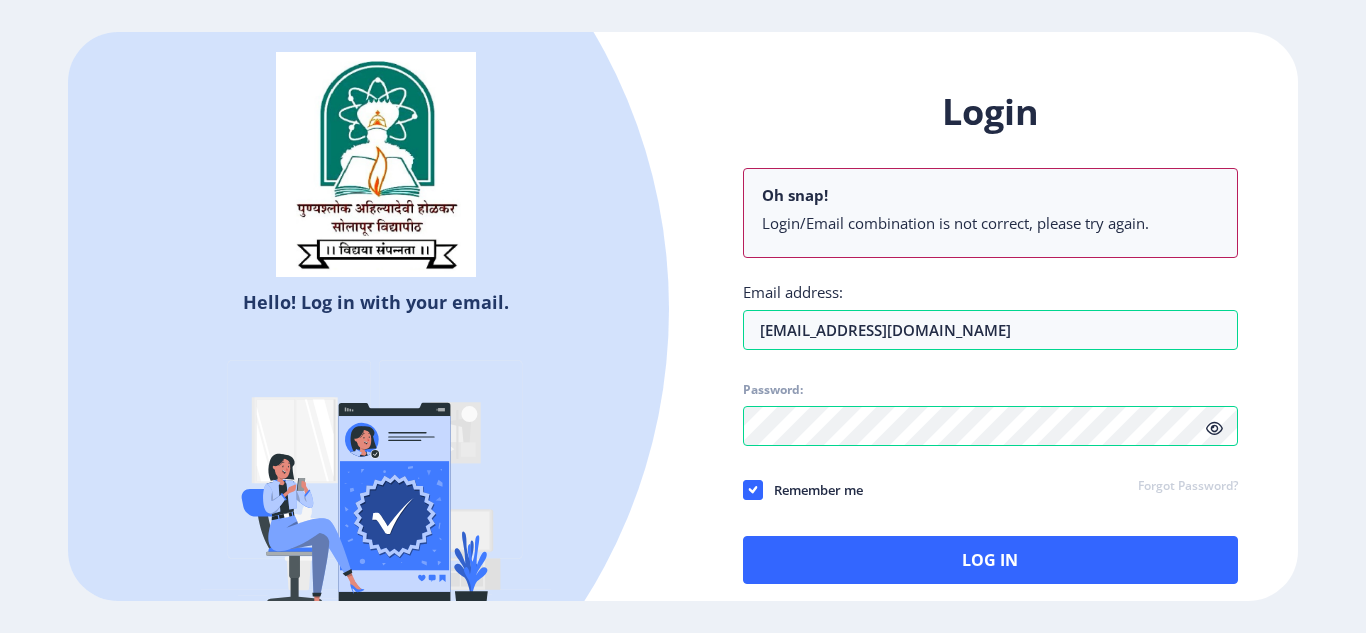 select 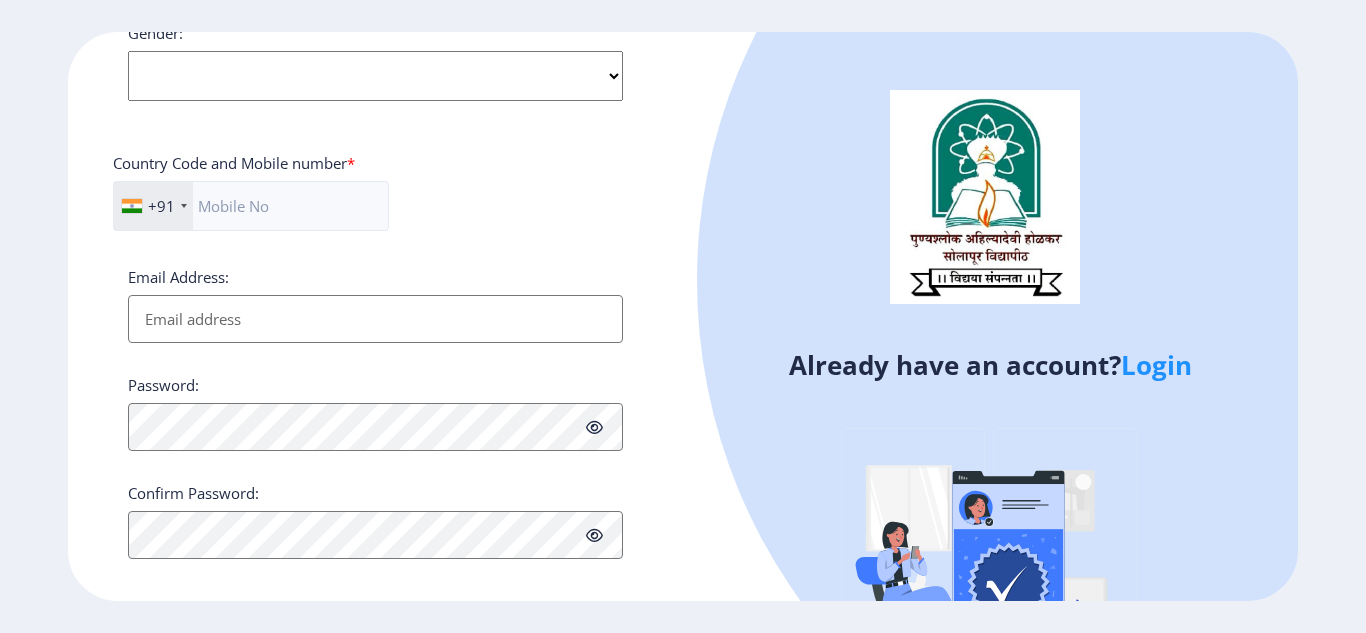 scroll, scrollTop: 822, scrollLeft: 0, axis: vertical 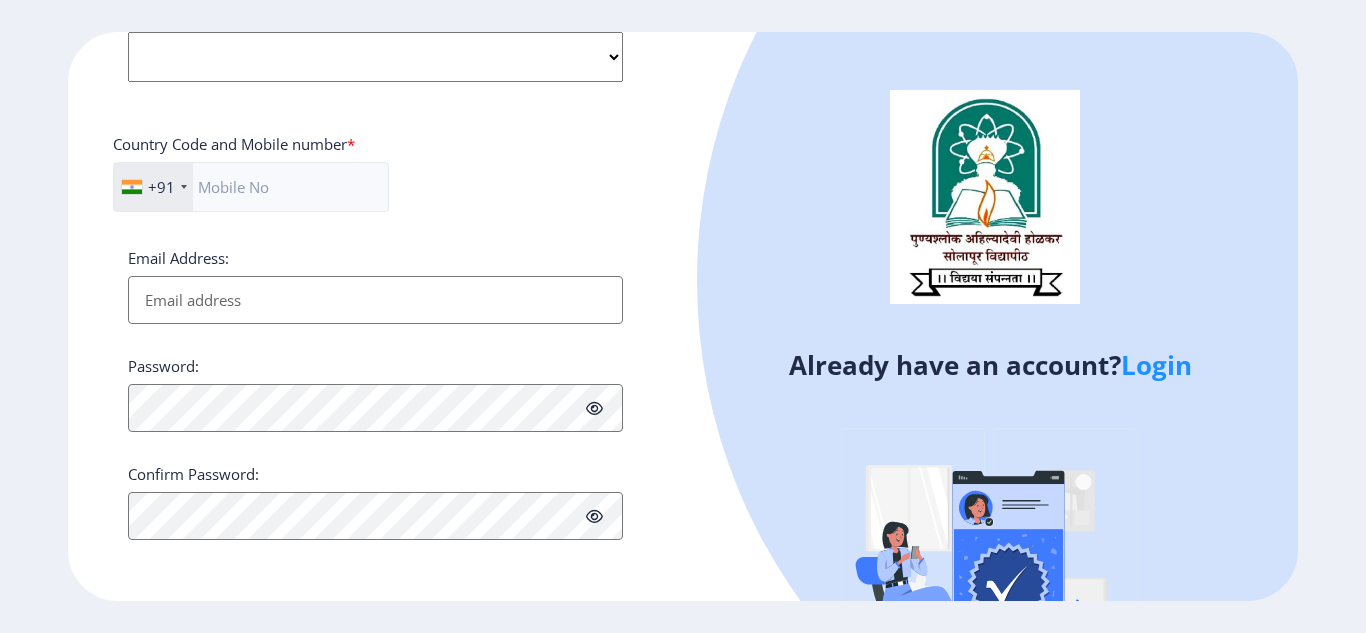 click on "Email Address:" at bounding box center [375, 300] 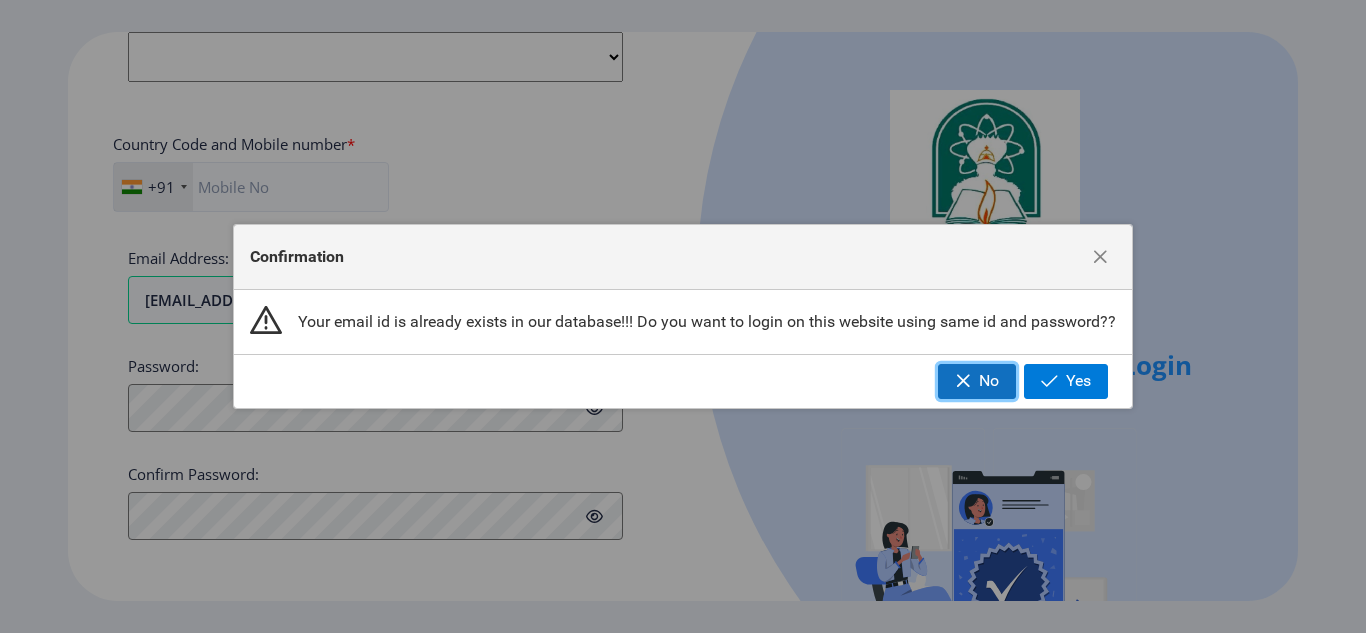 click on "No" 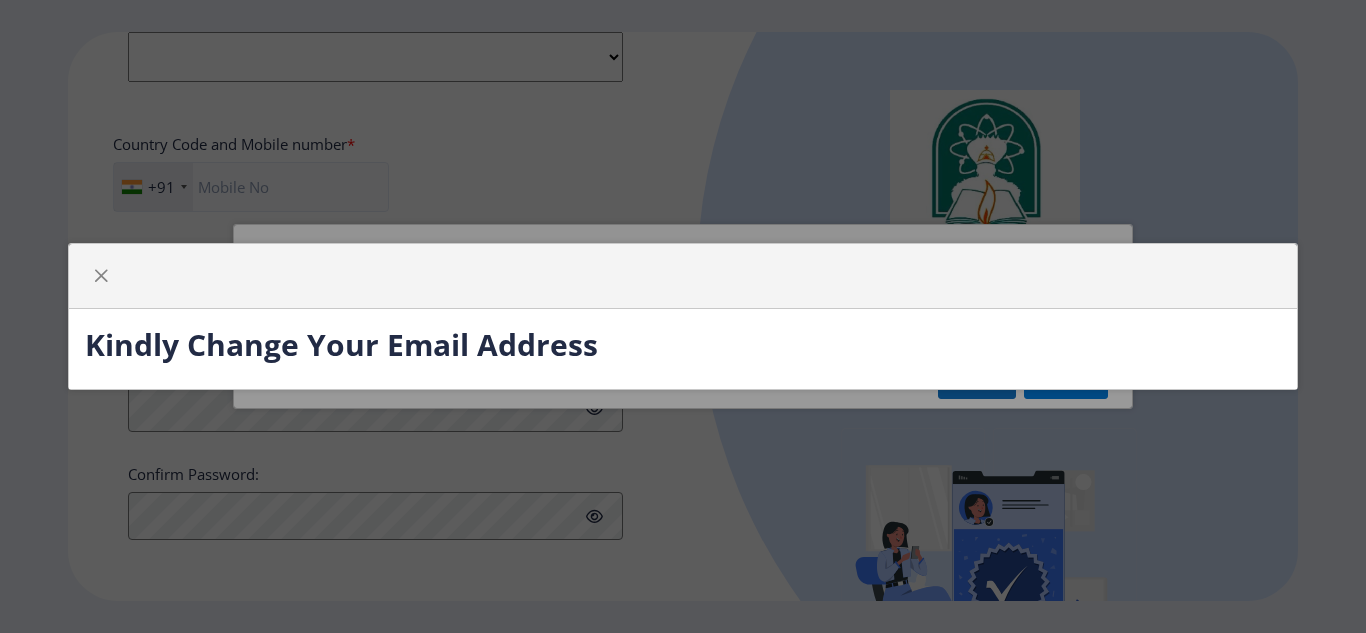 click on "Kindly Change Your Email Address" 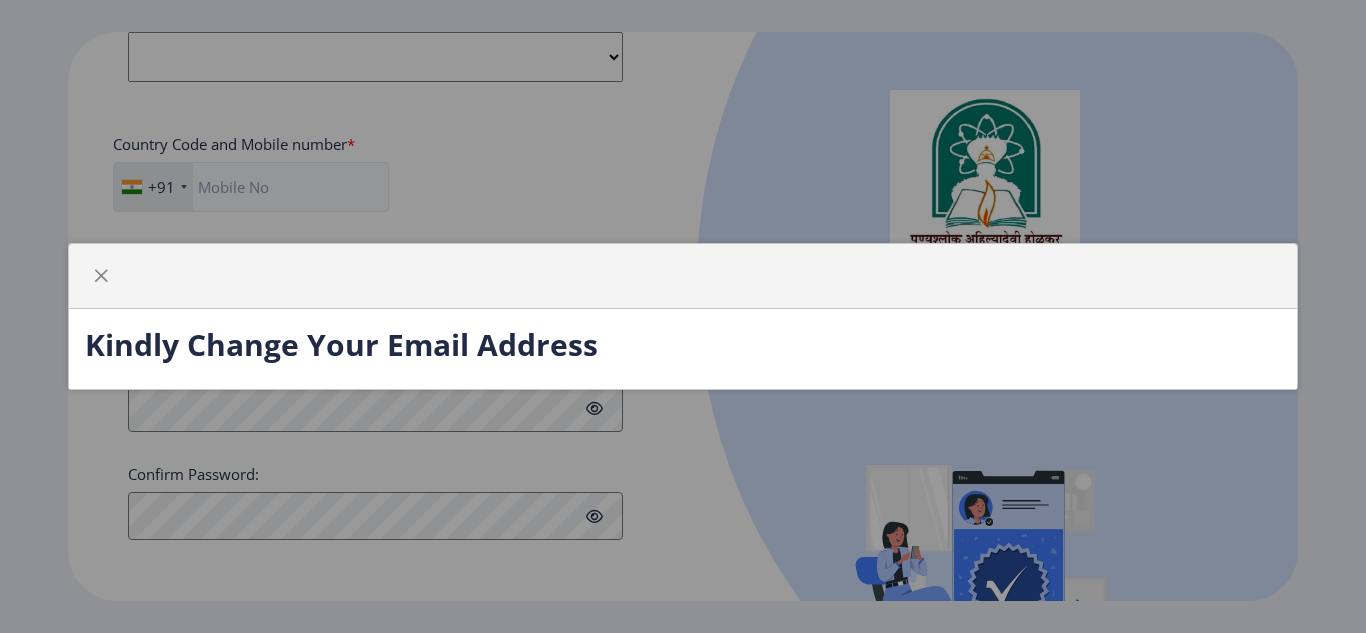click on "Kindly Change Your Email Address" 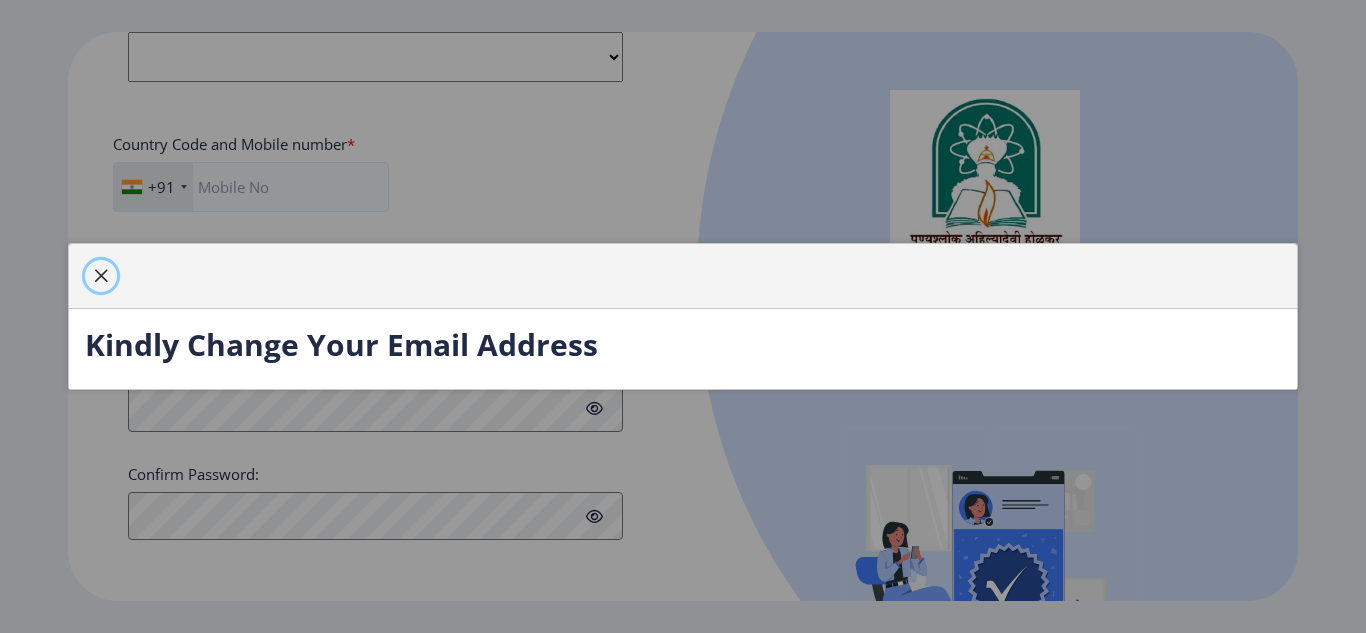 click 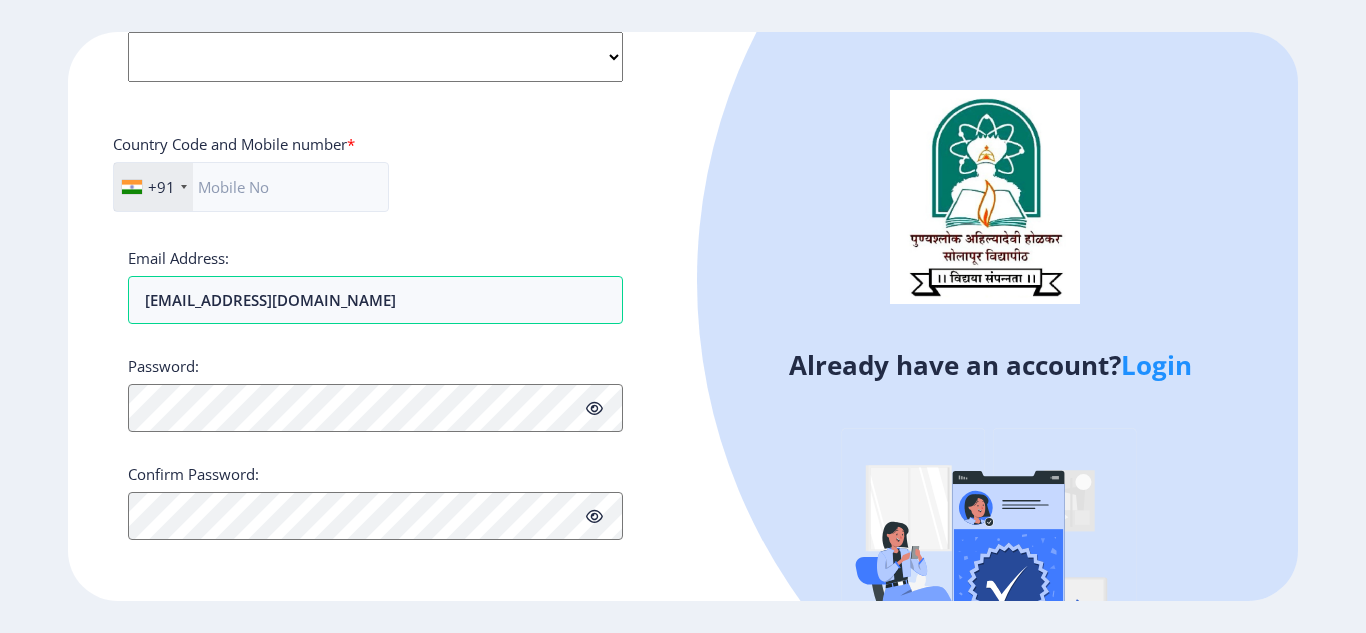 scroll, scrollTop: 0, scrollLeft: 0, axis: both 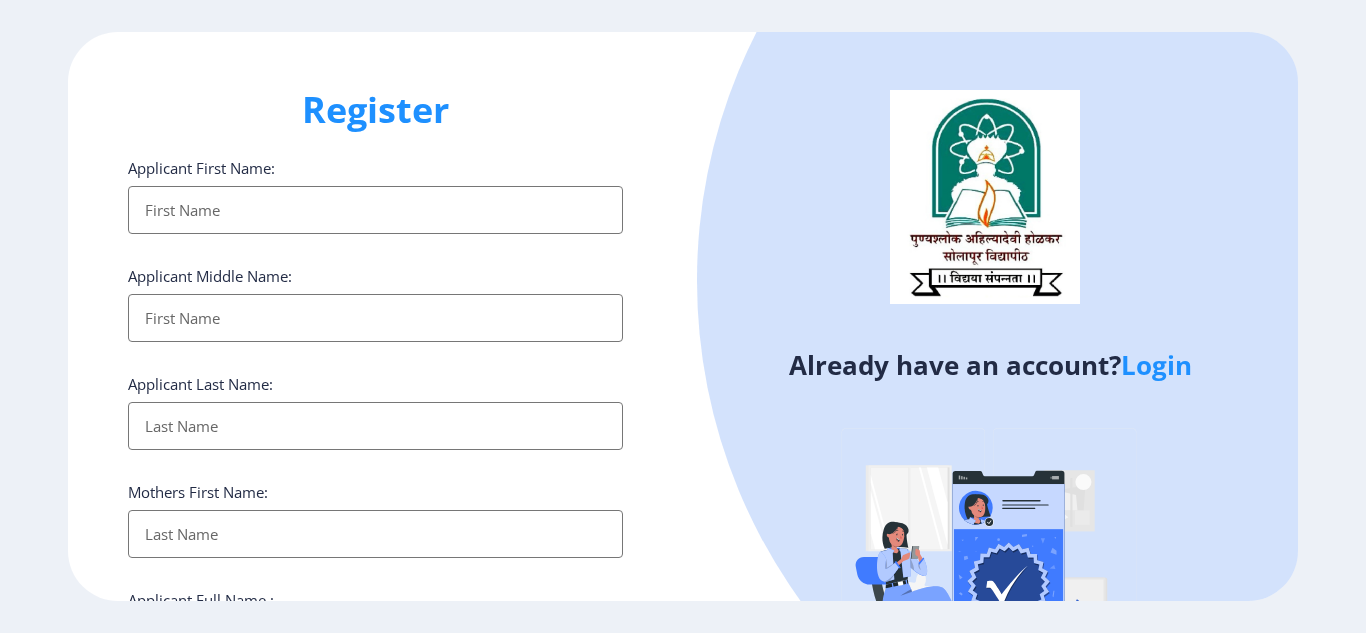 click on "Applicant First Name:" at bounding box center (375, 210) 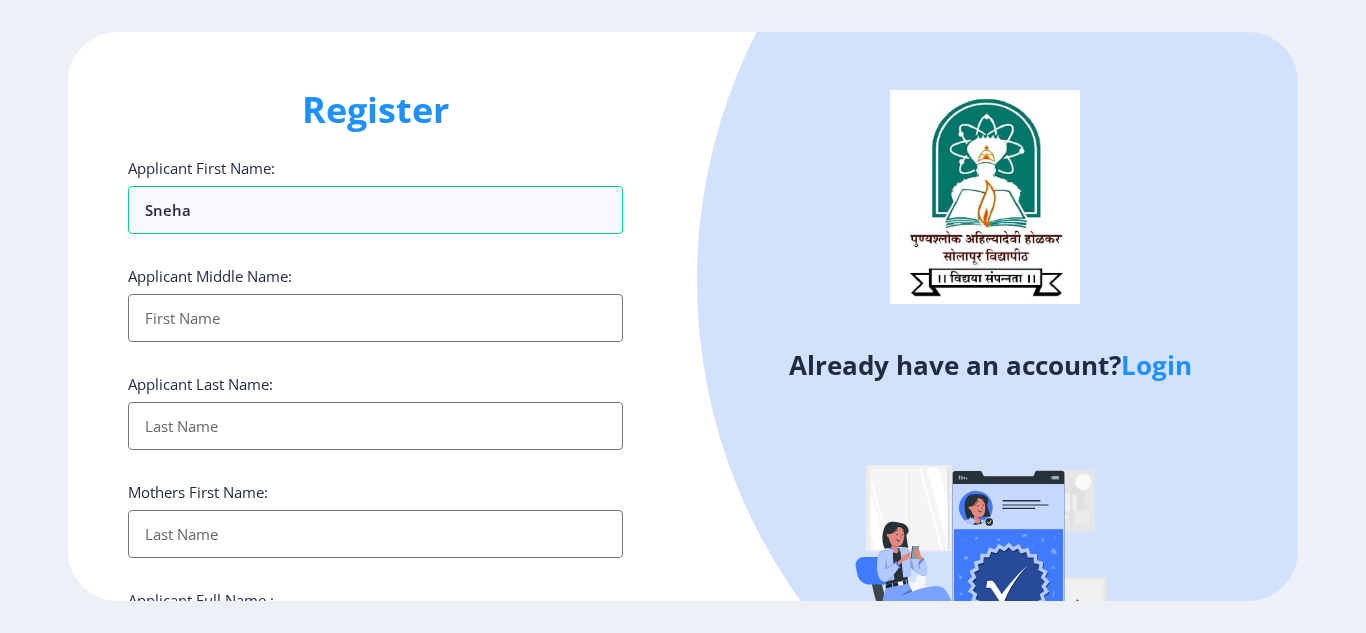 click on "Applicant First Name:" at bounding box center [375, 318] 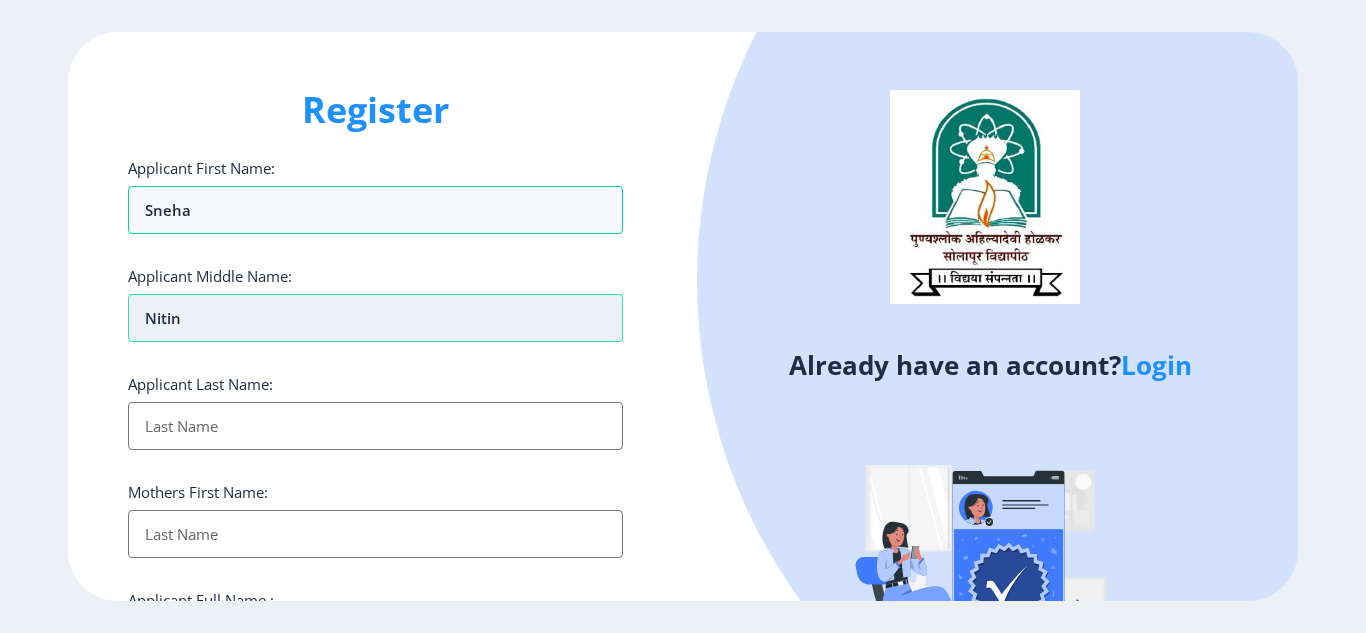 type on "nitin" 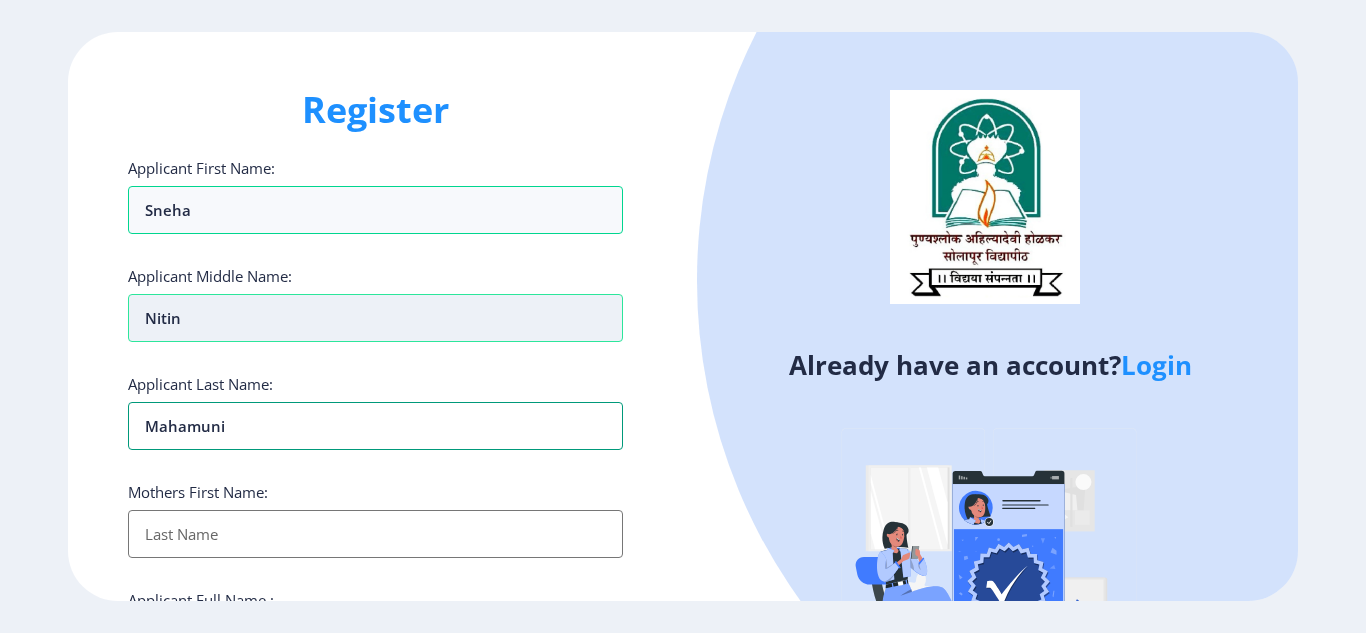 type on "mahamuni" 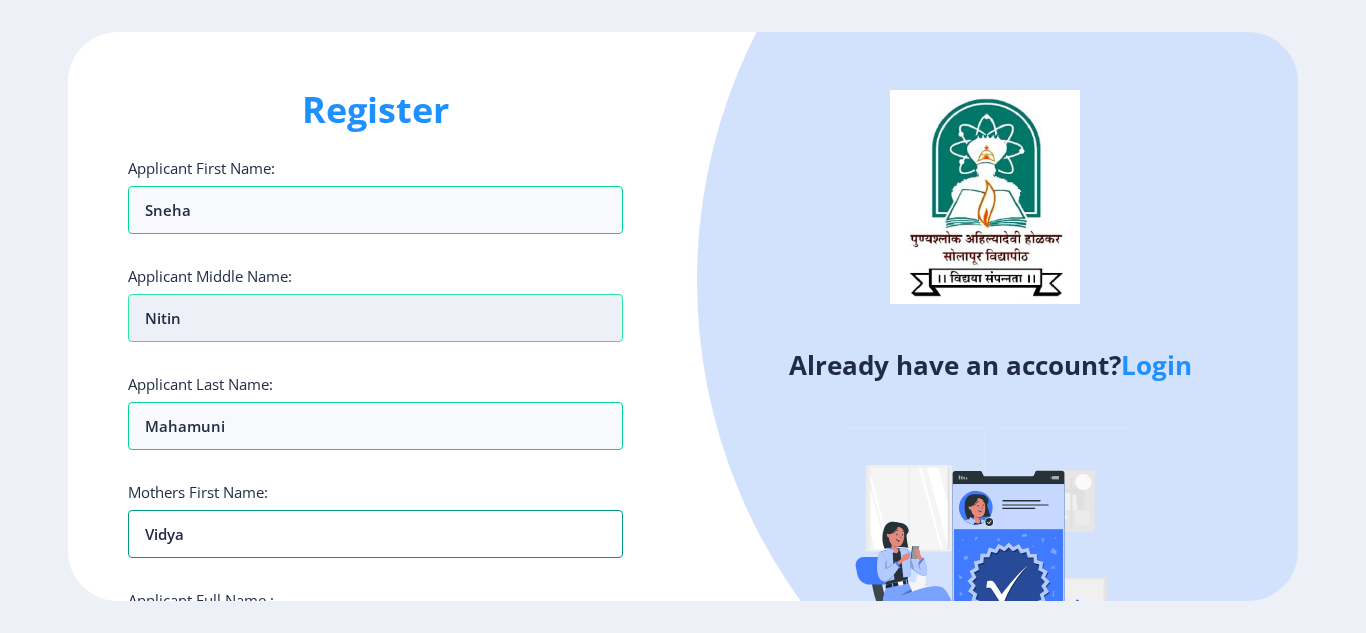 type on "vidya" 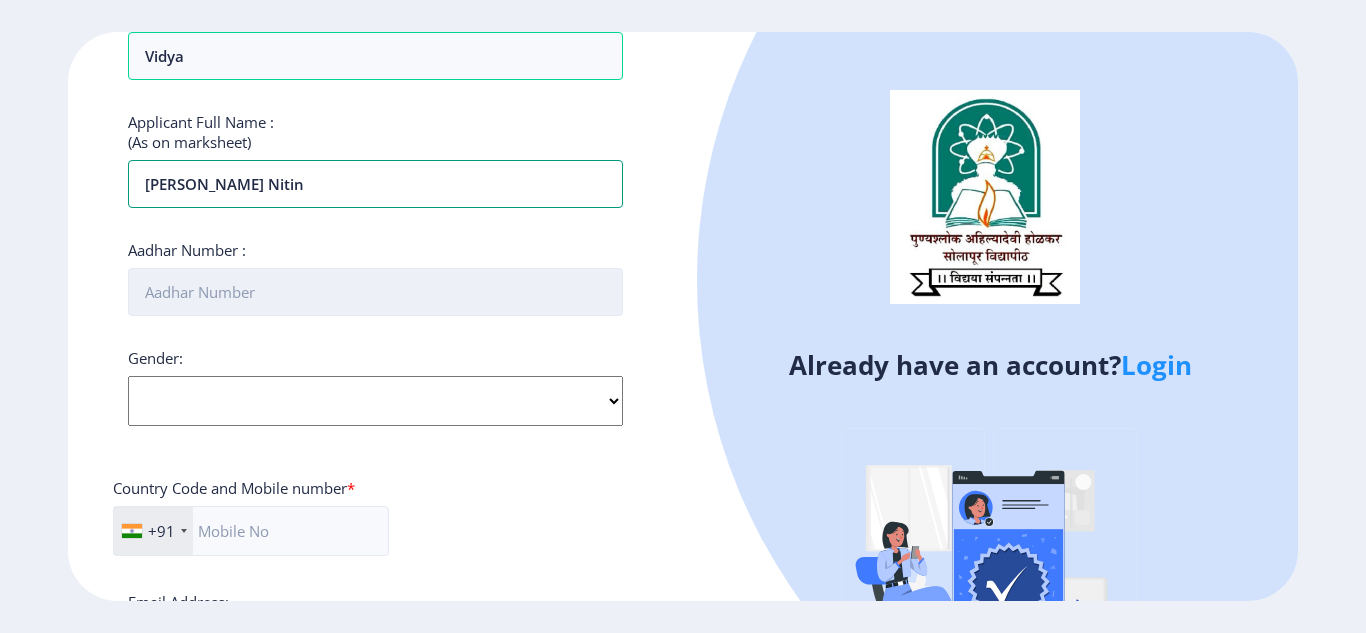 scroll, scrollTop: 479, scrollLeft: 0, axis: vertical 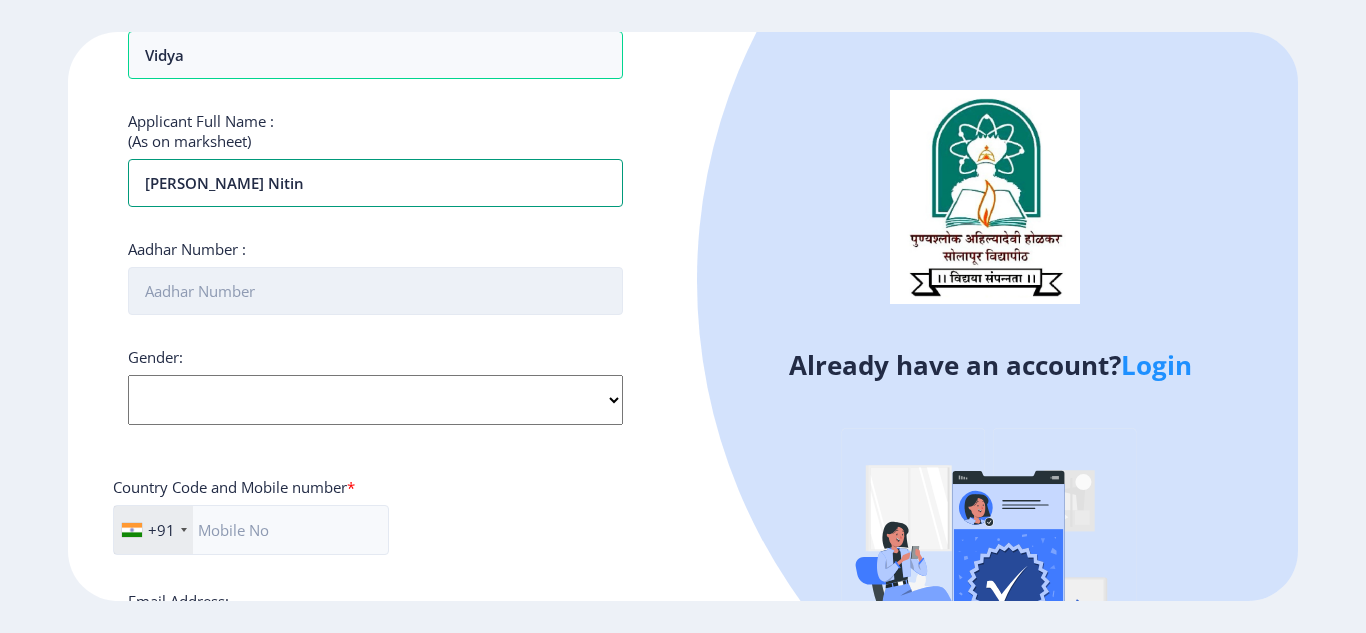 type on "Mahamuni sneha nitin" 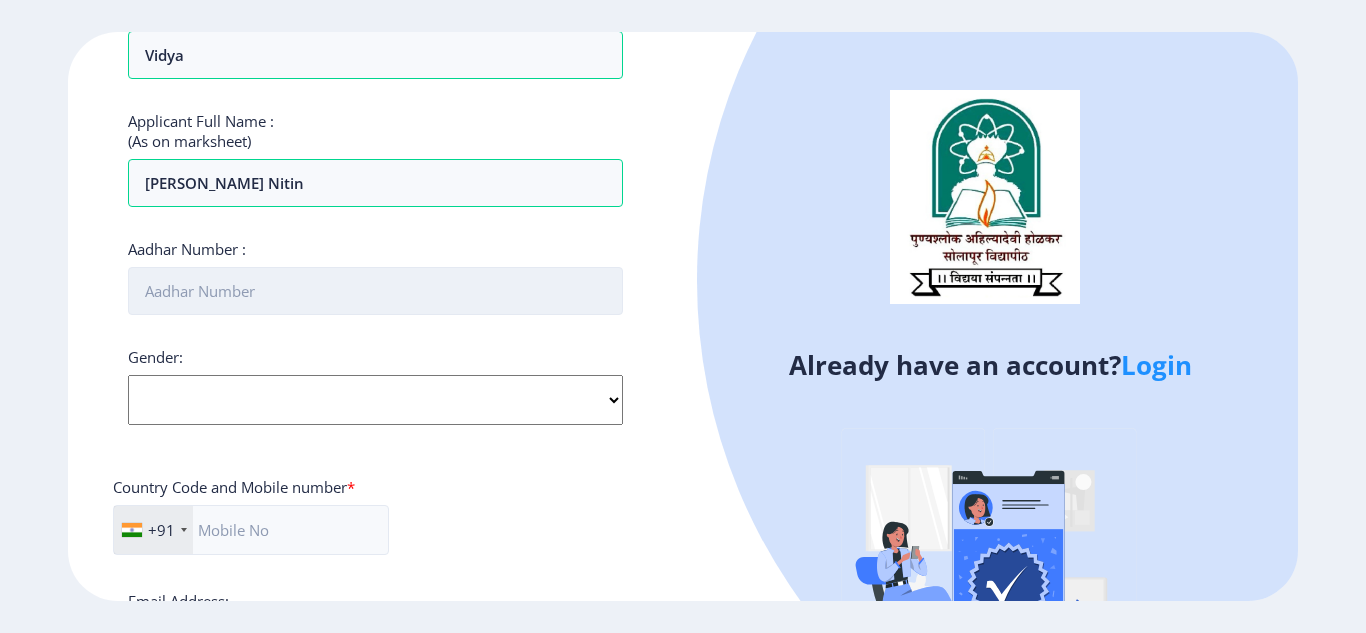 click on "Aadhar Number :" at bounding box center (375, 291) 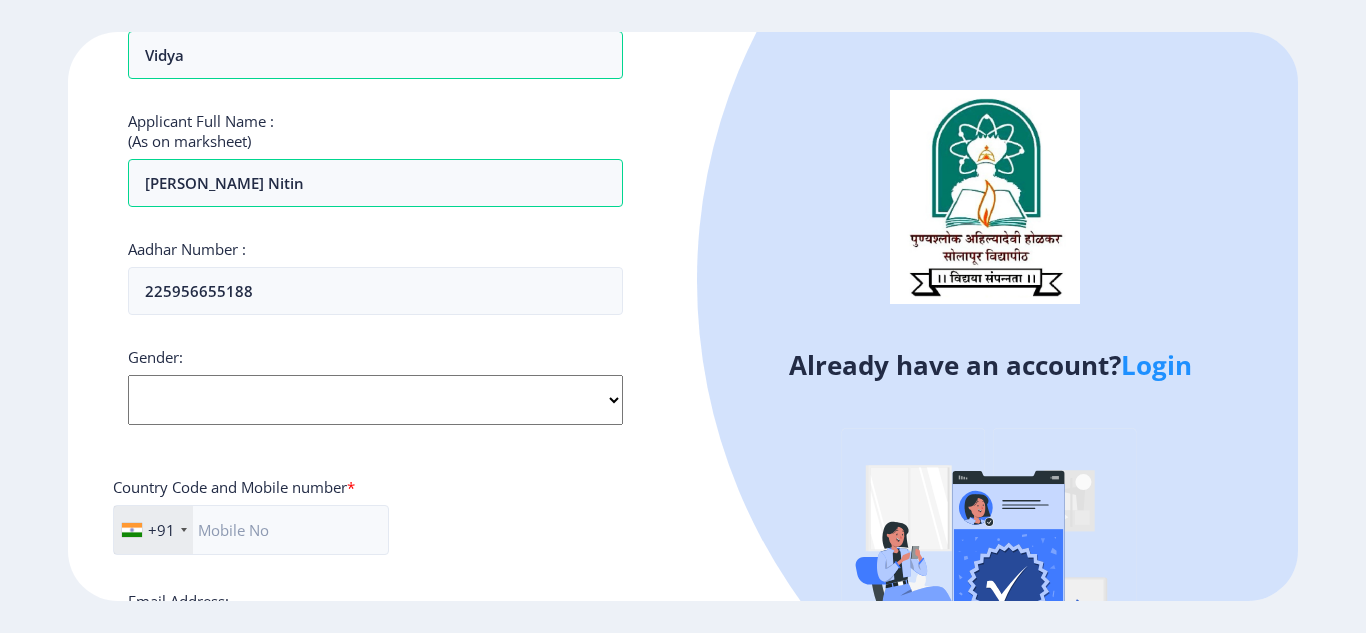 click on "Select Gender Male Female Other" 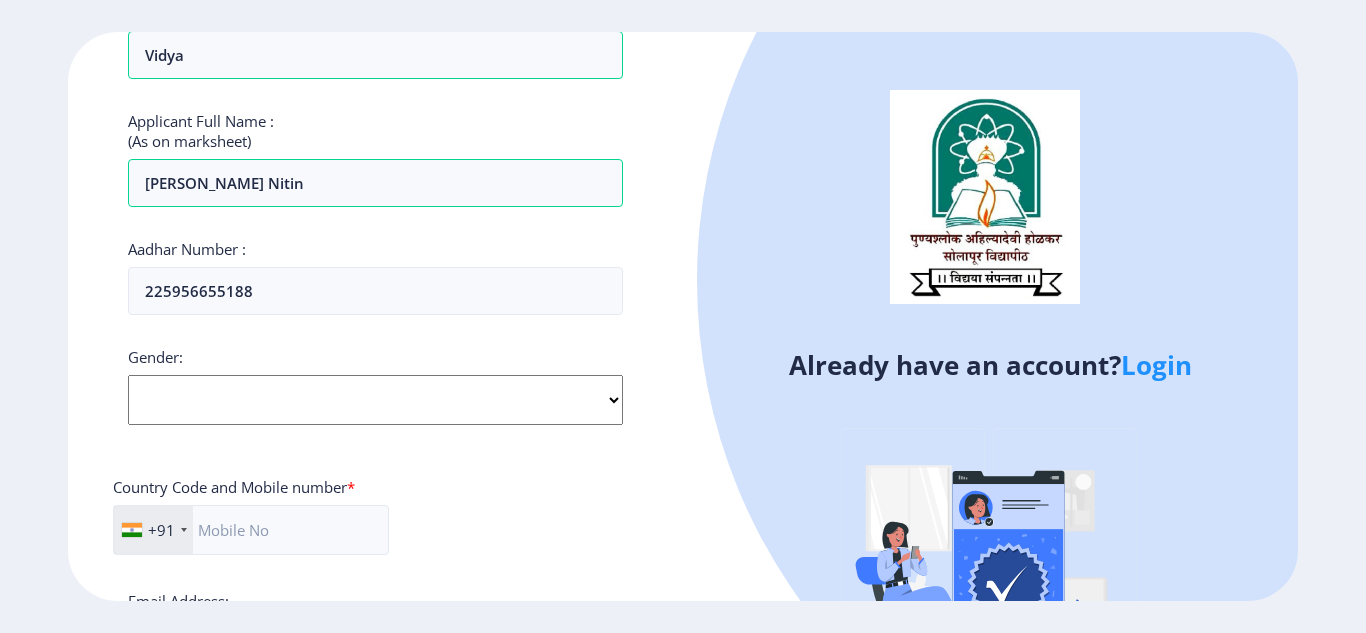 select on "[DEMOGRAPHIC_DATA]" 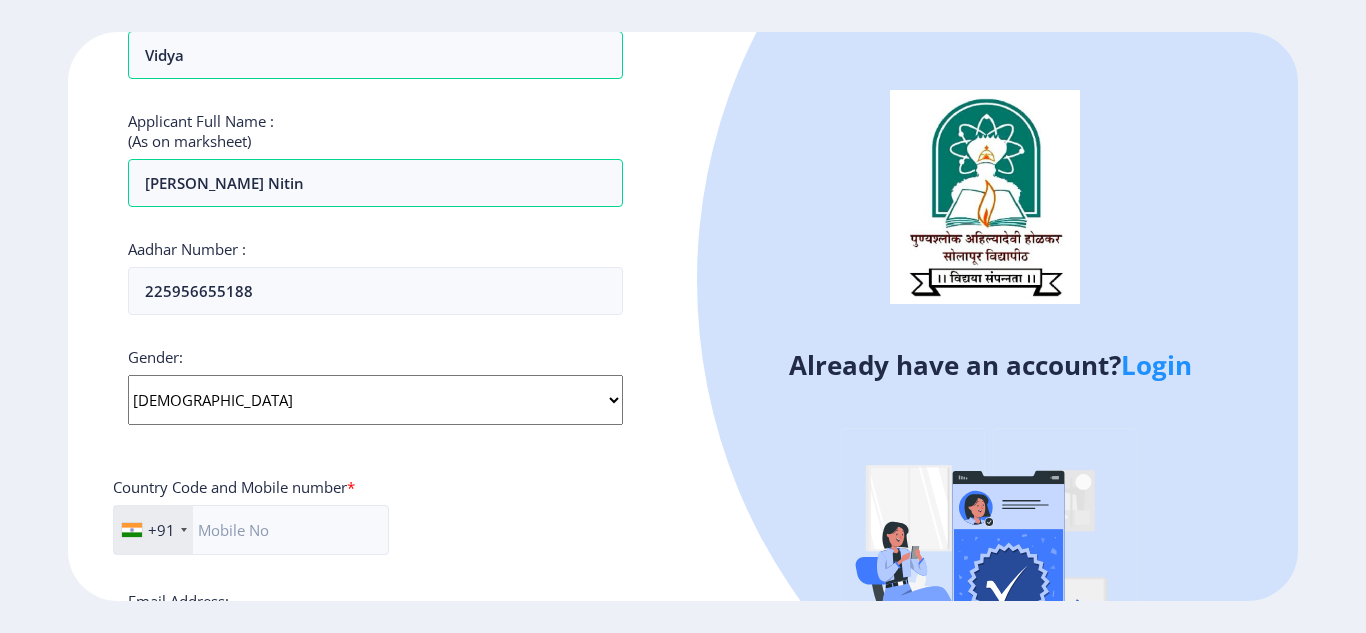 click on "Select Gender Male Female Other" 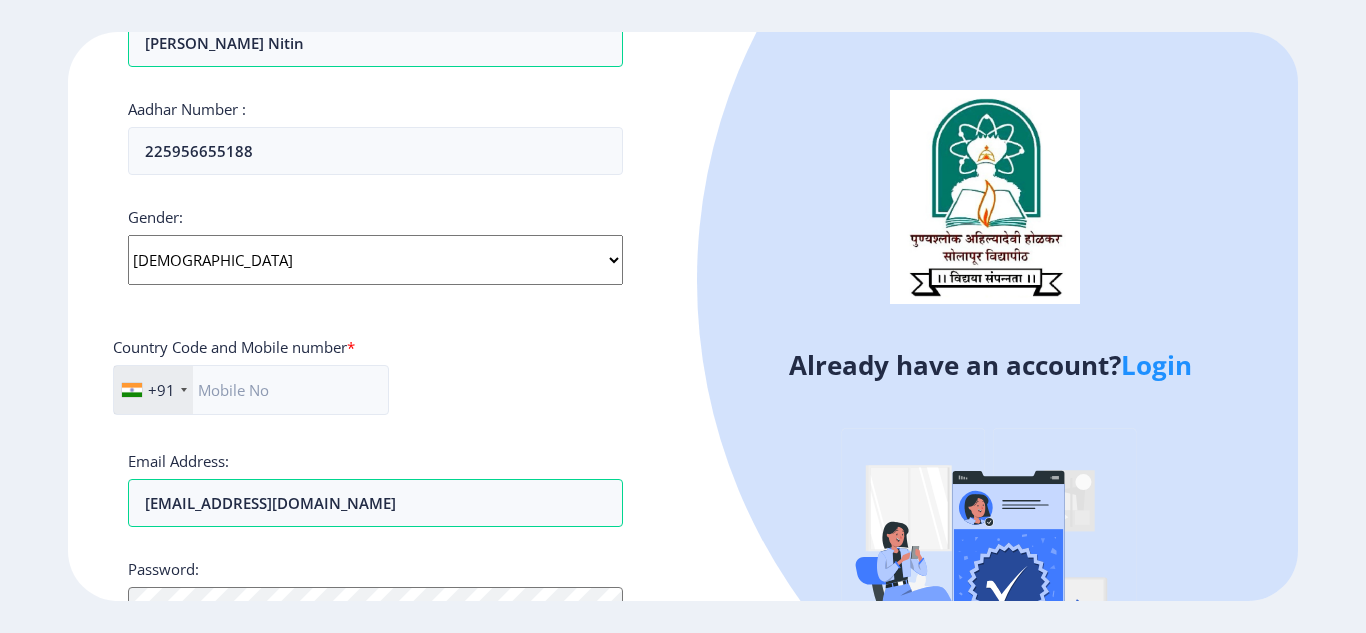 scroll, scrollTop: 655, scrollLeft: 0, axis: vertical 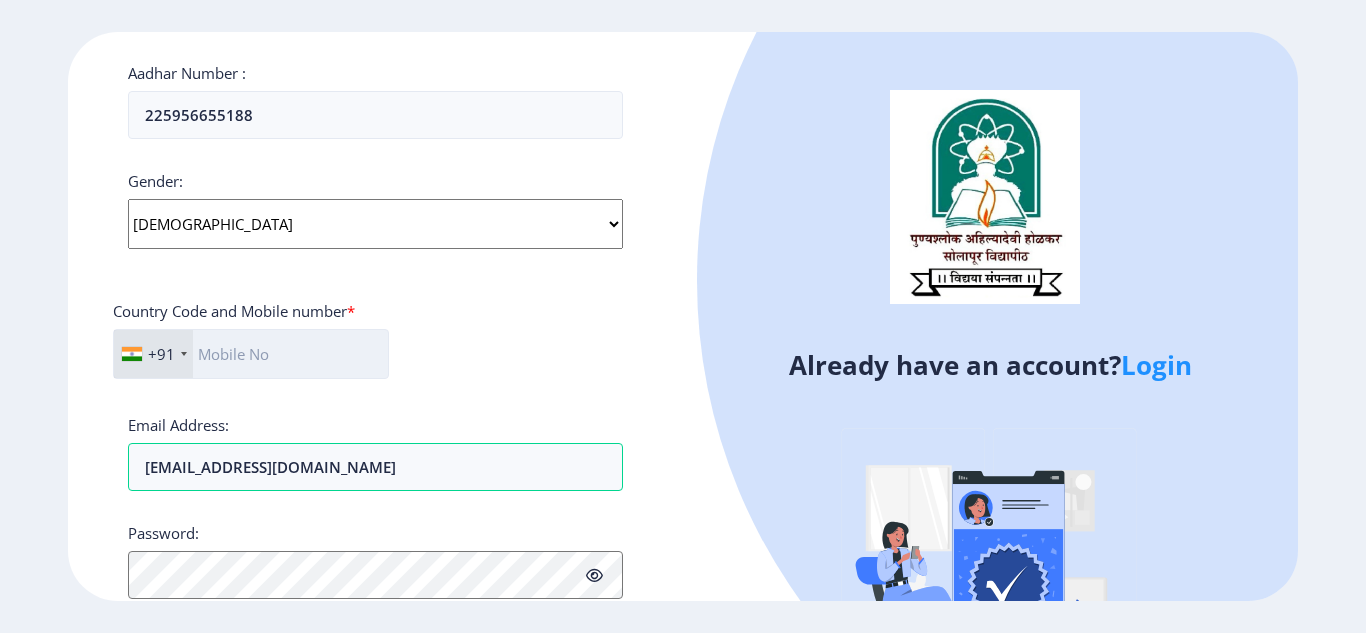 click 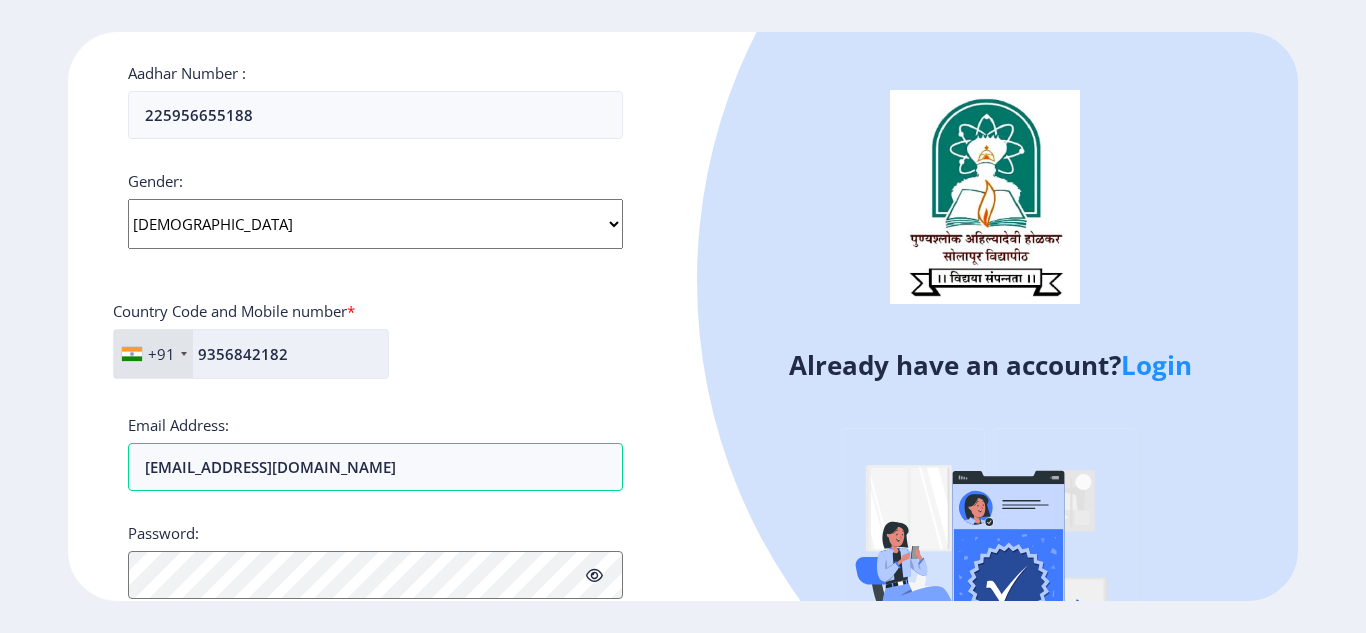 scroll, scrollTop: 822, scrollLeft: 0, axis: vertical 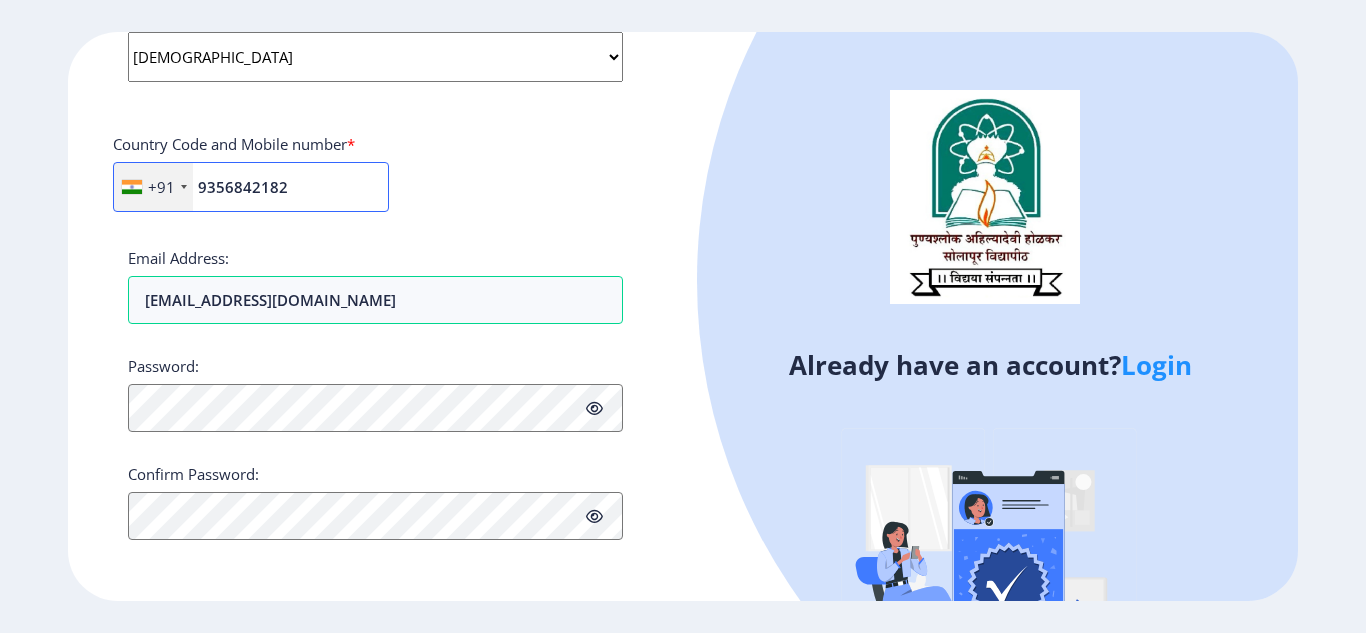 type on "9356842182" 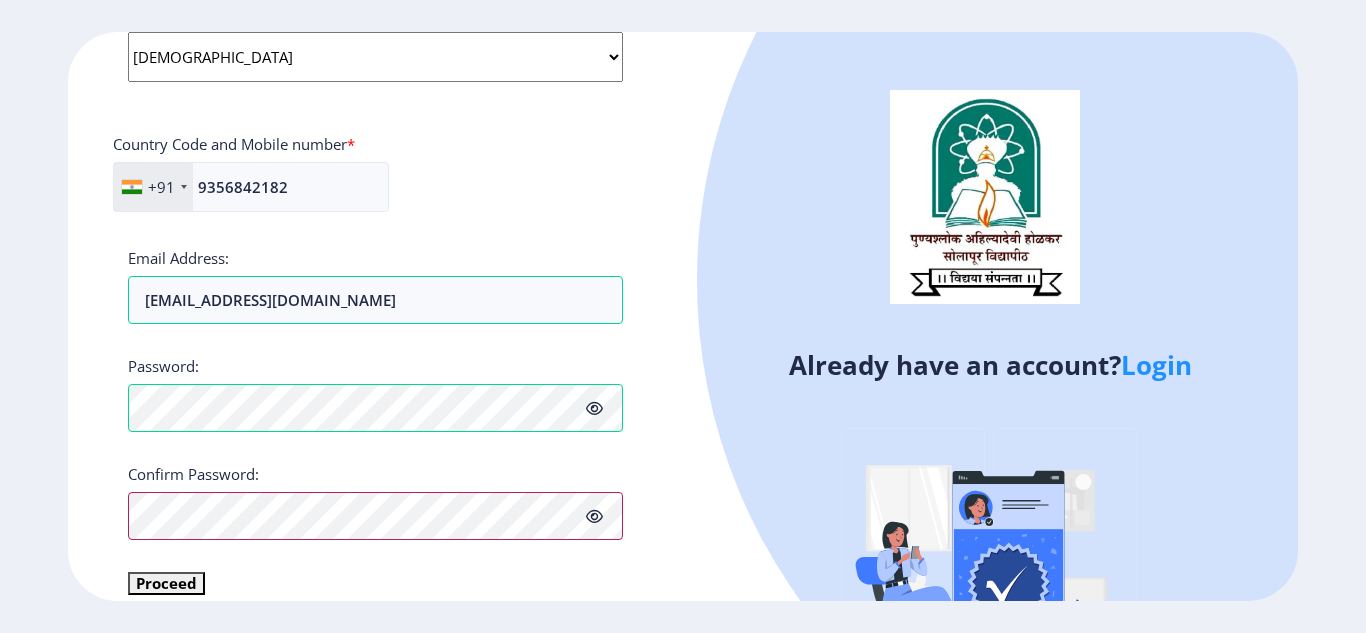 scroll, scrollTop: 846, scrollLeft: 0, axis: vertical 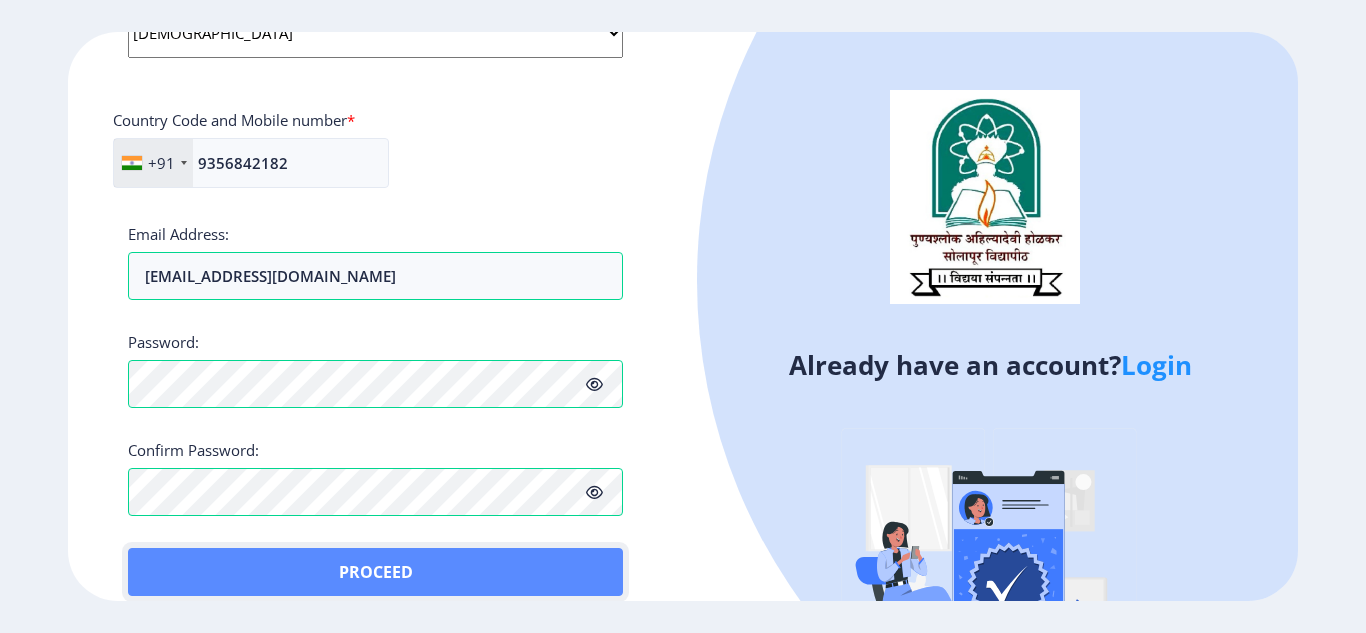 click on "Proceed" 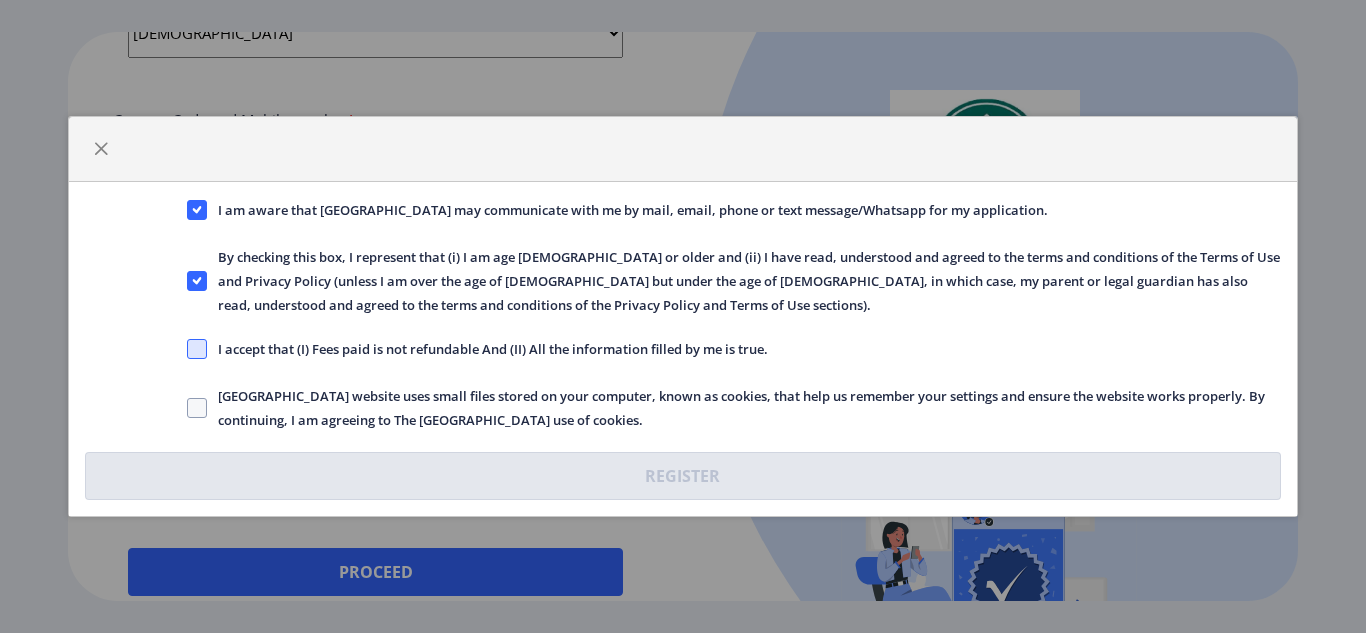 click 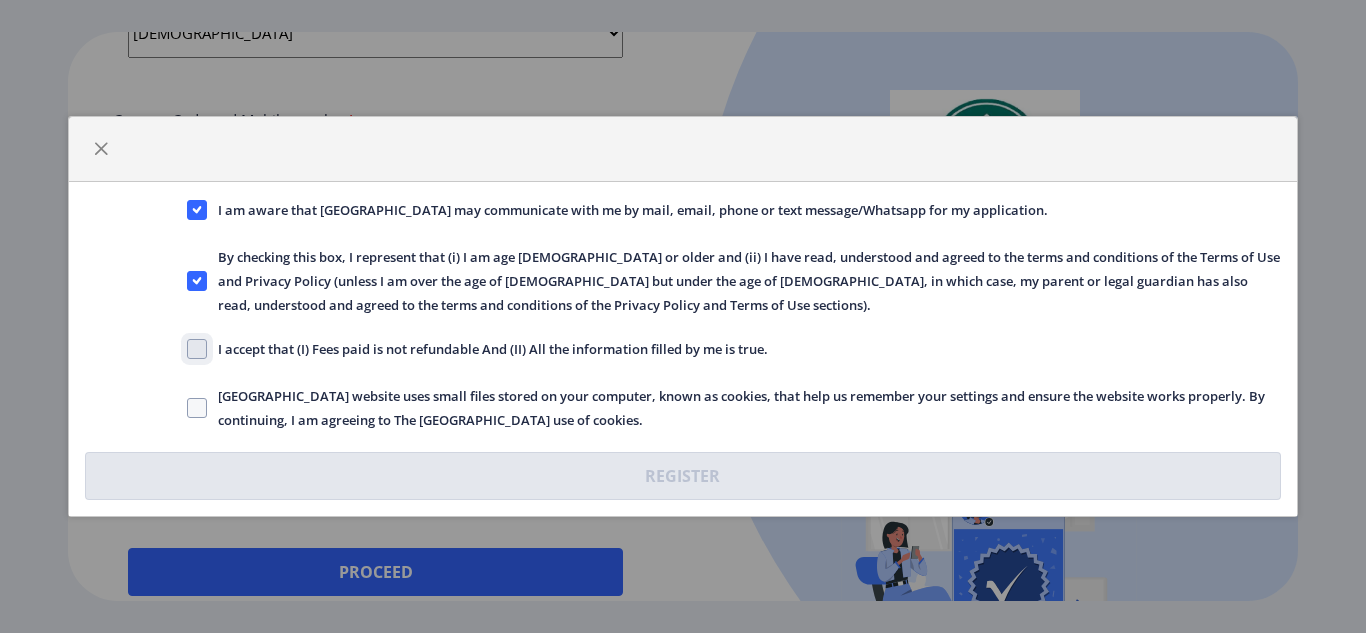 click on "I accept that (I) Fees paid is not refundable And (II) All the information filled by me is true." 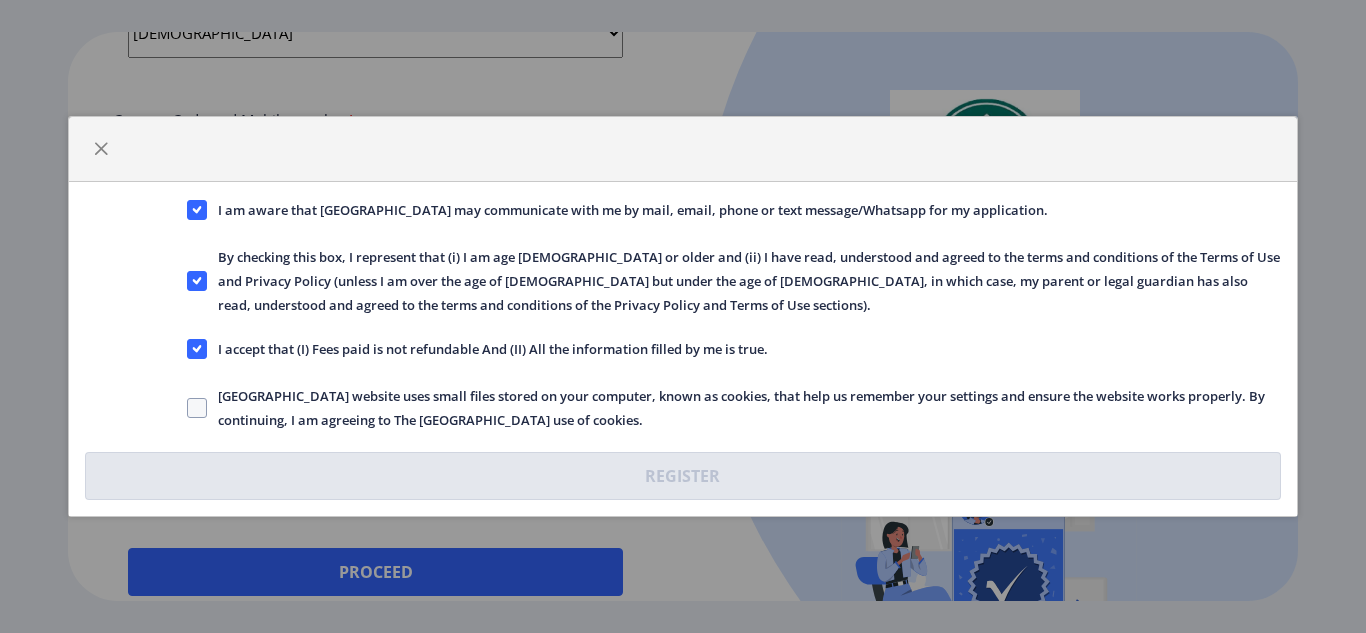 click on "Solapur University website uses small files stored on your computer, known as cookies, that help us remember your settings and ensure the website works properly. By continuing, I am agreeing to The Solapur University use of cookies." 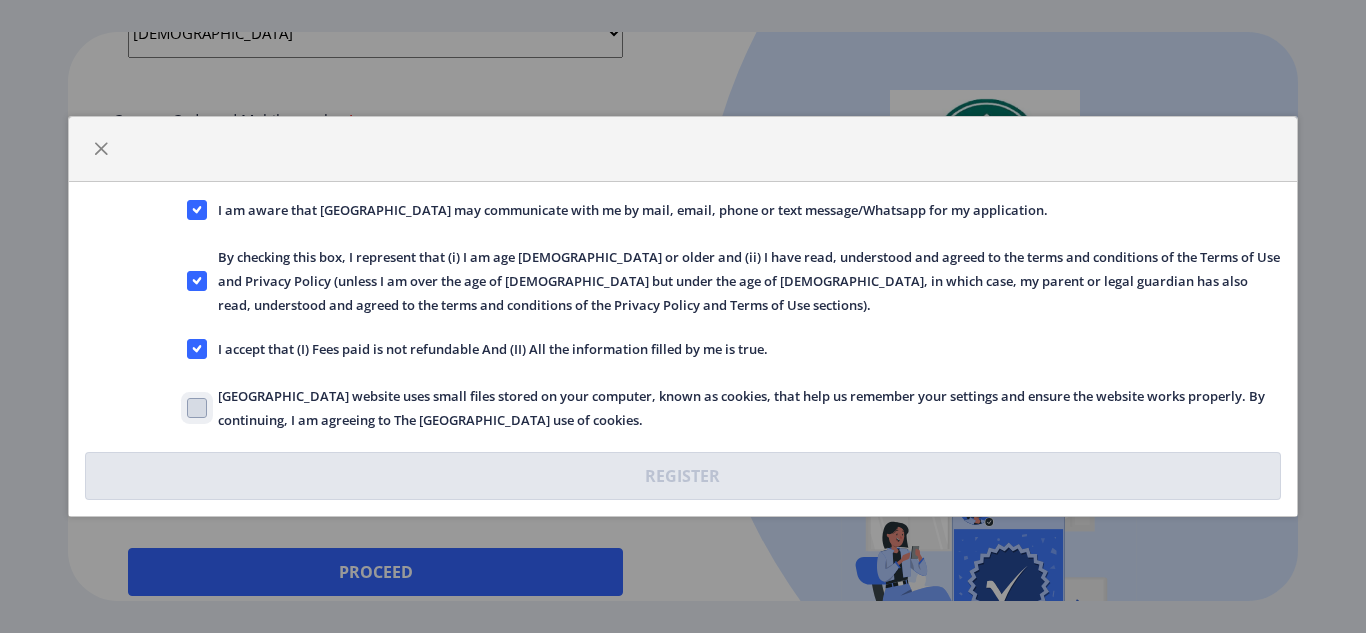 click on "Solapur University website uses small files stored on your computer, known as cookies, that help us remember your settings and ensure the website works properly. By continuing, I am agreeing to The Solapur University use of cookies." 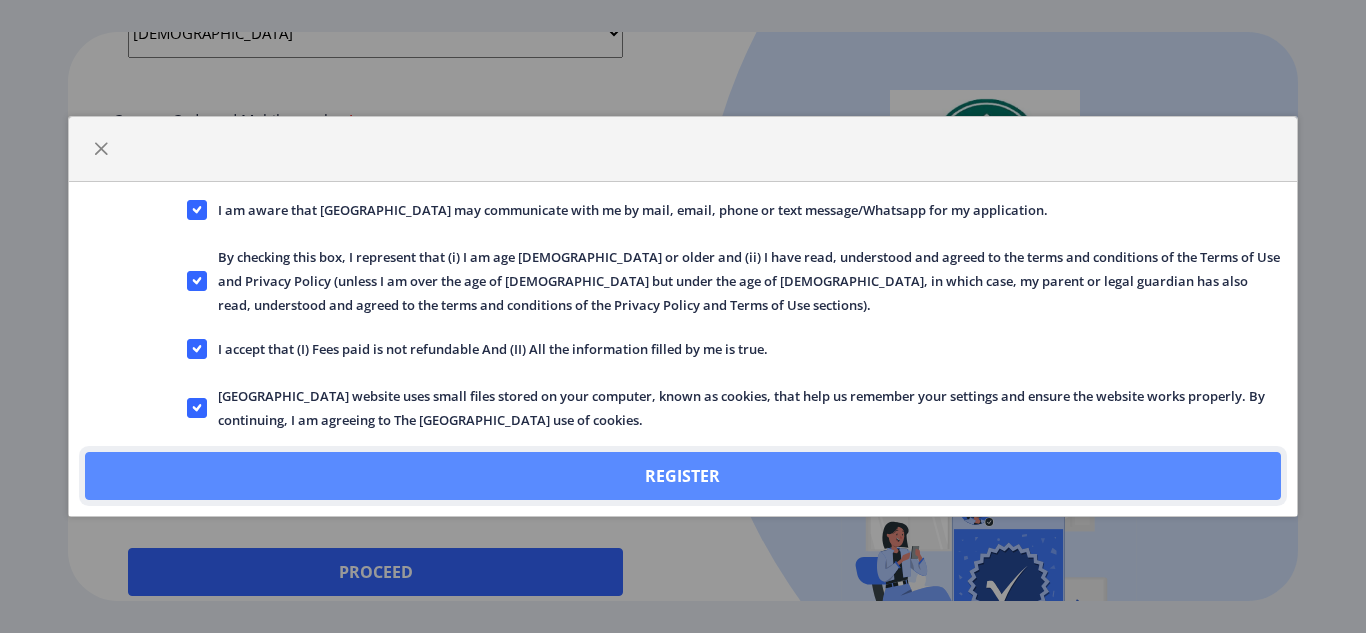 click on "Register" 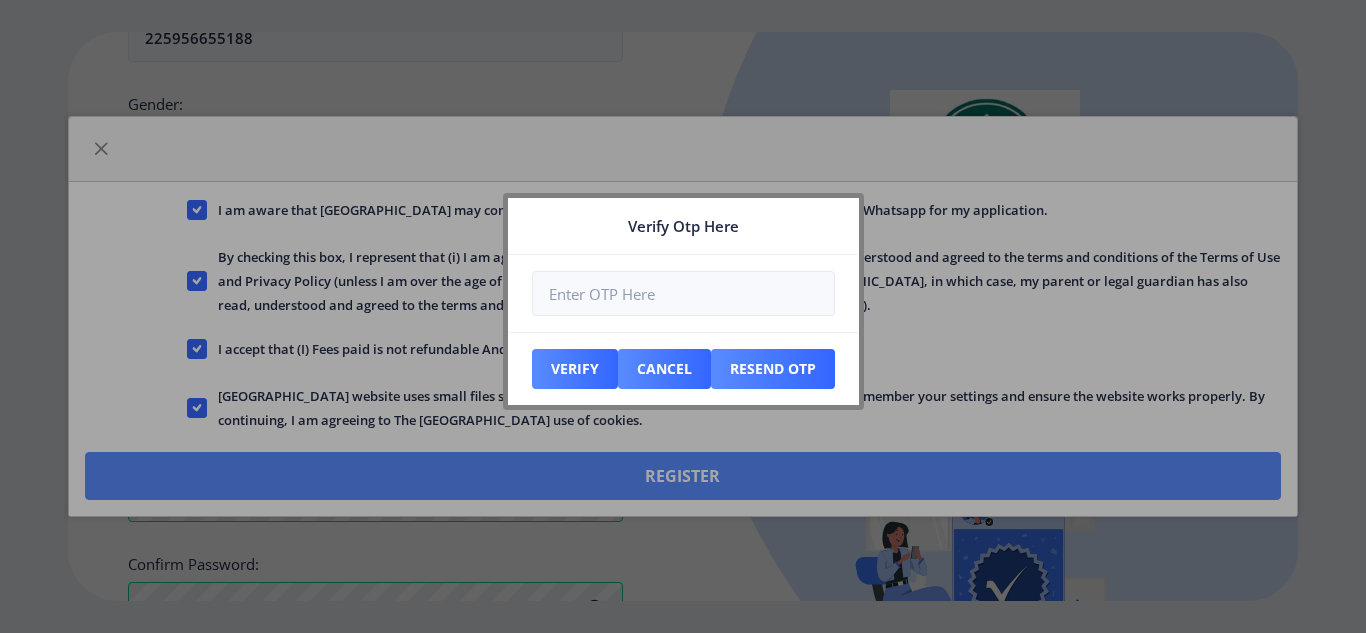 scroll, scrollTop: 960, scrollLeft: 0, axis: vertical 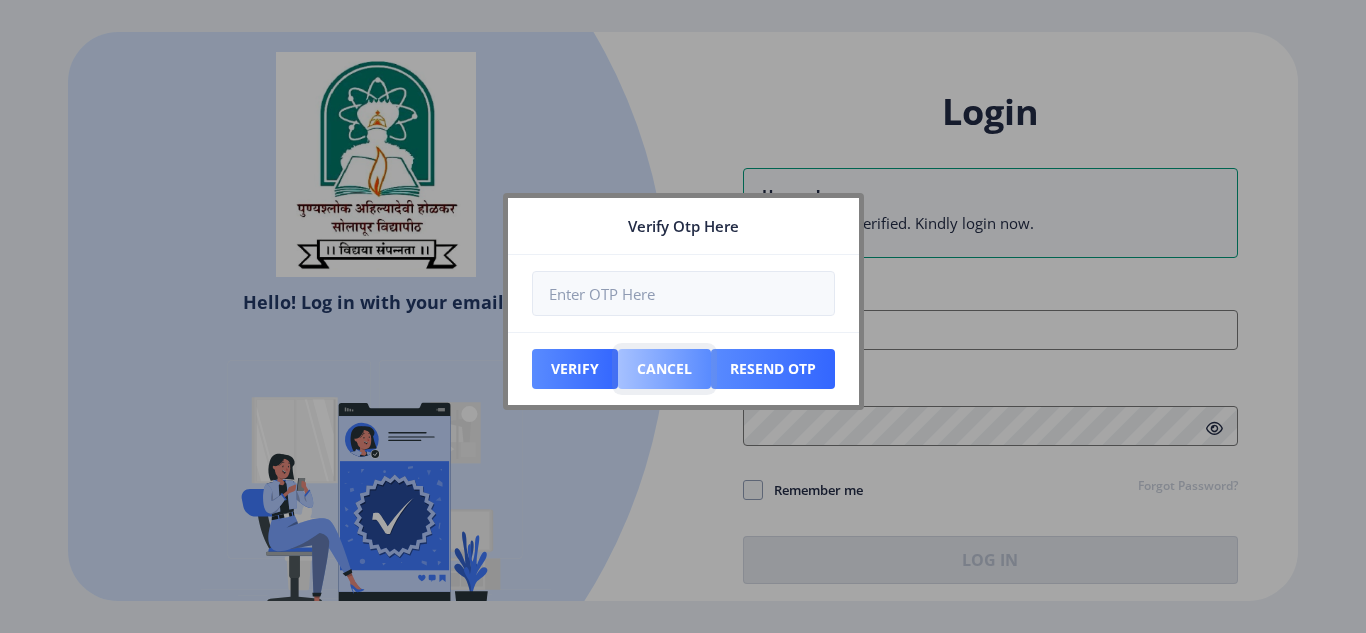 click on "Cancel" at bounding box center [575, 369] 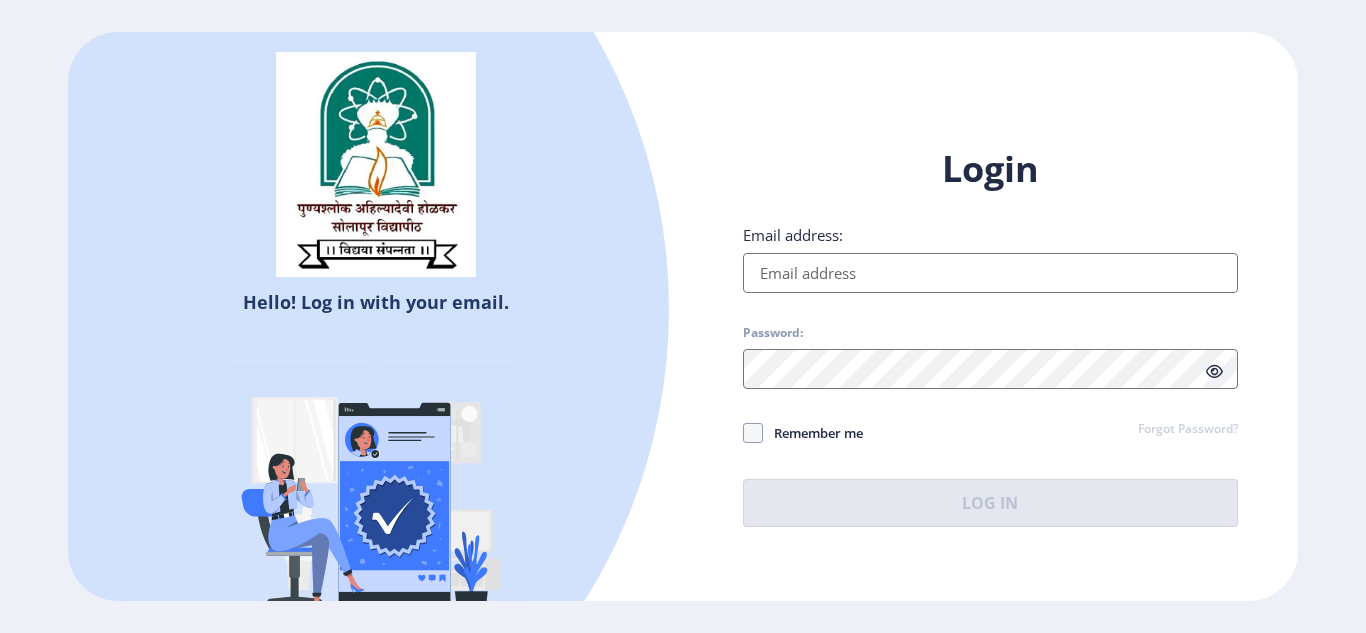 click on "Email address:" at bounding box center (990, 273) 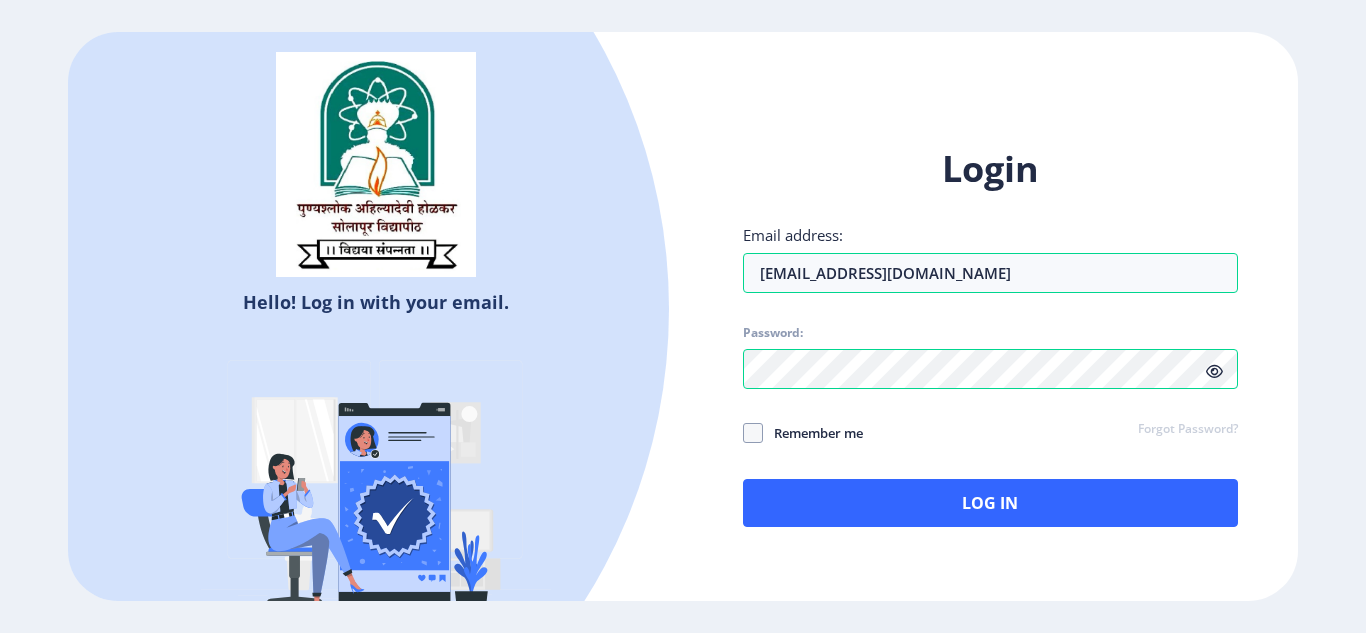 click 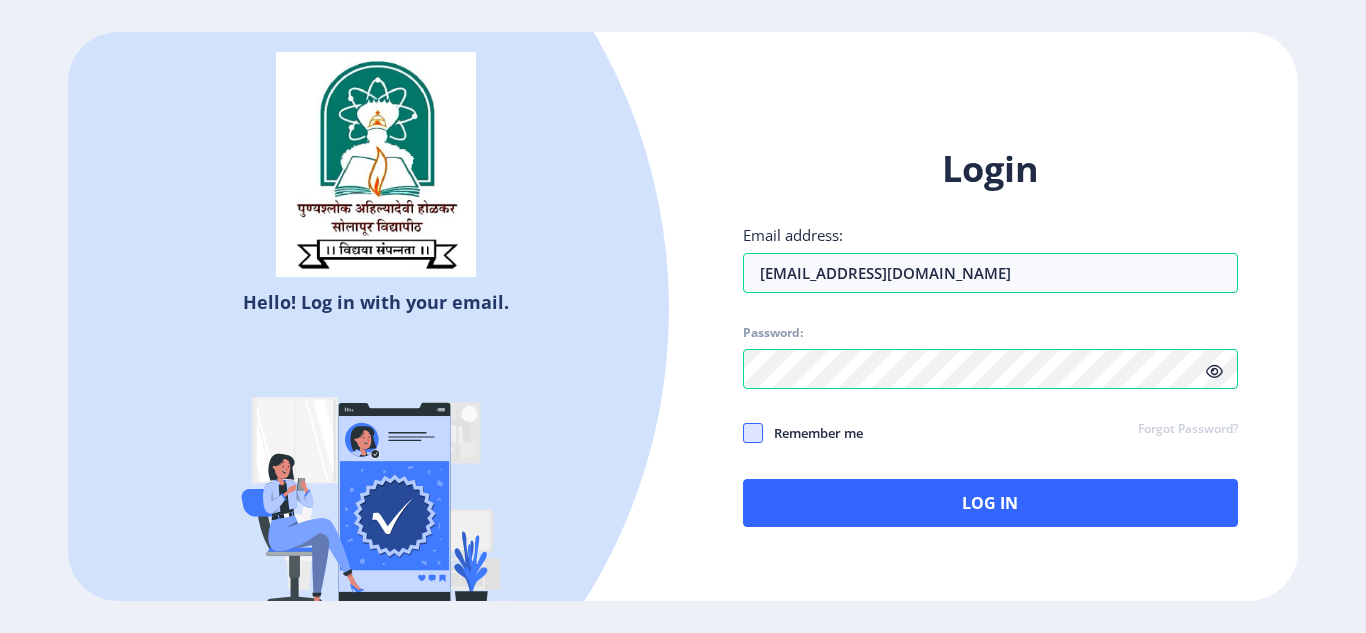 click 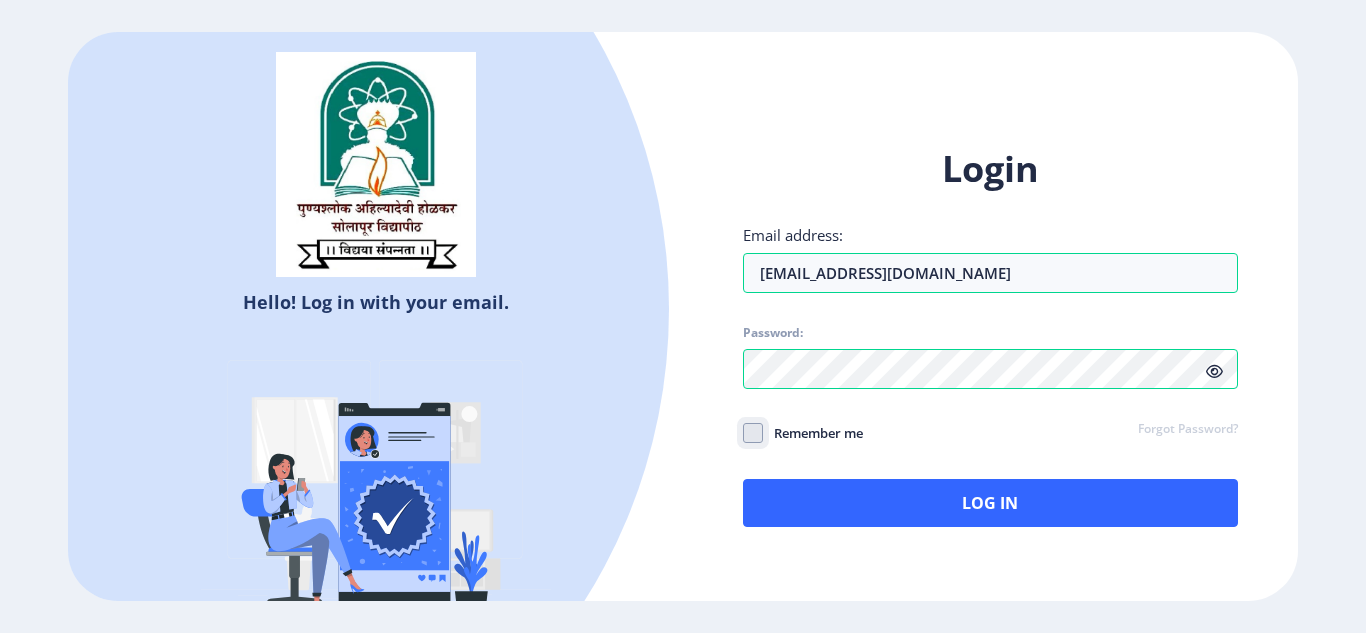click on "Remember me" 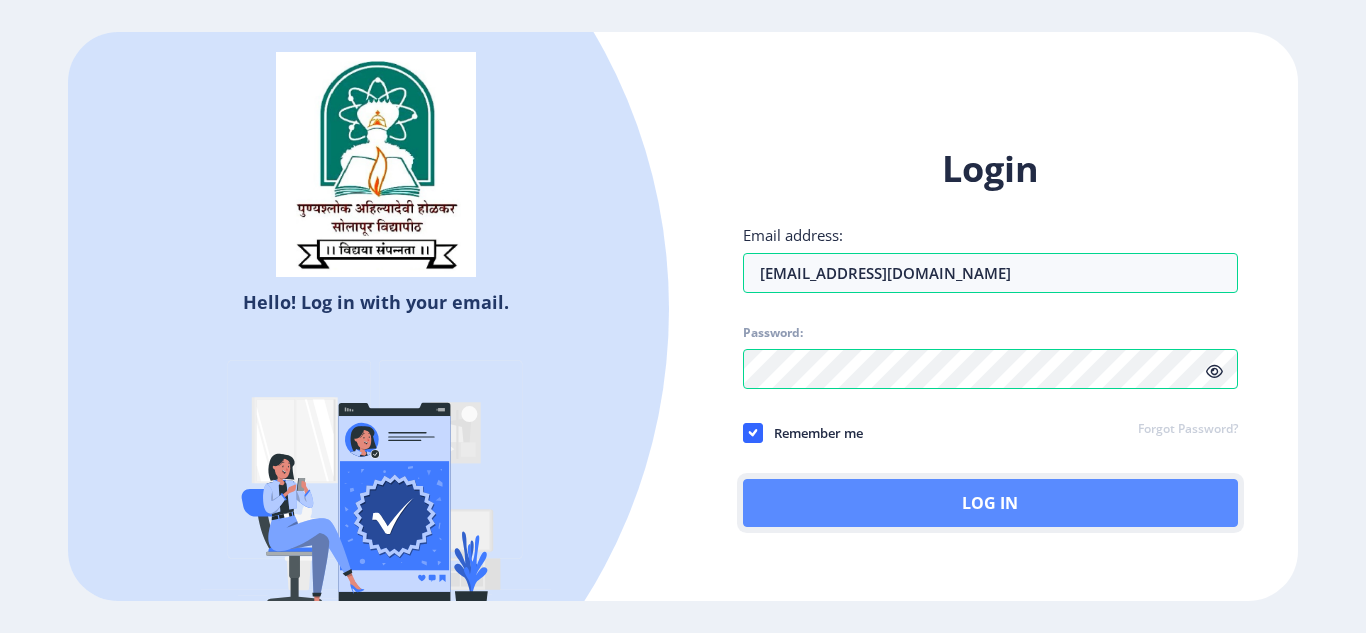 click on "Log In" 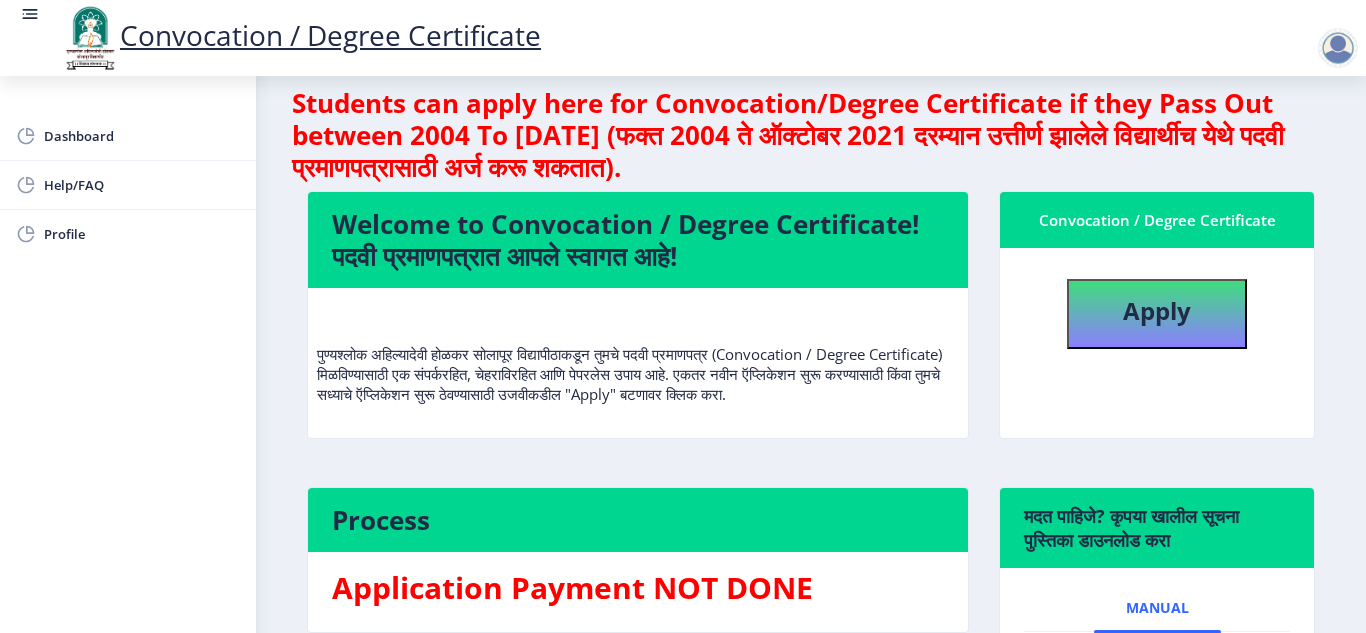 scroll, scrollTop: 336, scrollLeft: 0, axis: vertical 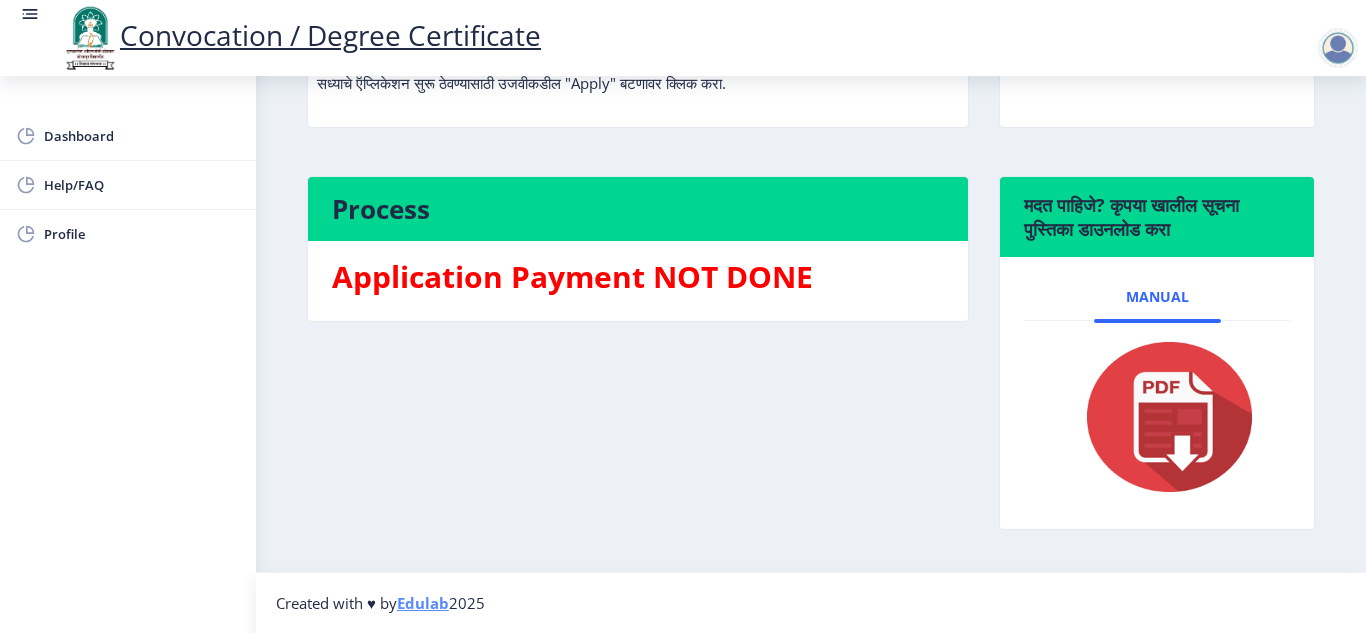 click 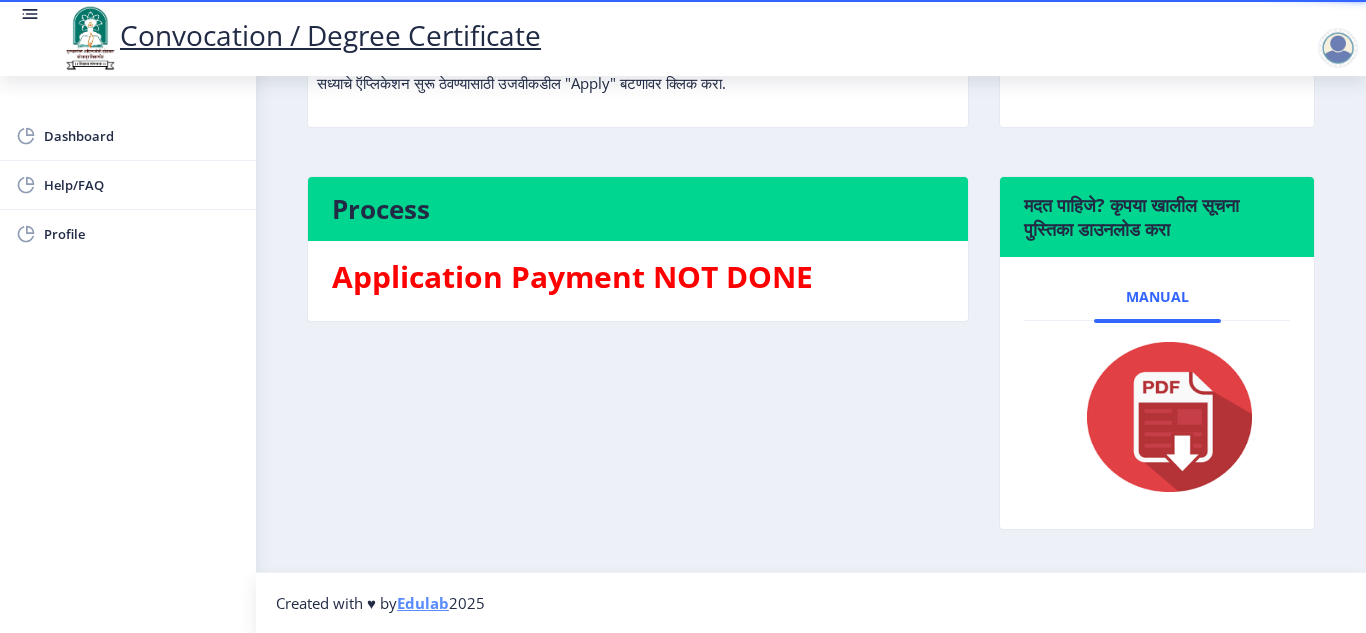 click 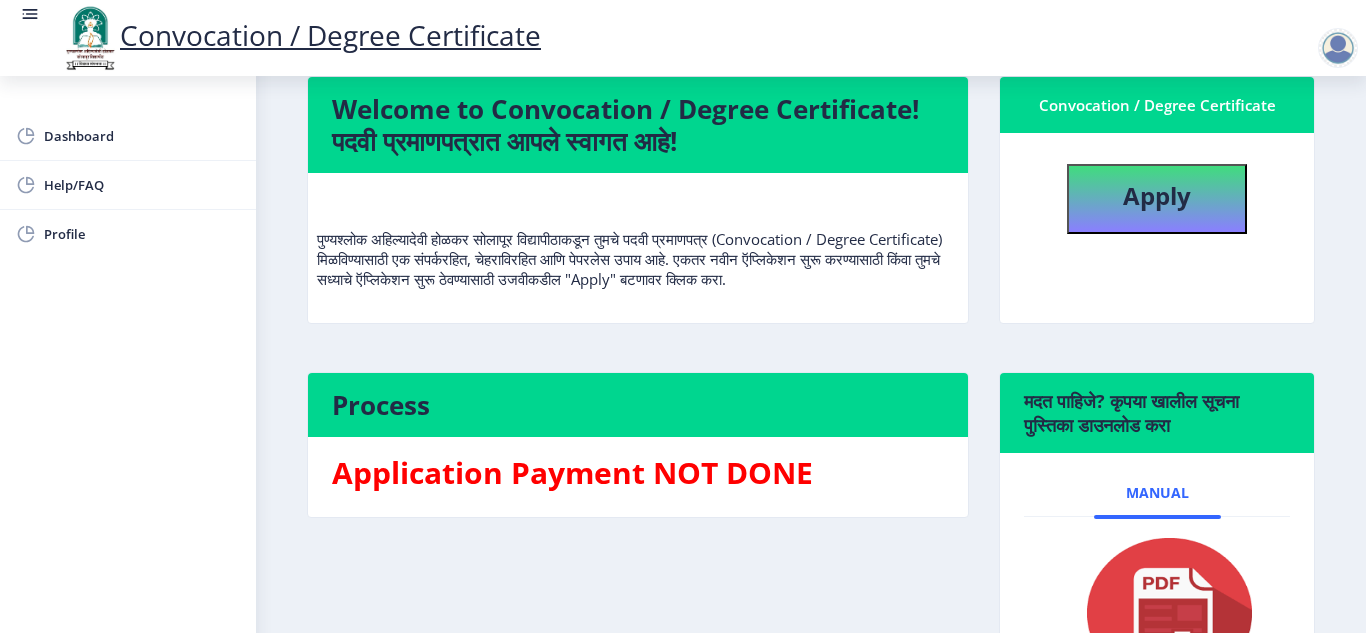 scroll, scrollTop: 0, scrollLeft: 0, axis: both 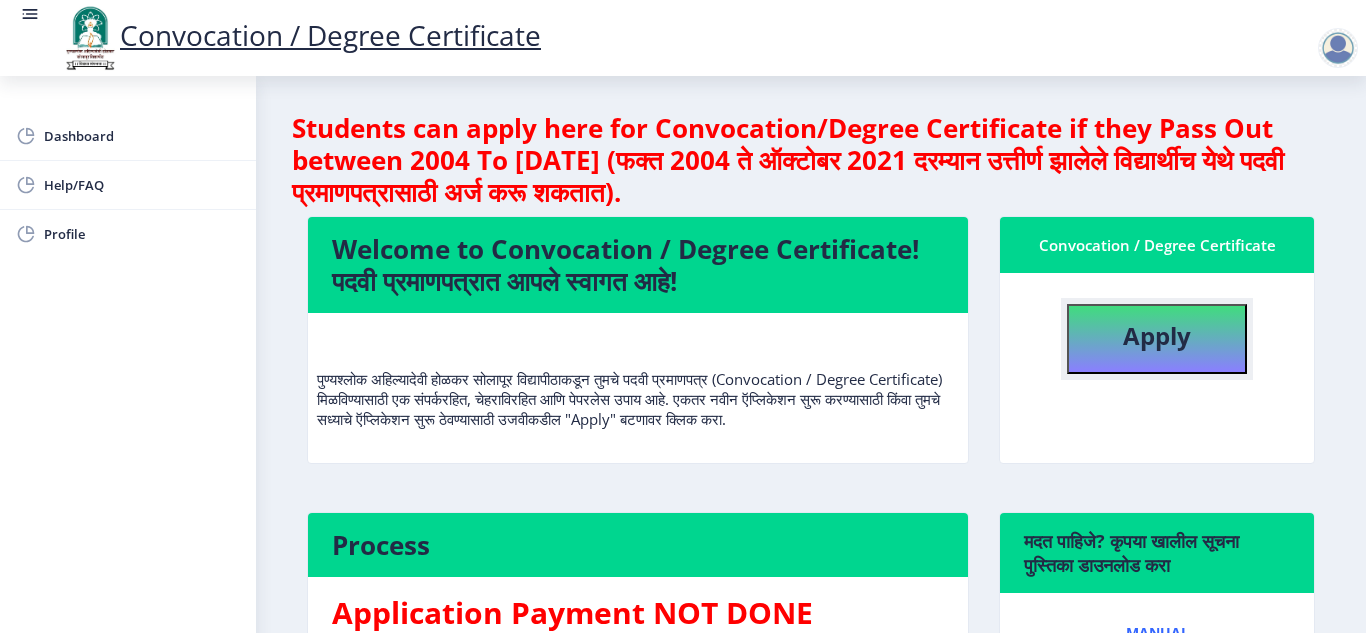 click on "Apply" 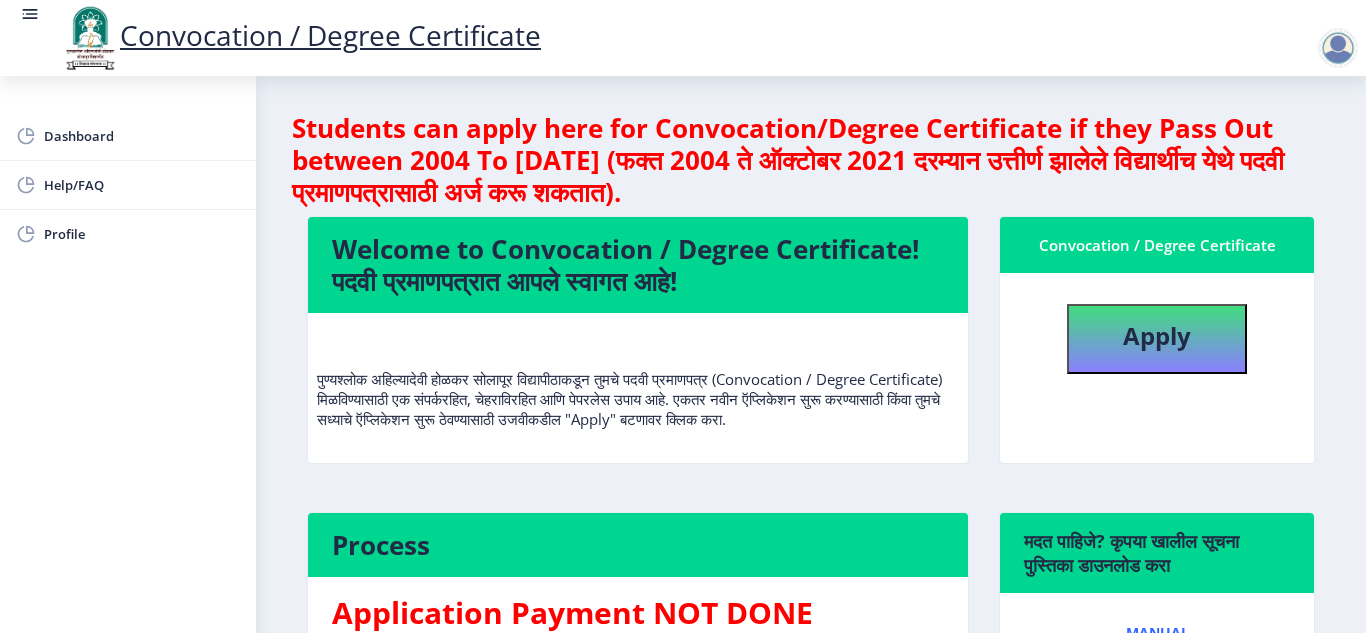 select 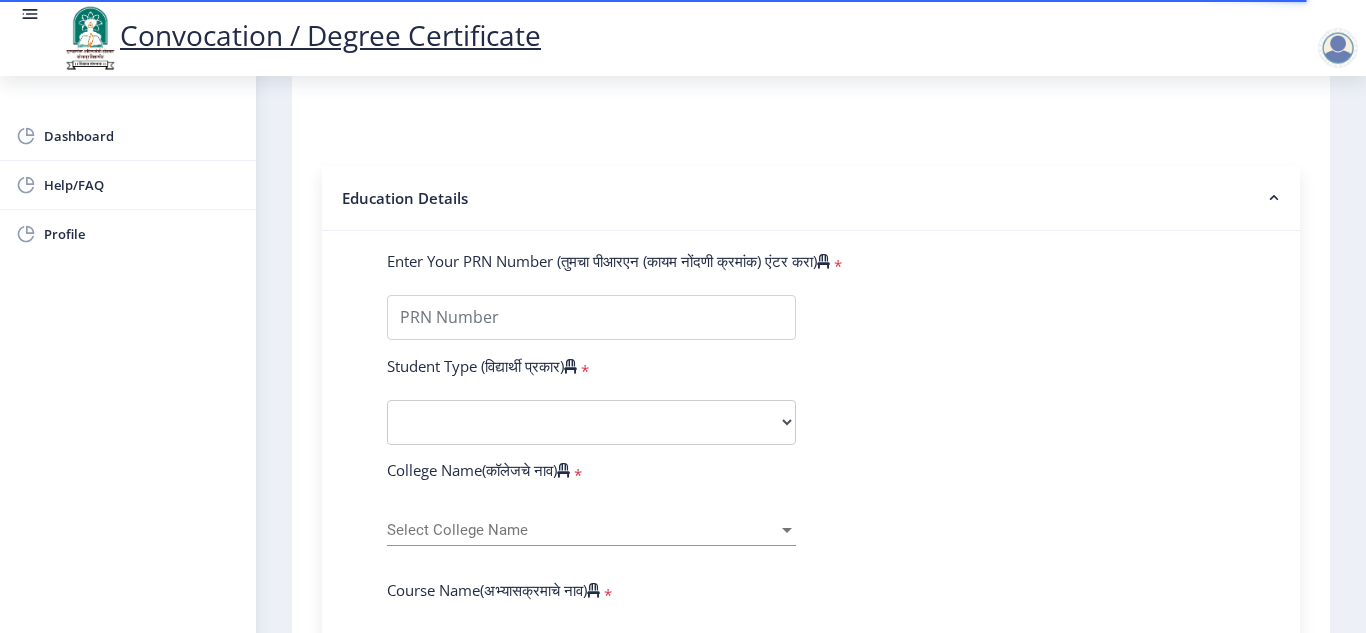scroll, scrollTop: 407, scrollLeft: 0, axis: vertical 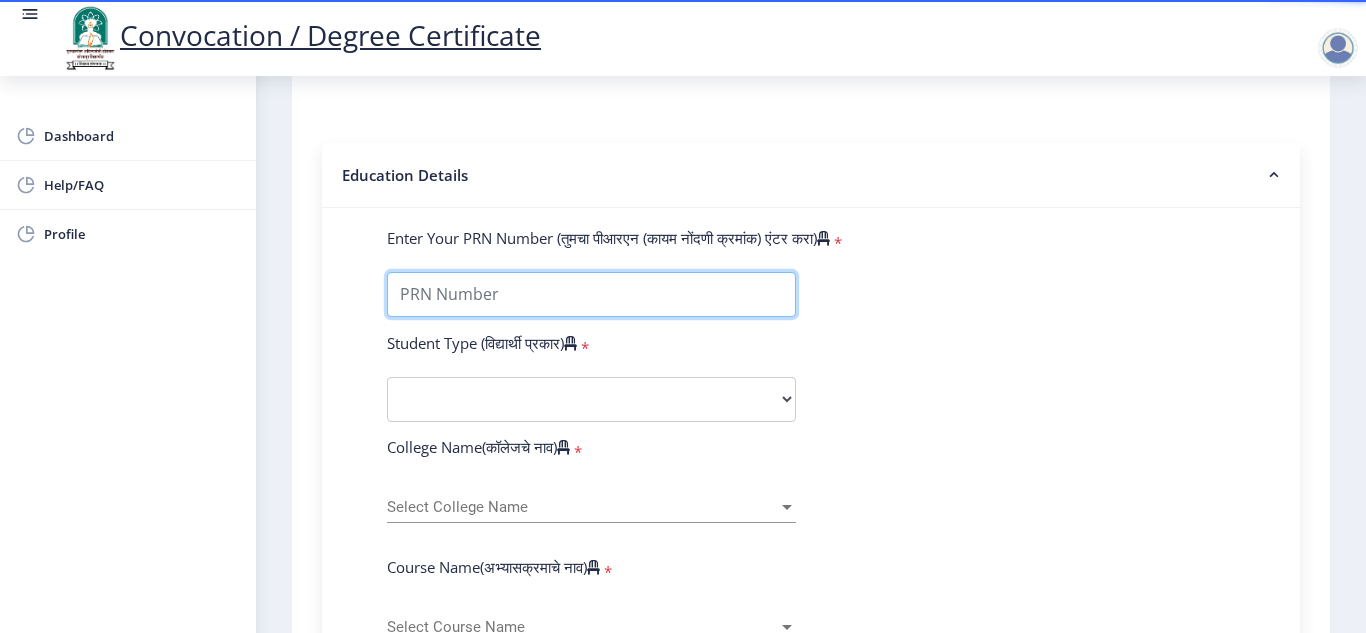 click on "Enter Your PRN Number (तुमचा पीआरएन (कायम नोंदणी क्रमांक) एंटर करा)" at bounding box center [591, 294] 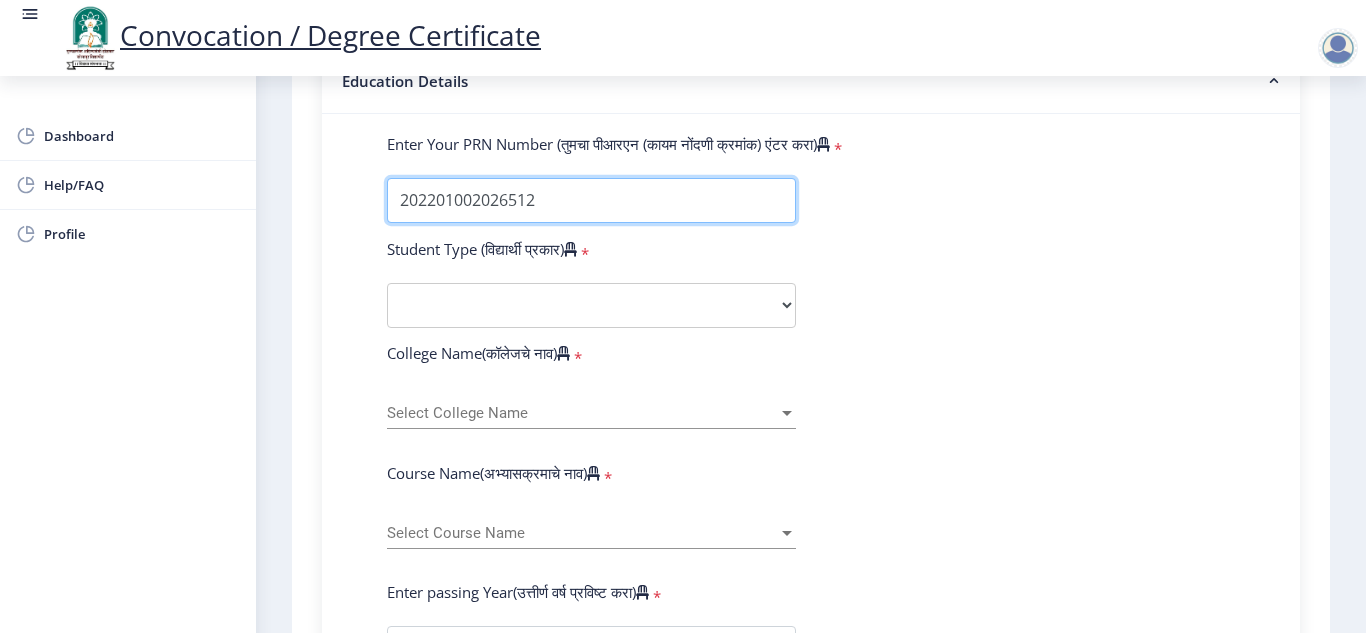scroll, scrollTop: 503, scrollLeft: 0, axis: vertical 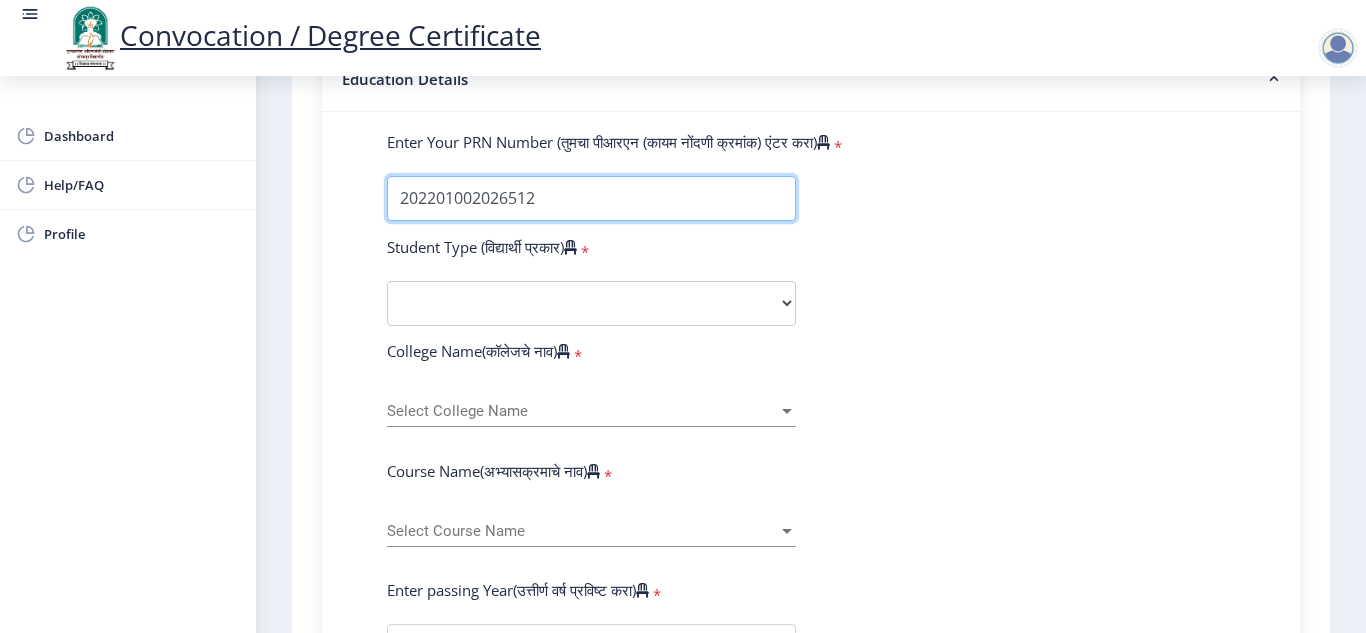 type on "202201002026512" 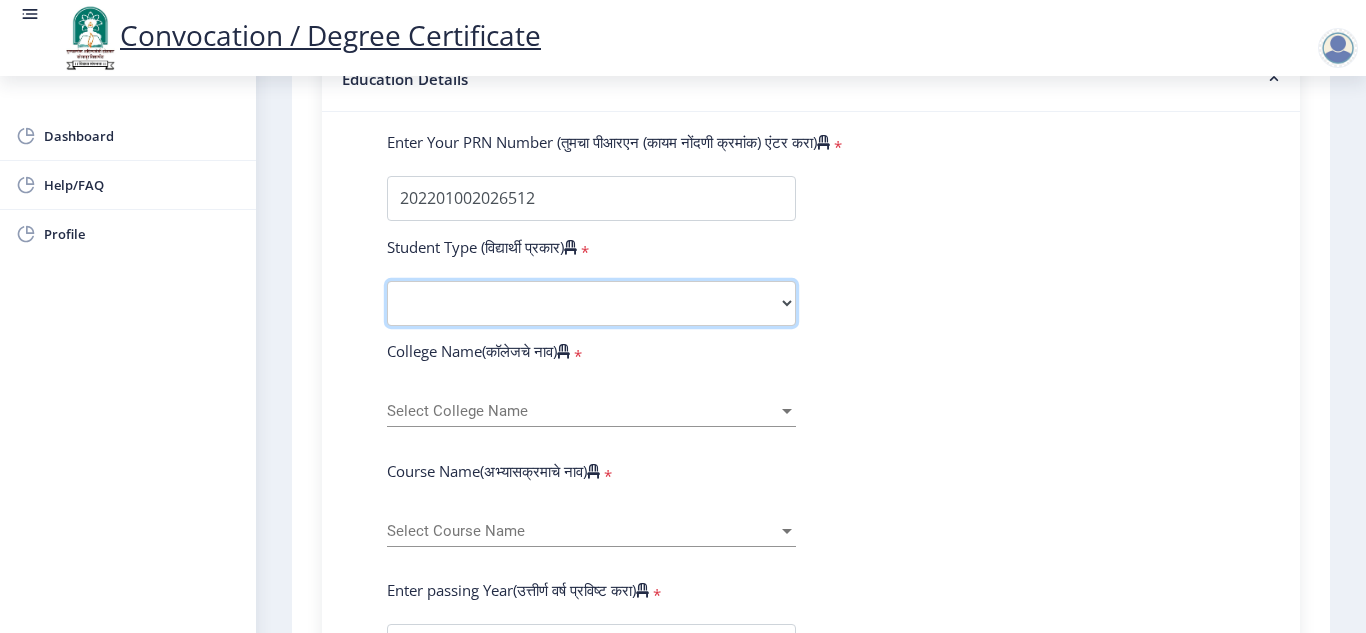 click on "Select Student Type Regular External" at bounding box center [591, 303] 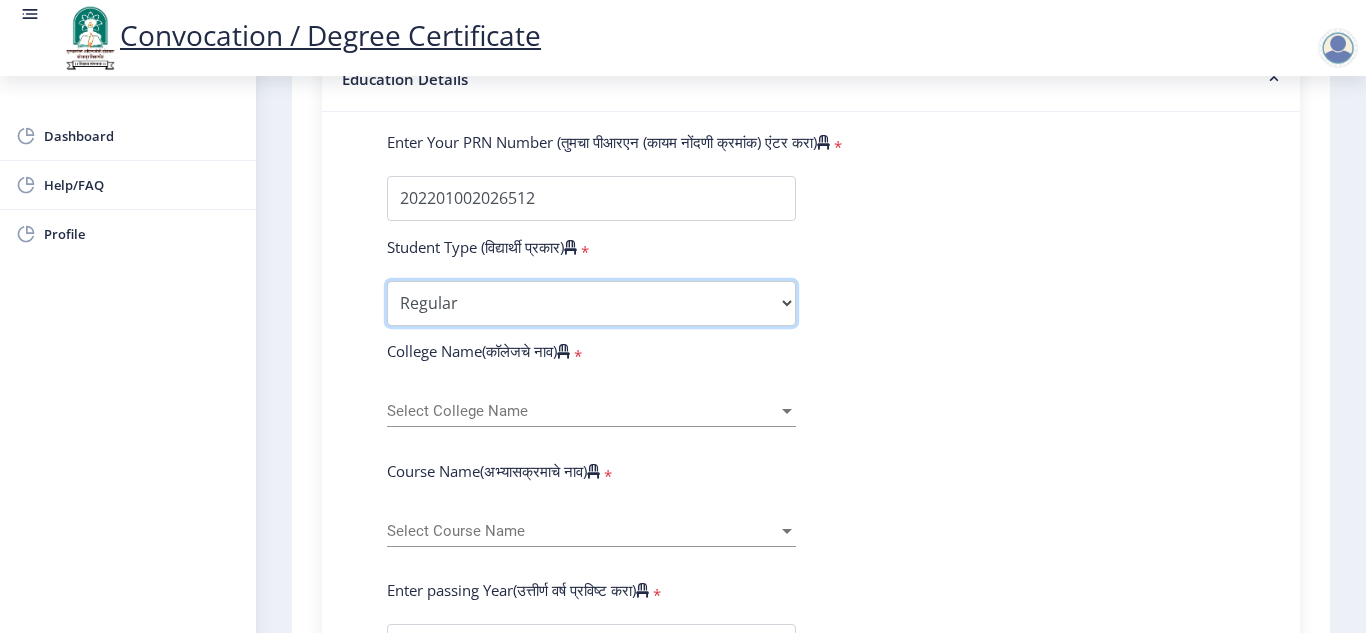 click on "Select Student Type Regular External" at bounding box center [591, 303] 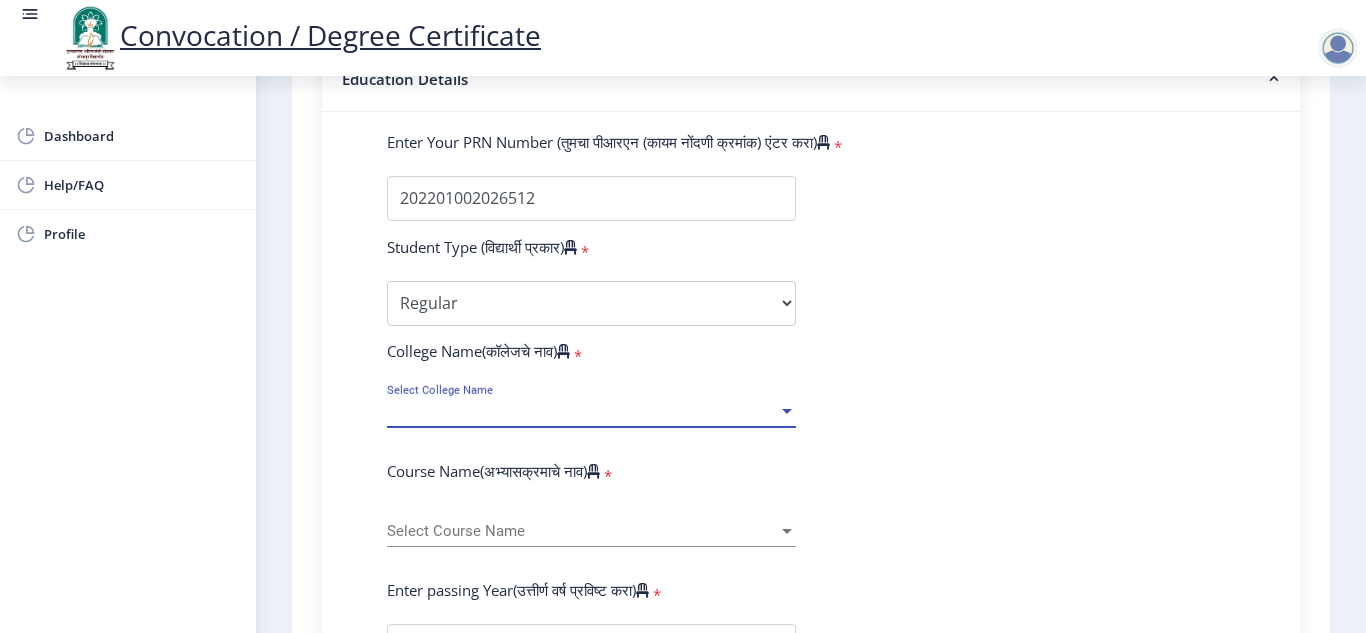 click on "Select College Name" at bounding box center (582, 411) 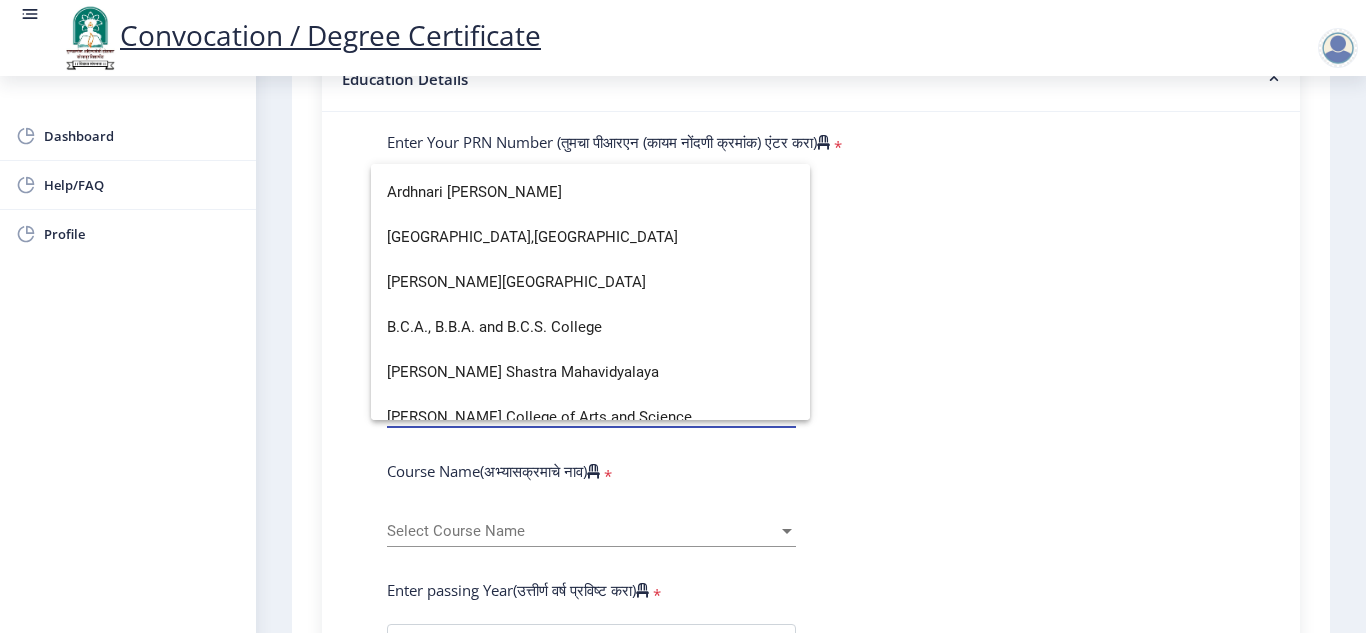 scroll, scrollTop: 175, scrollLeft: 0, axis: vertical 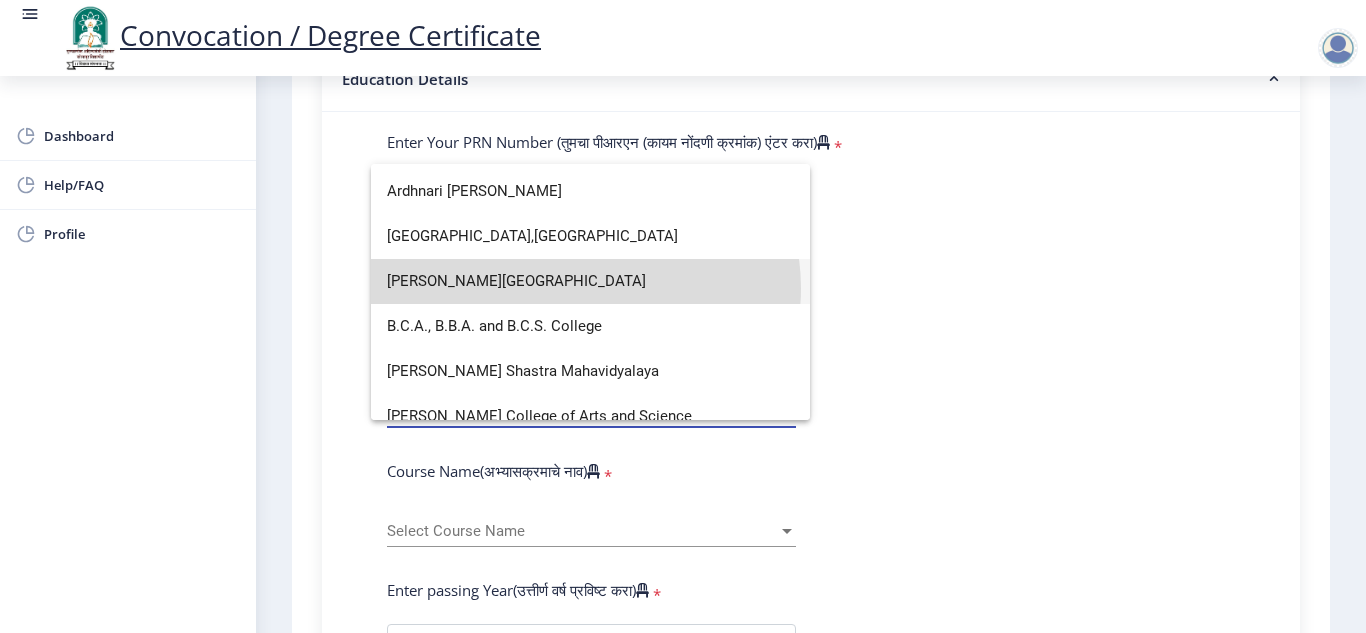 click on "B. P. Sulakhe Commerce College" at bounding box center (590, 281) 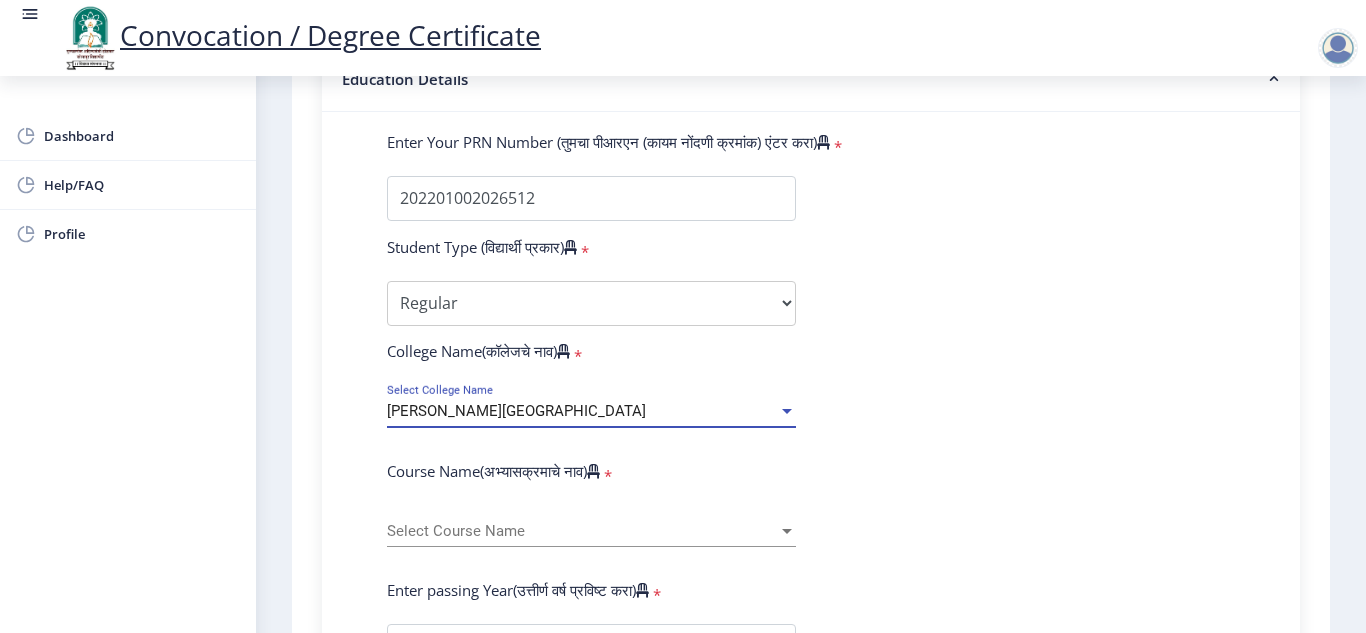 click on "B. P. Sulakhe Commerce College" at bounding box center [582, 411] 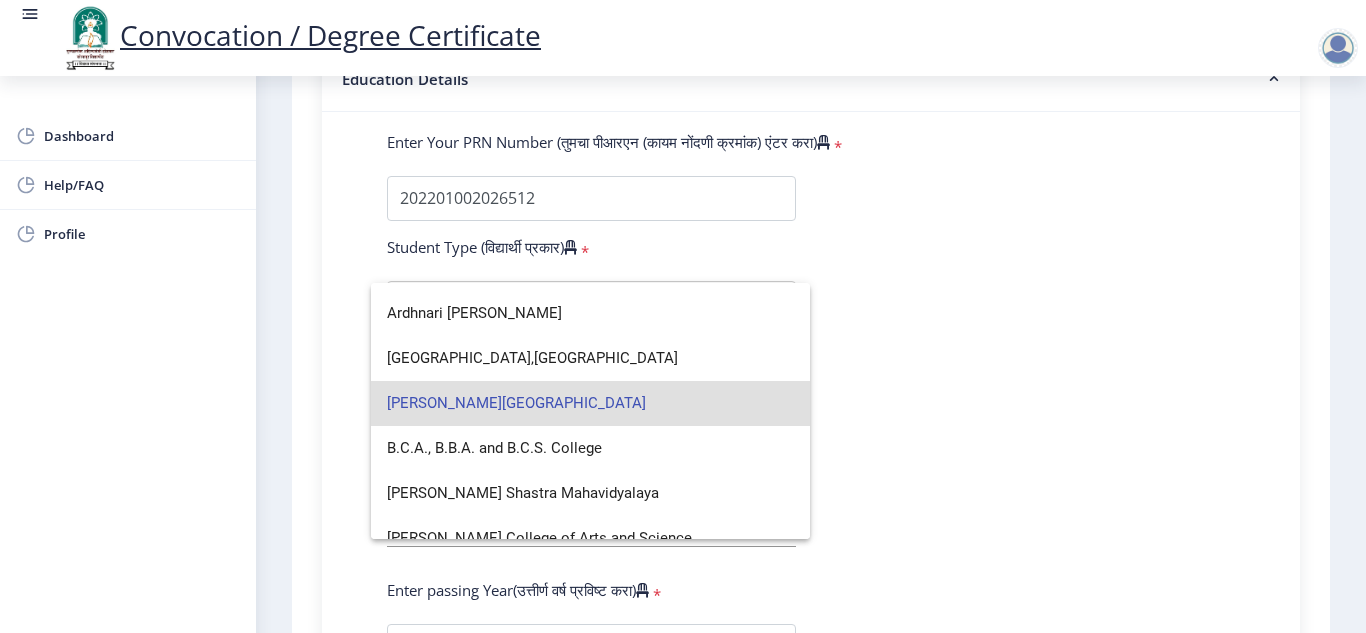 scroll, scrollTop: 163, scrollLeft: 0, axis: vertical 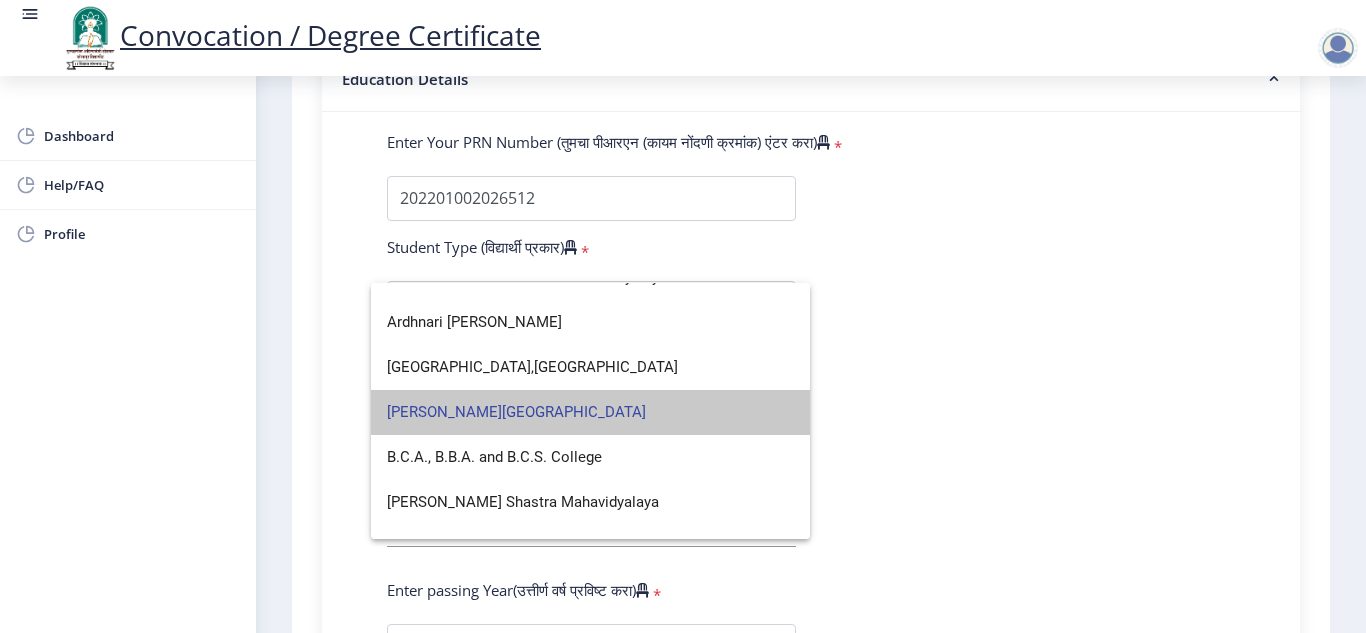 click on "B. P. Sulakhe Commerce College" at bounding box center [590, 412] 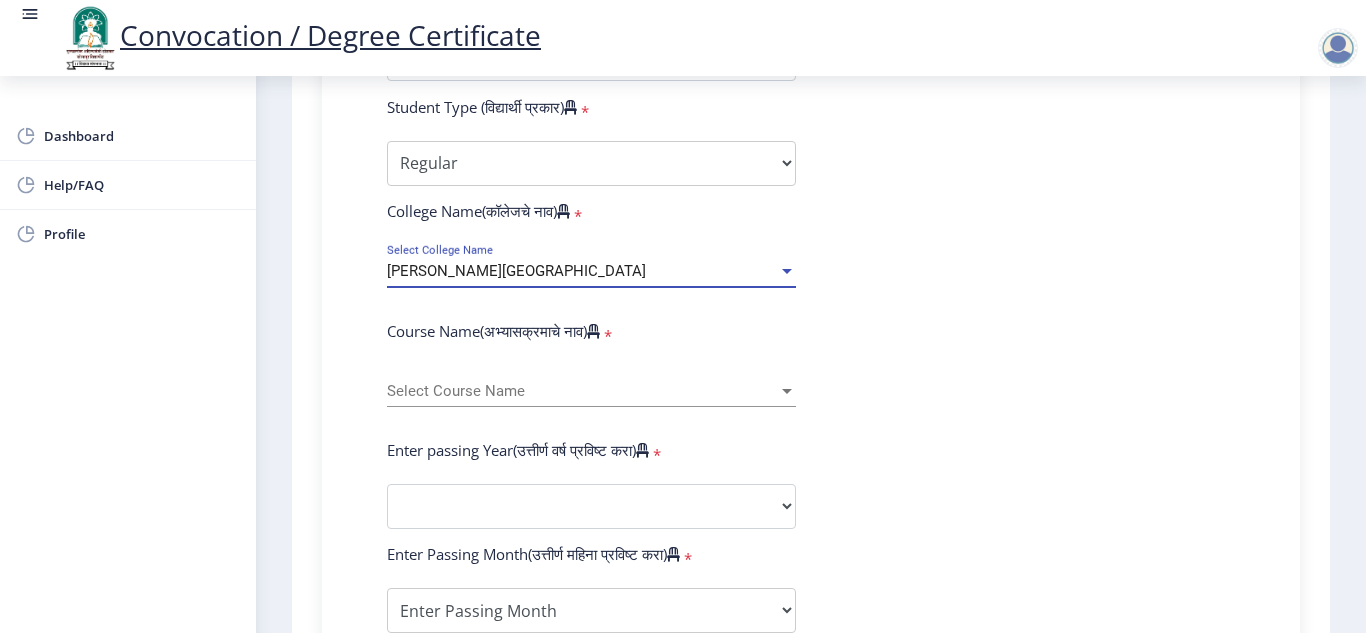scroll, scrollTop: 677, scrollLeft: 0, axis: vertical 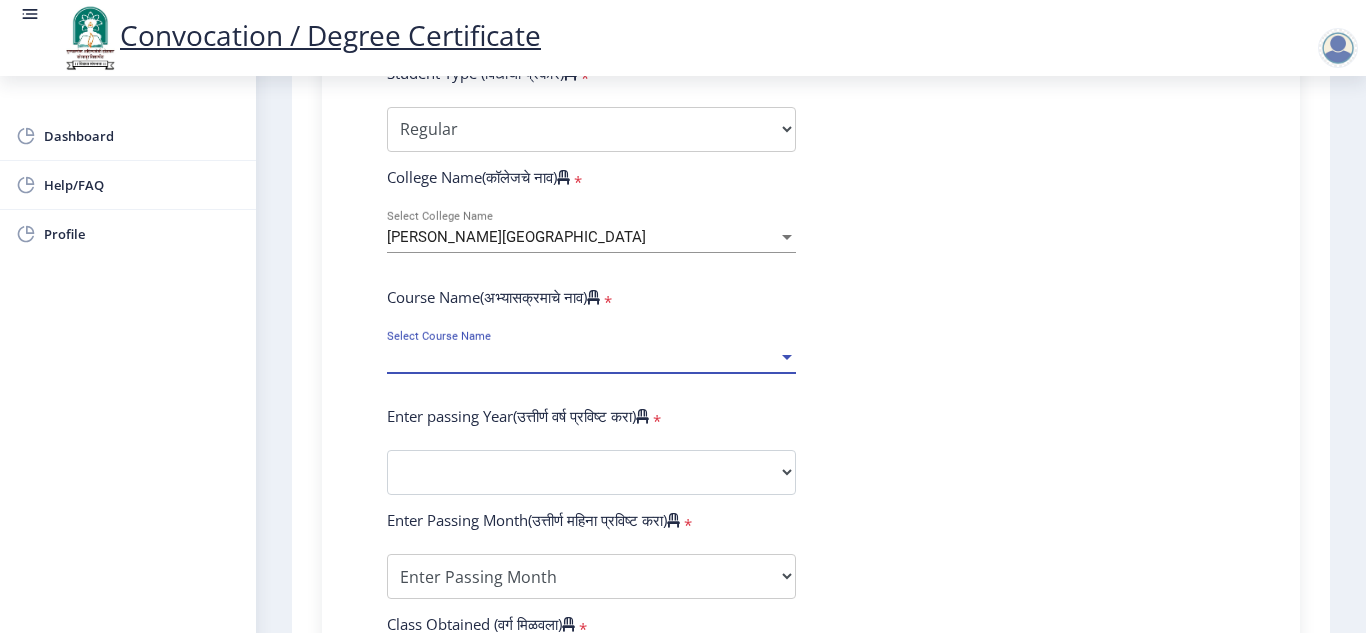 click on "Select Course Name" at bounding box center (582, 357) 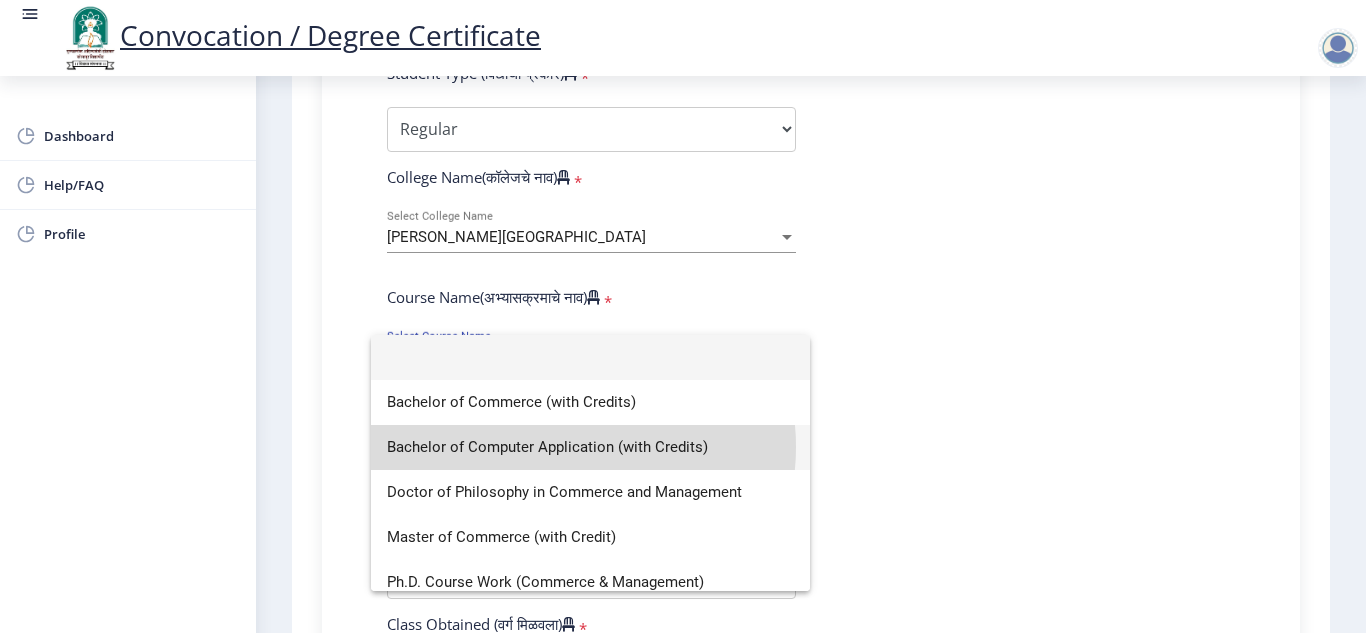 click on "Bachelor of Computer Application (with Credits)" at bounding box center (590, 447) 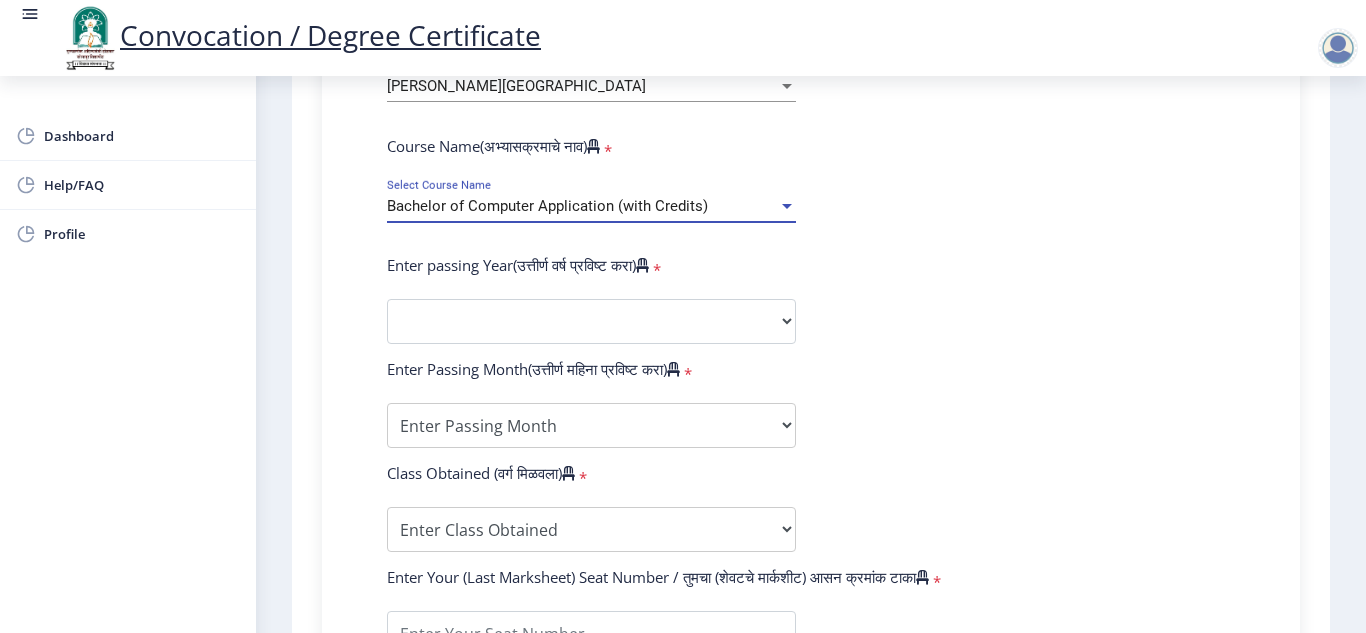 scroll, scrollTop: 834, scrollLeft: 0, axis: vertical 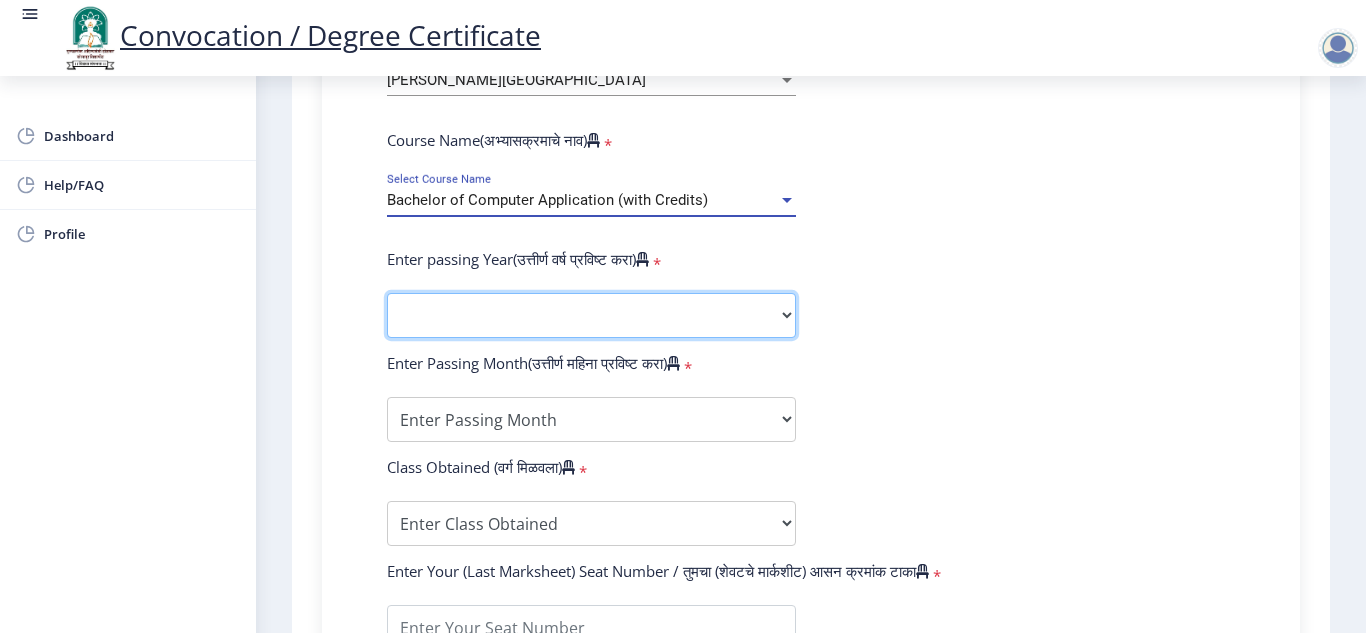 click on "2025   2024   2023   2022   2021   2020   2019   2018   2017   2016   2015   2014   2013   2012   2011   2010   2009   2008   2007   2006   2005   2004   2003   2002   2001   2000   1999   1998   1997   1996   1995   1994   1993   1992   1991   1990   1989   1988   1987   1986   1985   1984   1983   1982   1981   1980   1979   1978   1977   1976" 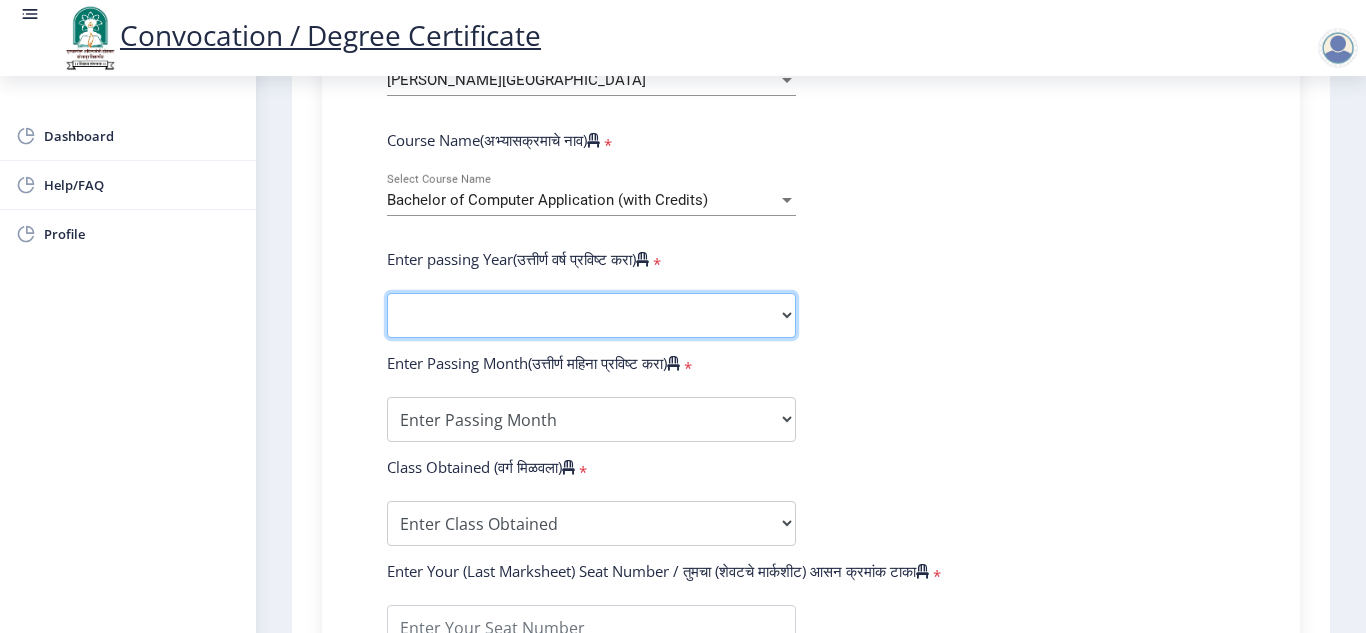 select on "2025" 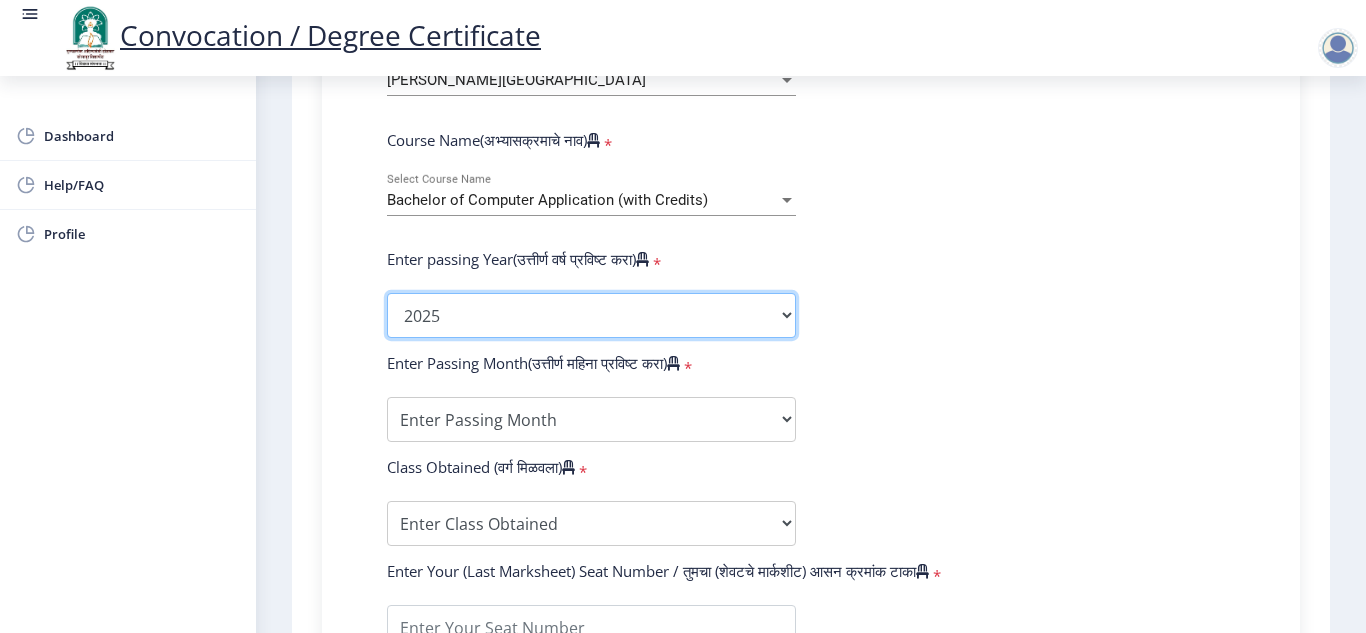 click on "2025   2024   2023   2022   2021   2020   2019   2018   2017   2016   2015   2014   2013   2012   2011   2010   2009   2008   2007   2006   2005   2004   2003   2002   2001   2000   1999   1998   1997   1996   1995   1994   1993   1992   1991   1990   1989   1988   1987   1986   1985   1984   1983   1982   1981   1980   1979   1978   1977   1976" 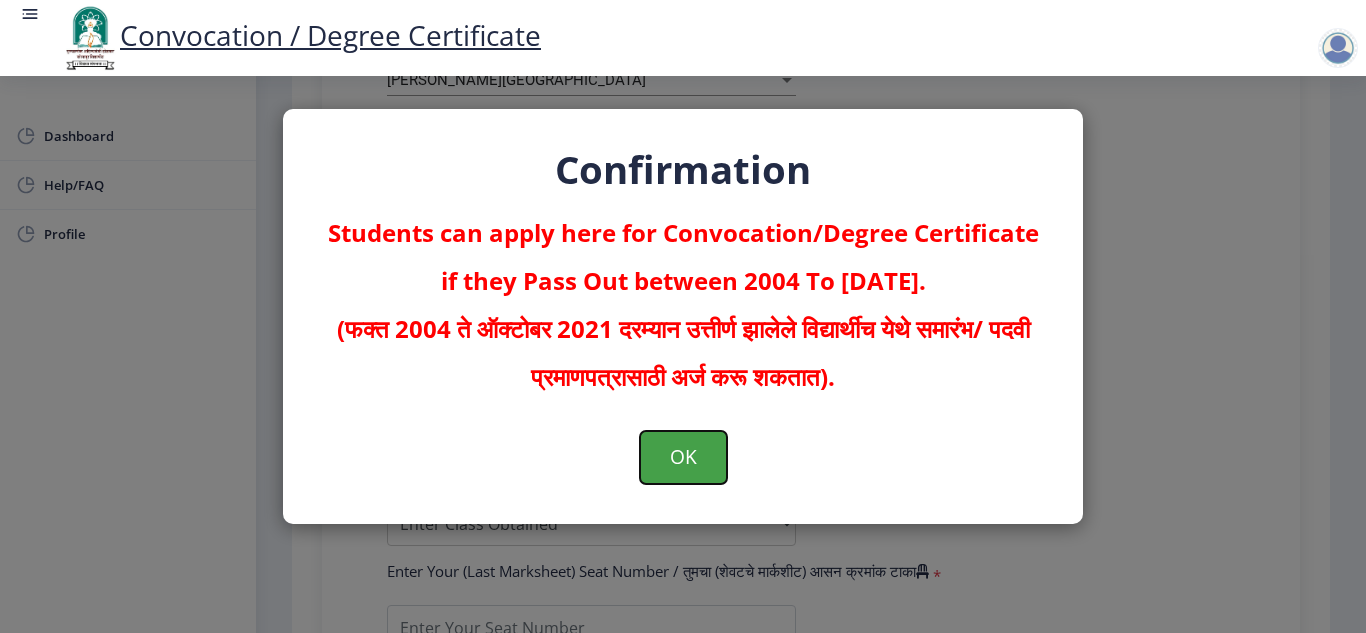 click on "OK" 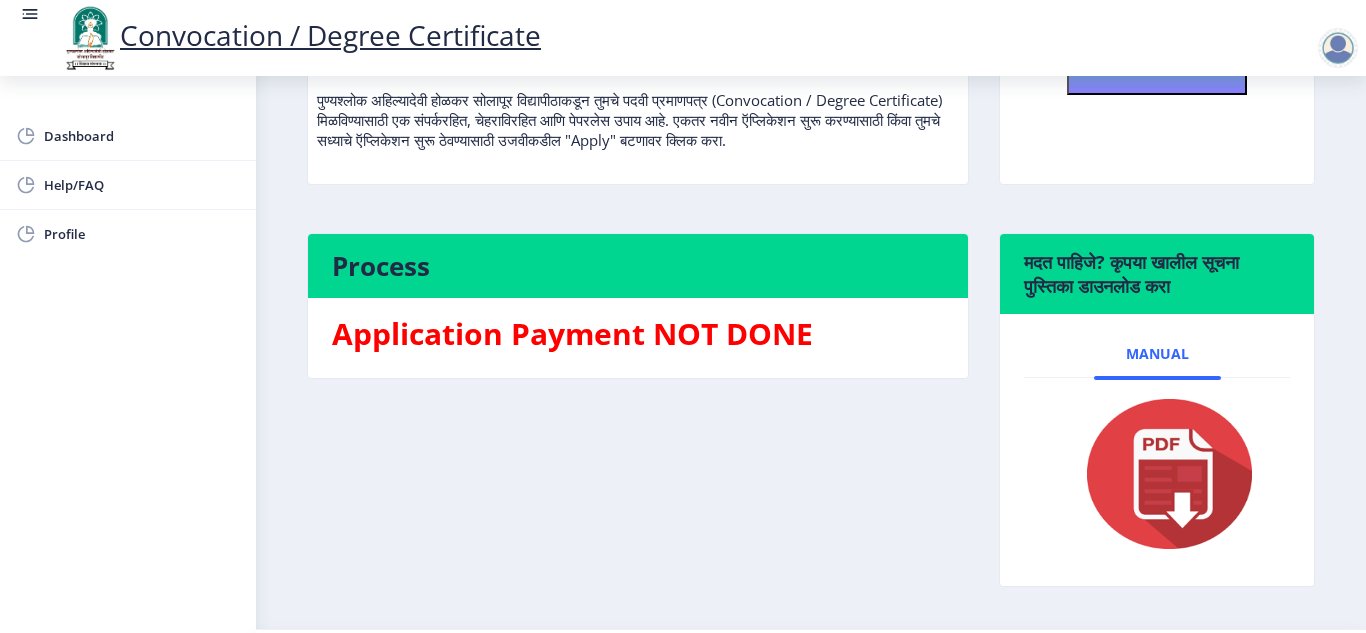 scroll, scrollTop: 336, scrollLeft: 0, axis: vertical 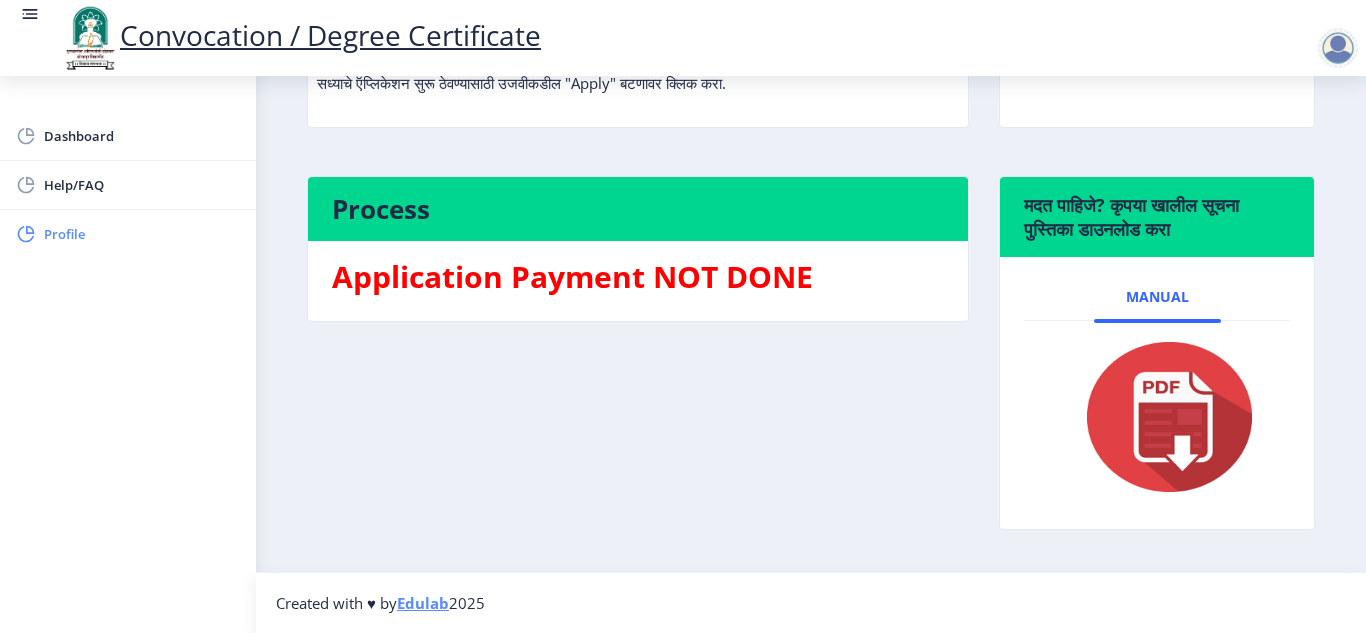 click on "Profile" 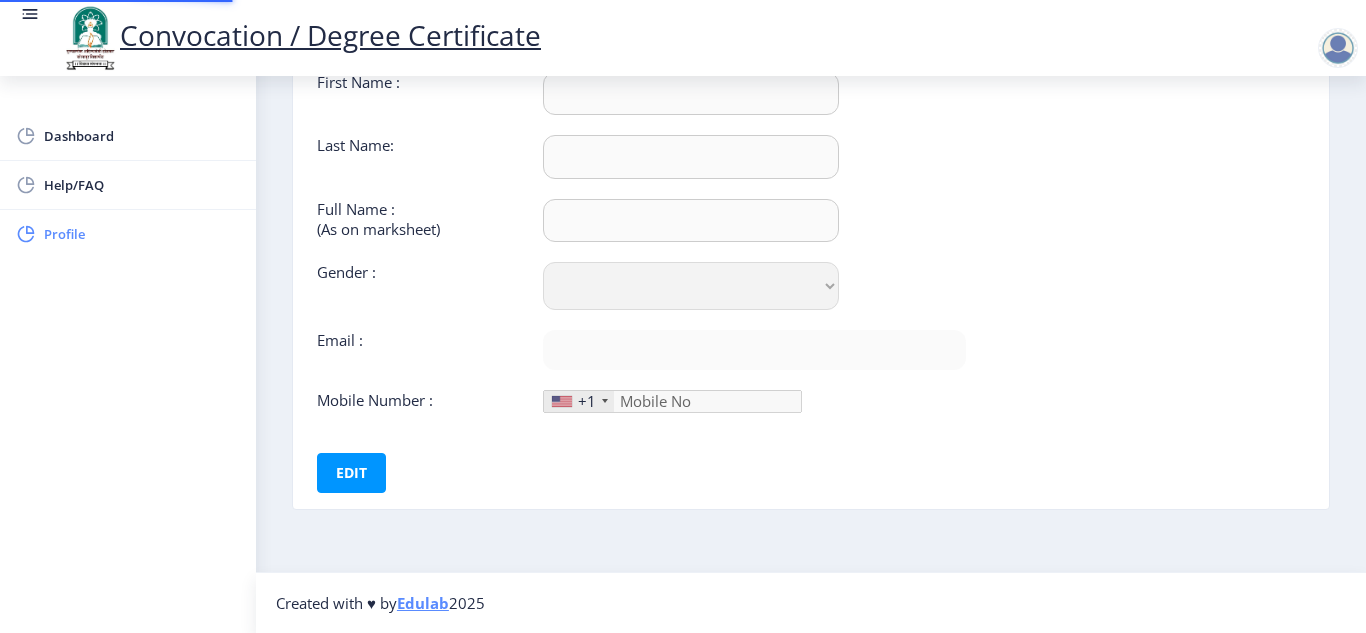 scroll, scrollTop: 0, scrollLeft: 0, axis: both 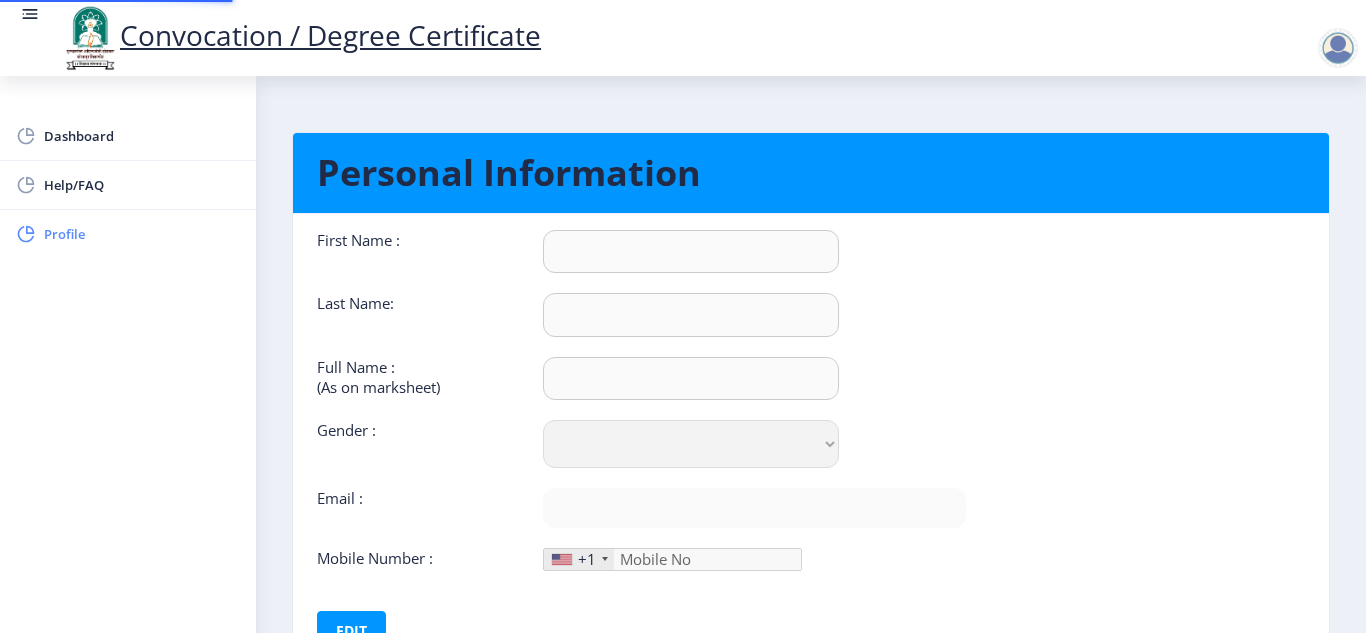type on "sneha" 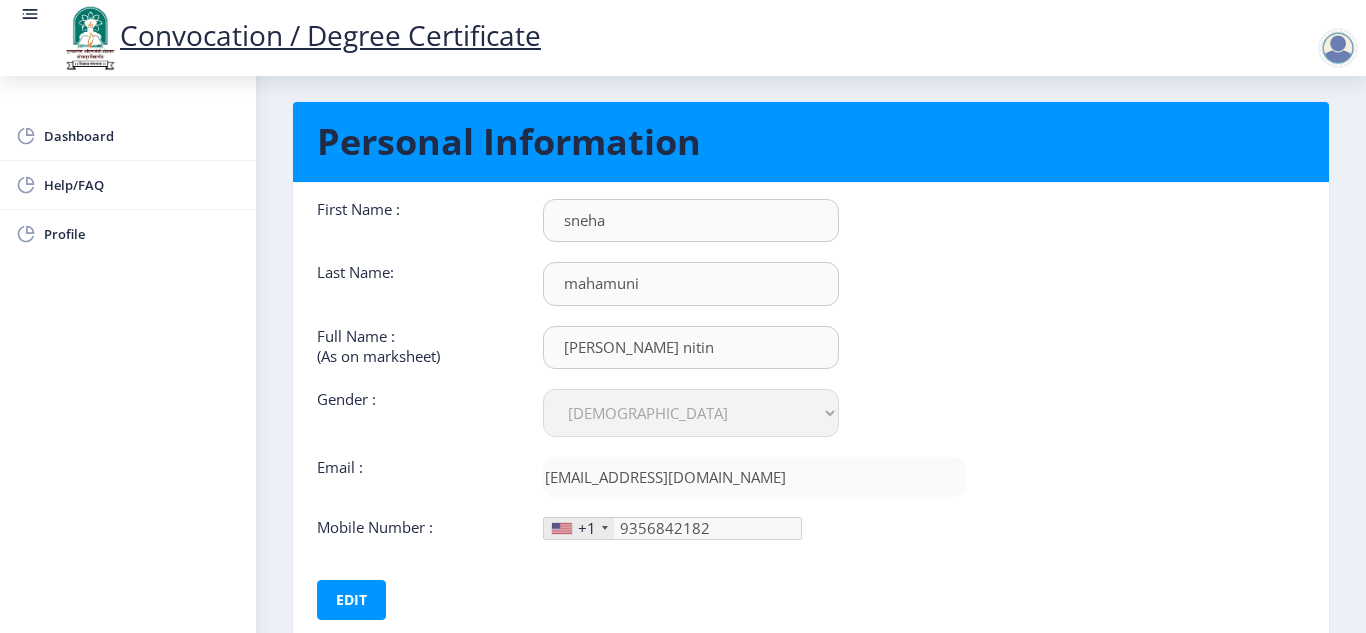 scroll, scrollTop: 29, scrollLeft: 0, axis: vertical 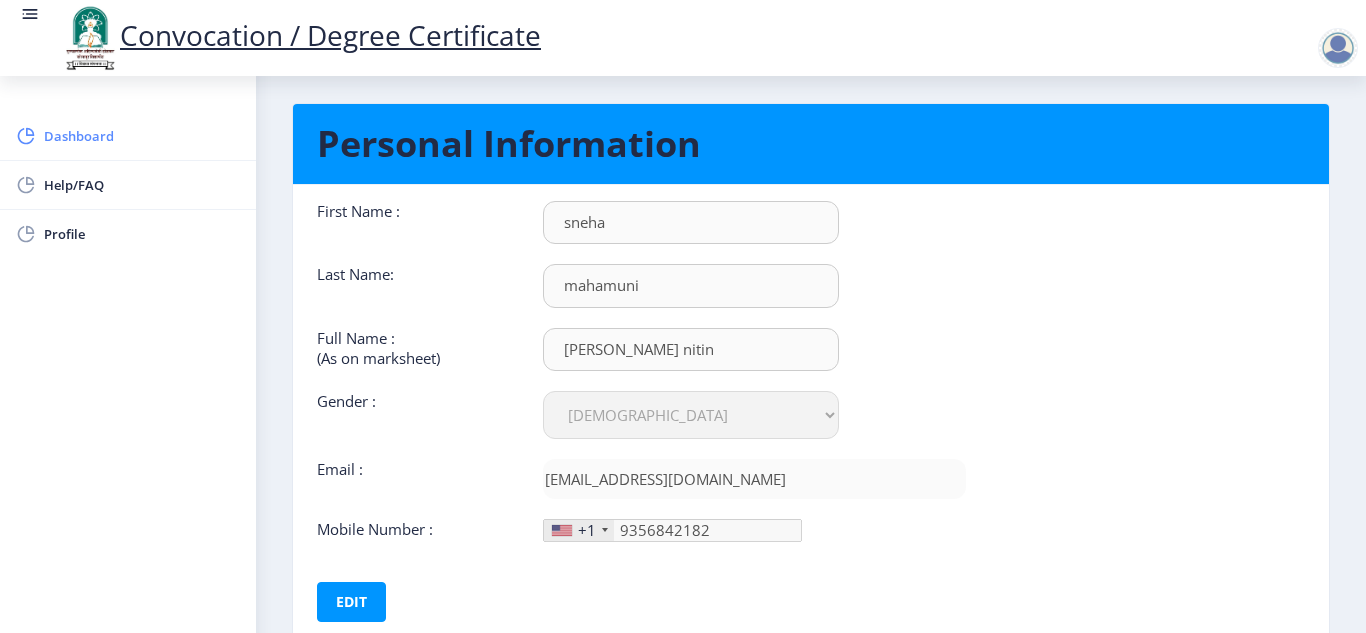 click on "Dashboard" 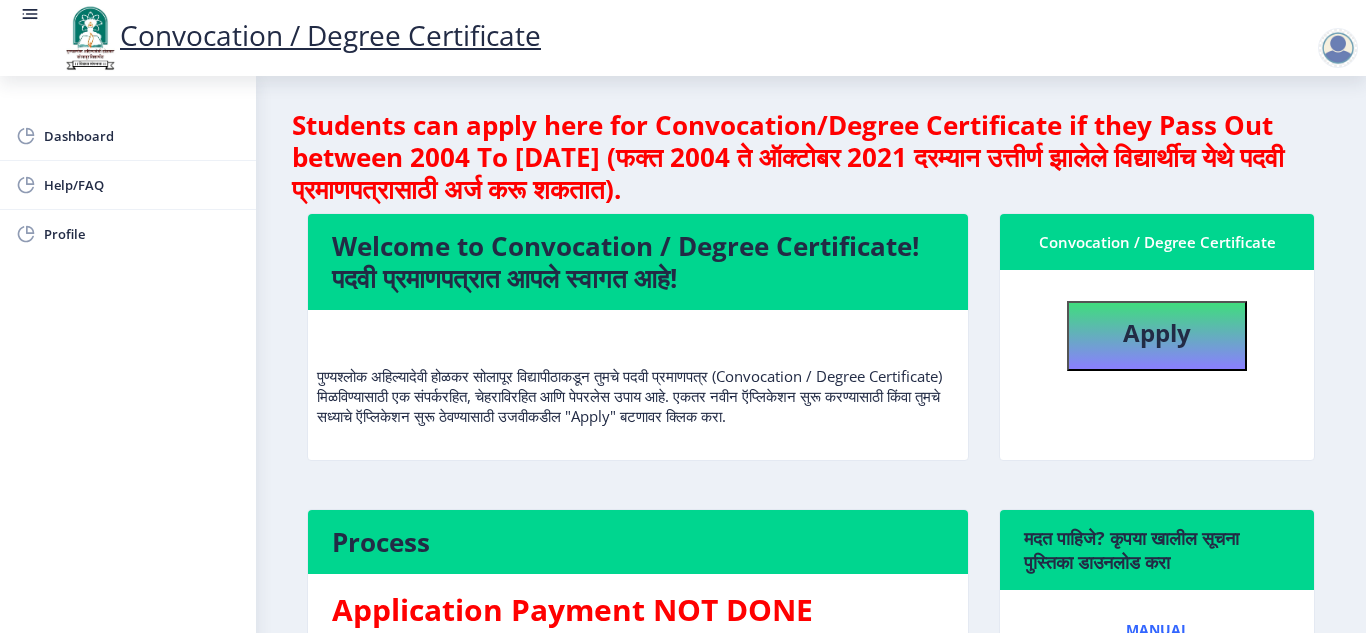 scroll, scrollTop: 0, scrollLeft: 0, axis: both 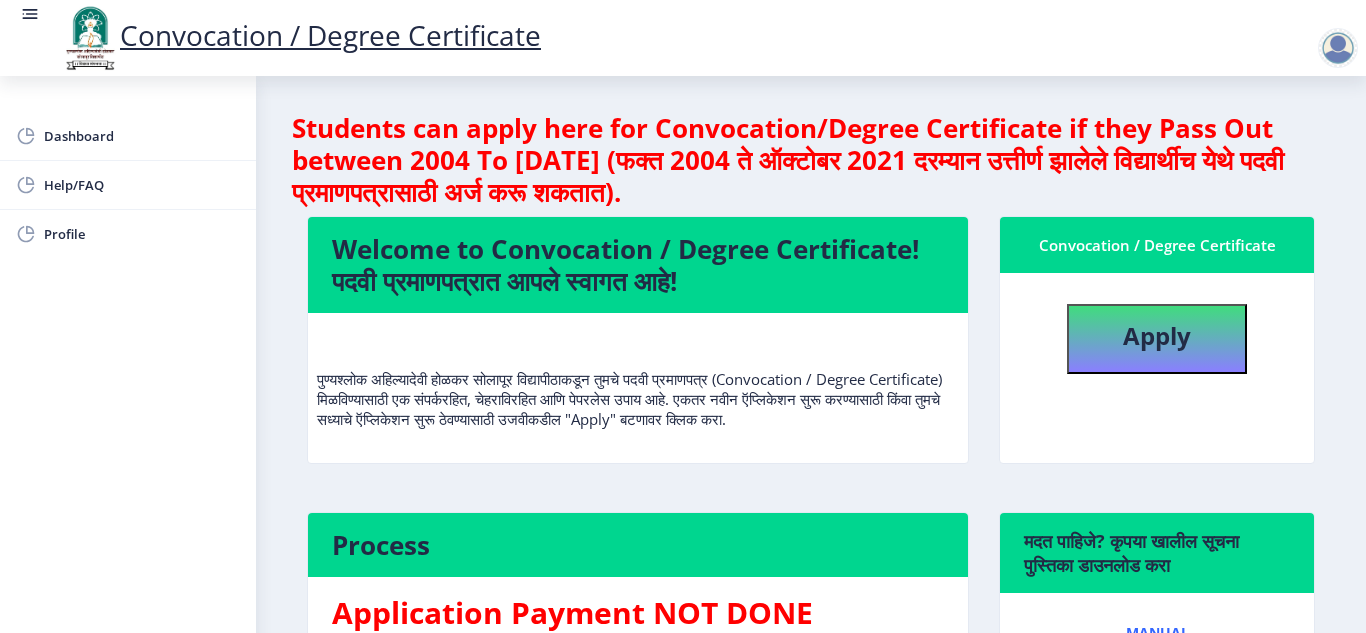 click on "Students can apply here for Convocation/Degree Certificate if they Pass Out between 2004 To October 2021 (फक्त 2004 ते ऑक्टोबर 2021 दरम्यान उत्तीर्ण झालेले विद्यार्थीच येथे पदवी प्रमाणपत्रासाठी अर्ज करू शकतात)." 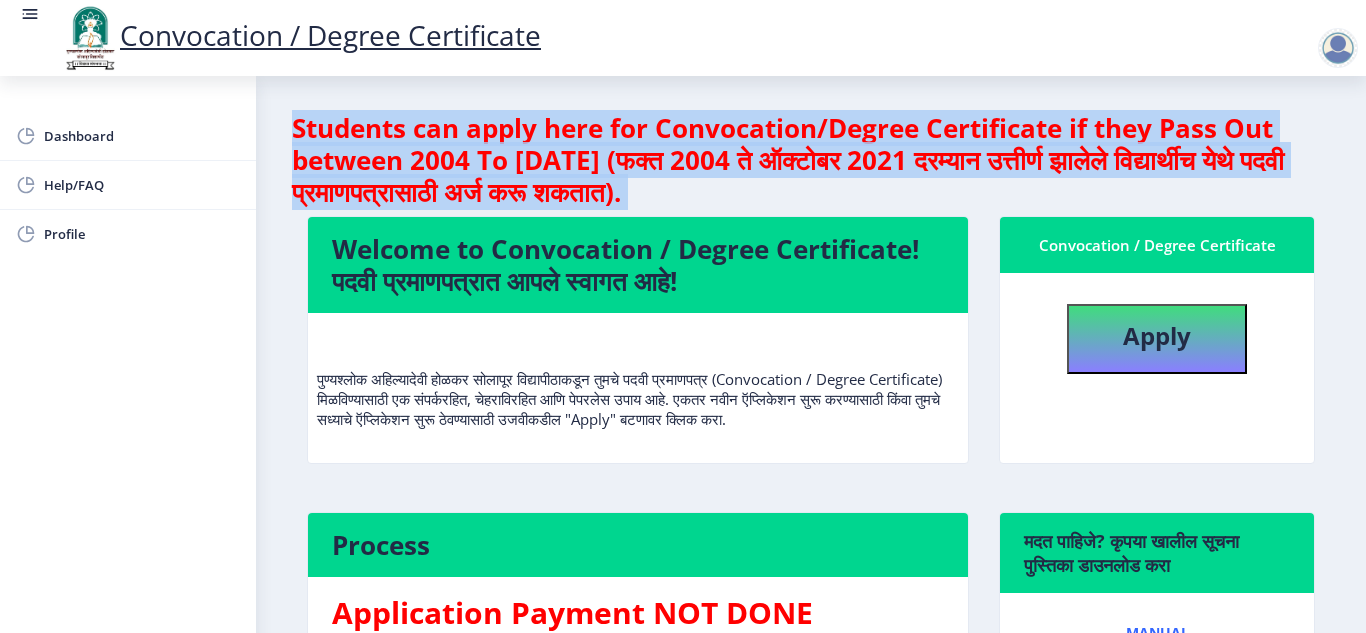 drag, startPoint x: 295, startPoint y: 126, endPoint x: 1134, endPoint y: 192, distance: 841.5919 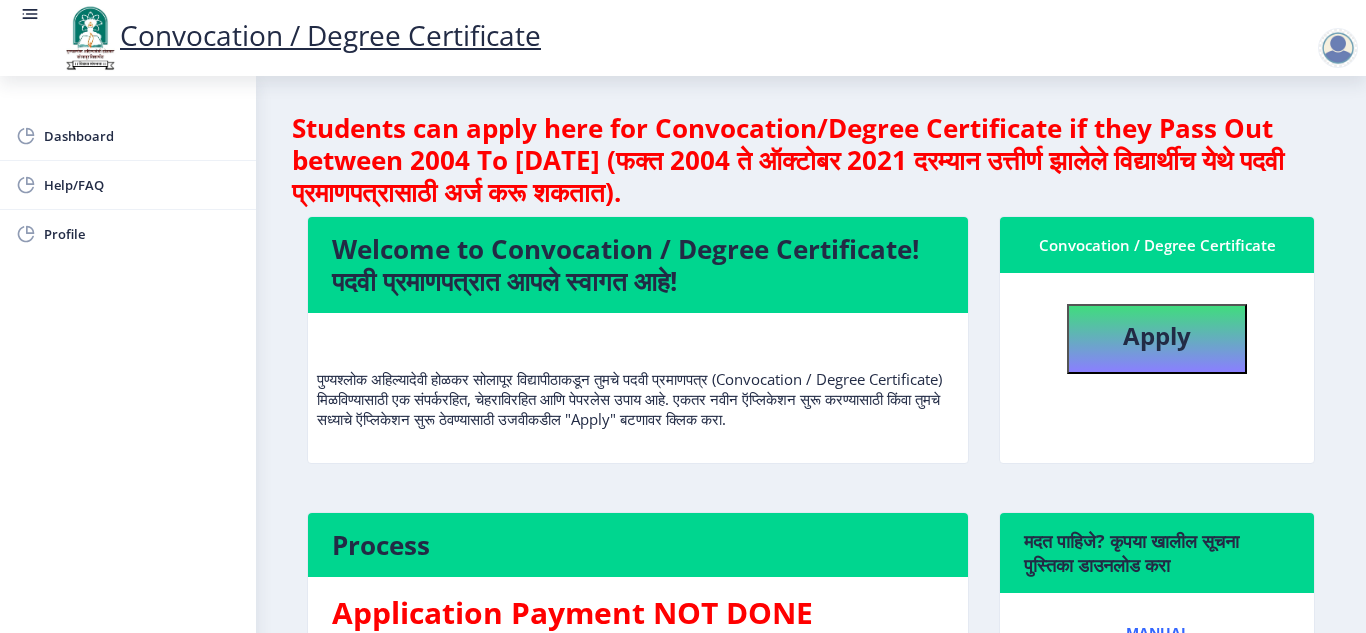 click on "Dashboard Help/FAQ Profile" 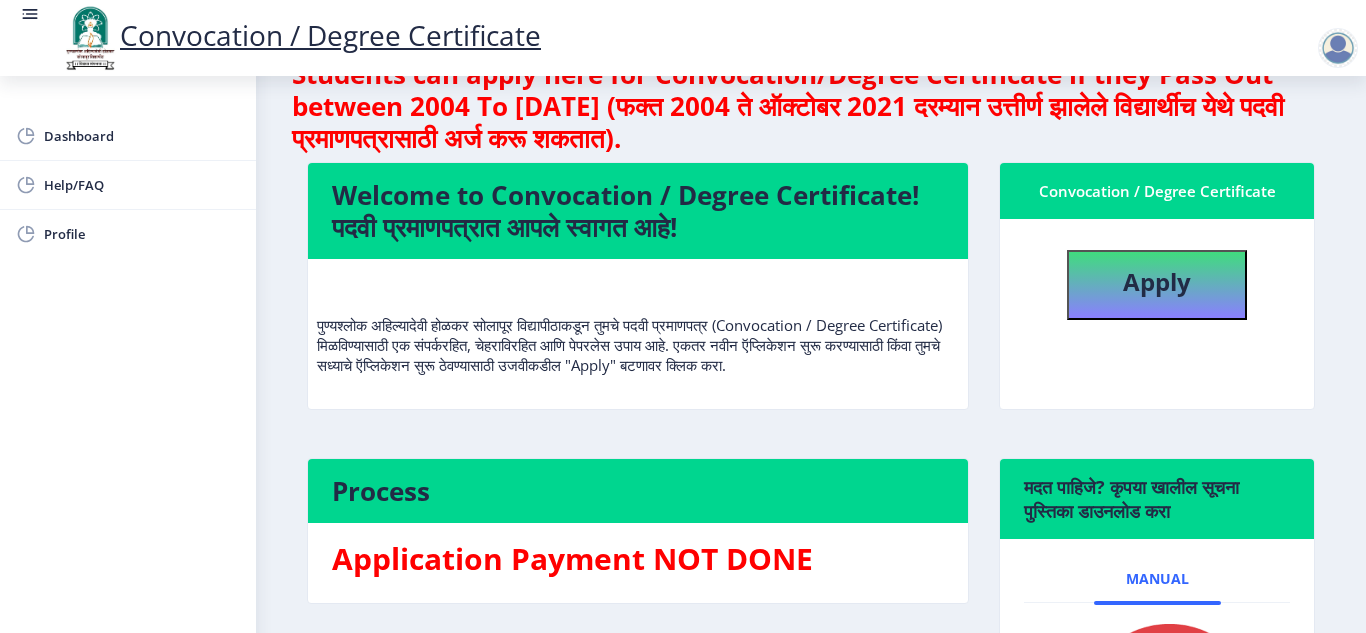 scroll, scrollTop: 55, scrollLeft: 0, axis: vertical 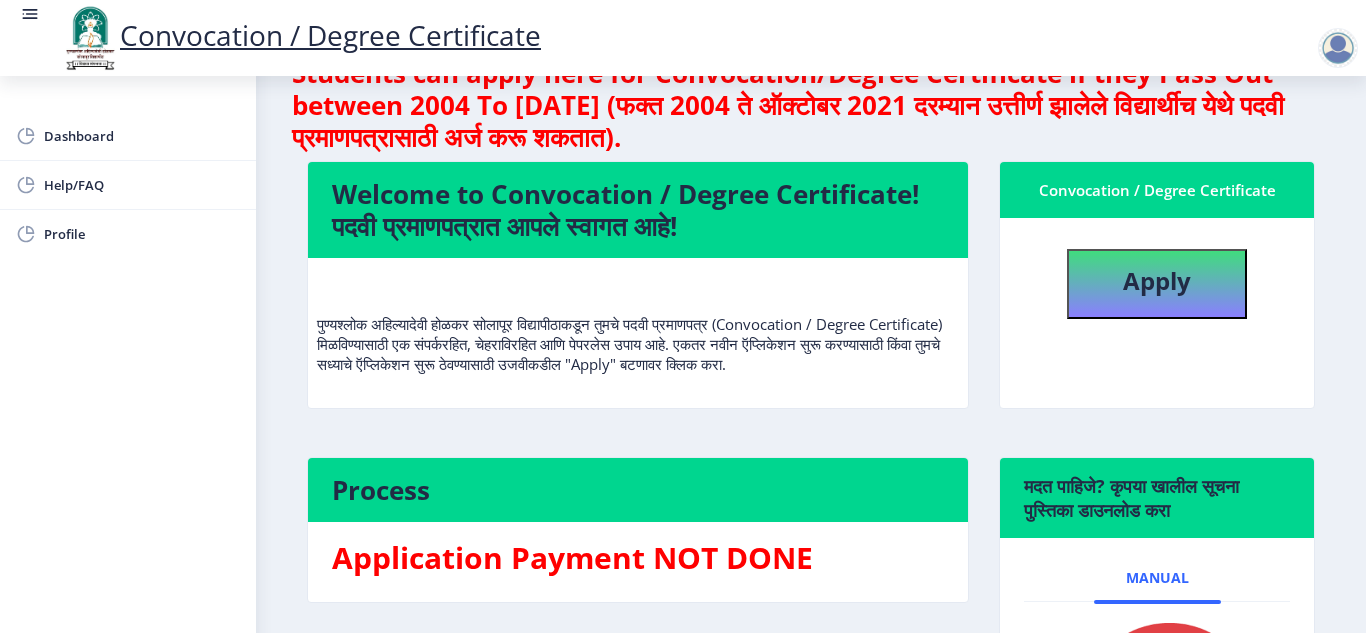 click on "Convocation / Degree Certificate" 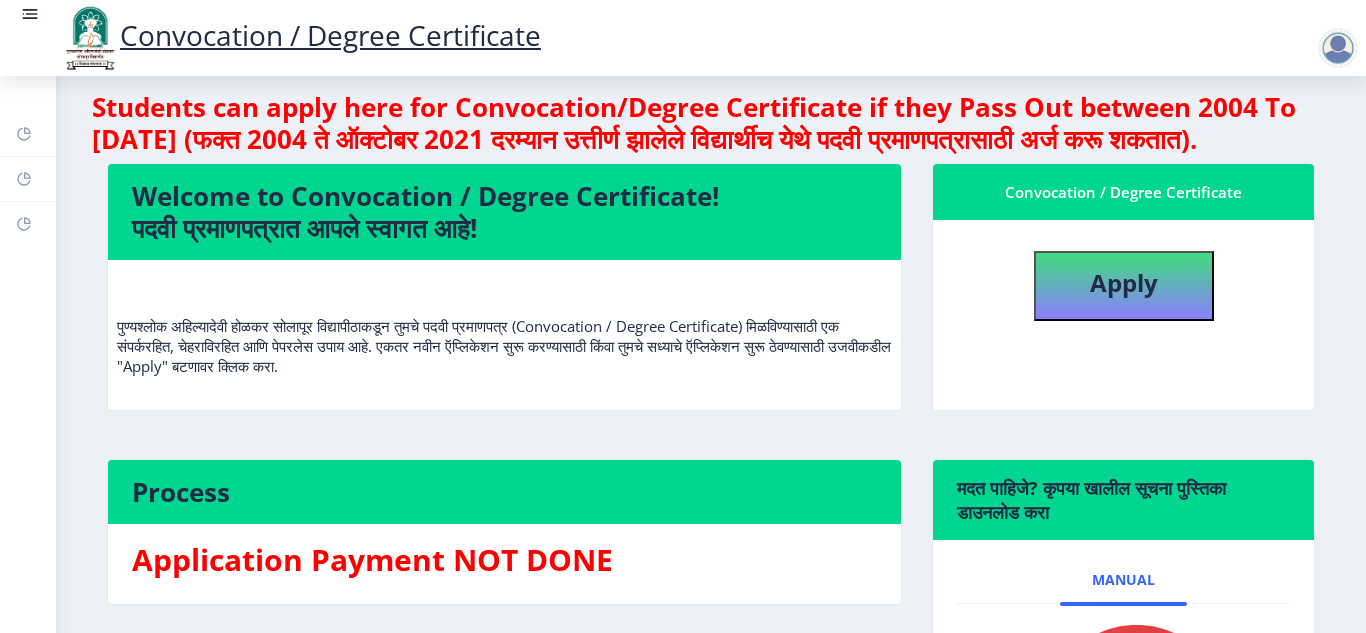 scroll, scrollTop: 0, scrollLeft: 0, axis: both 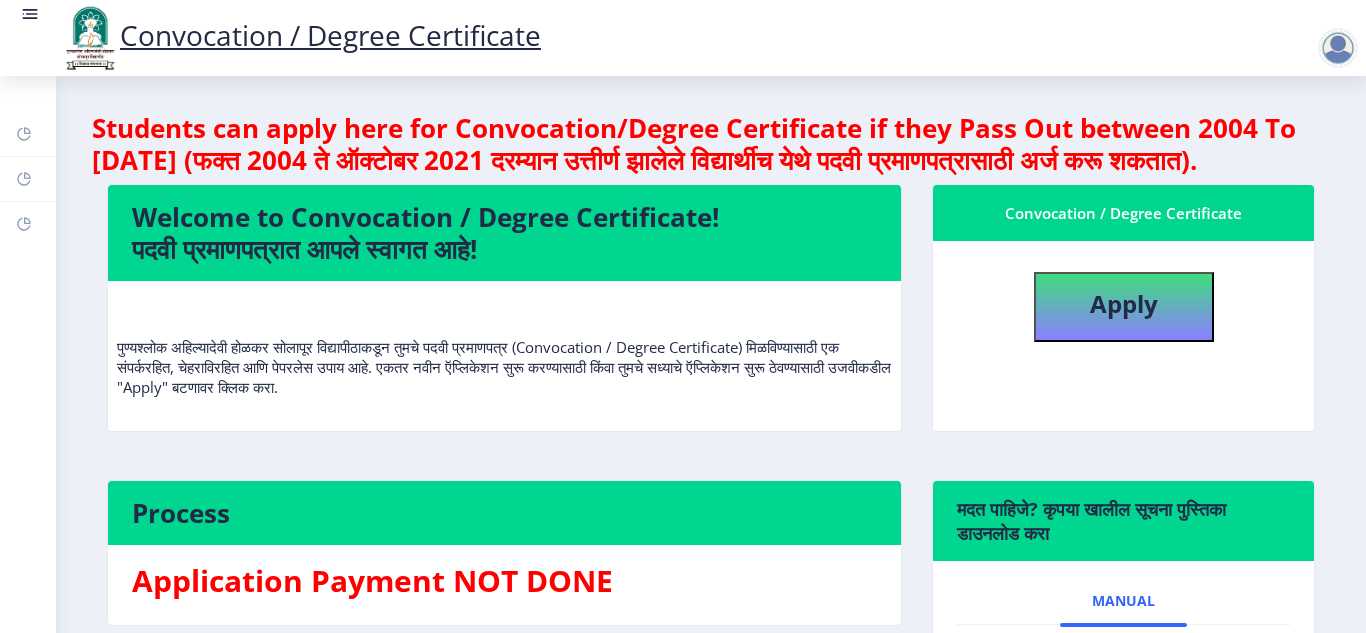 select 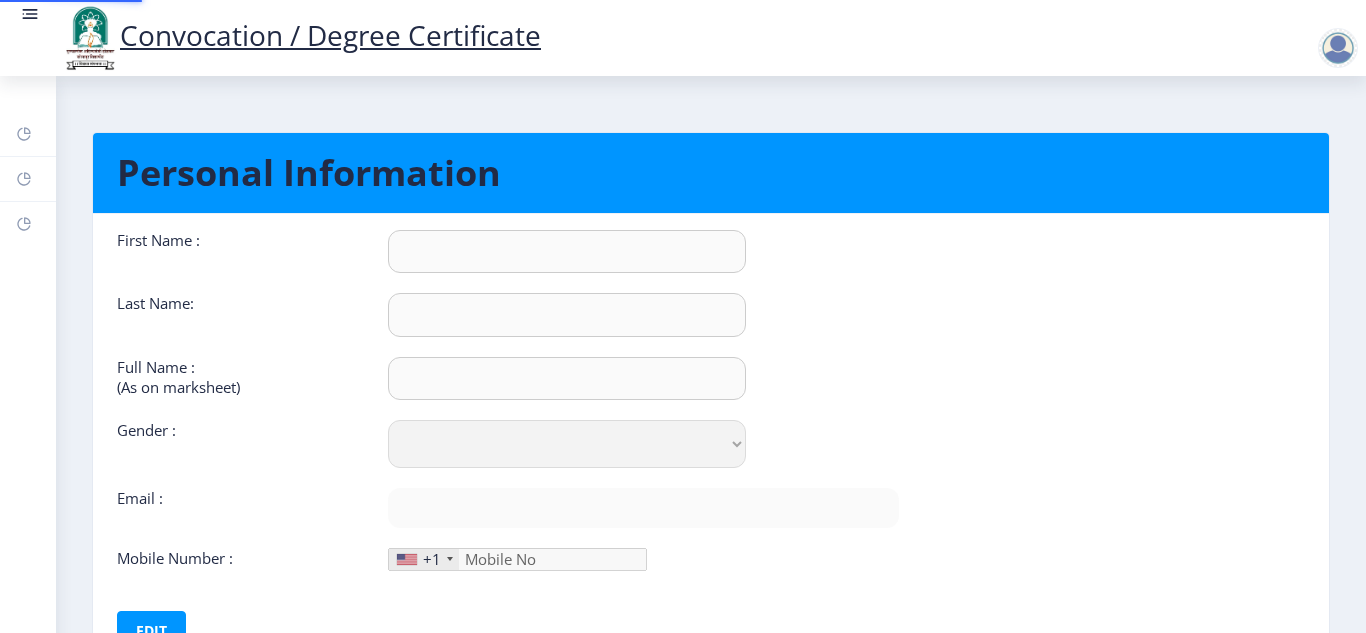 type on "sneha" 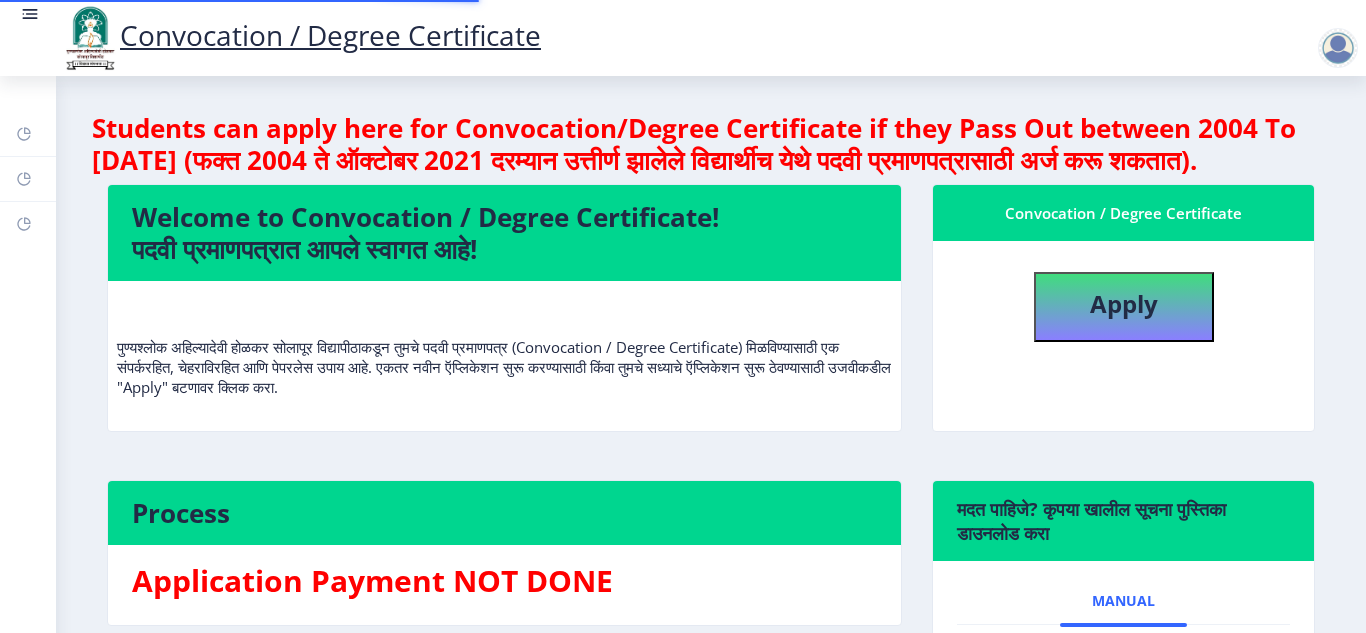 select 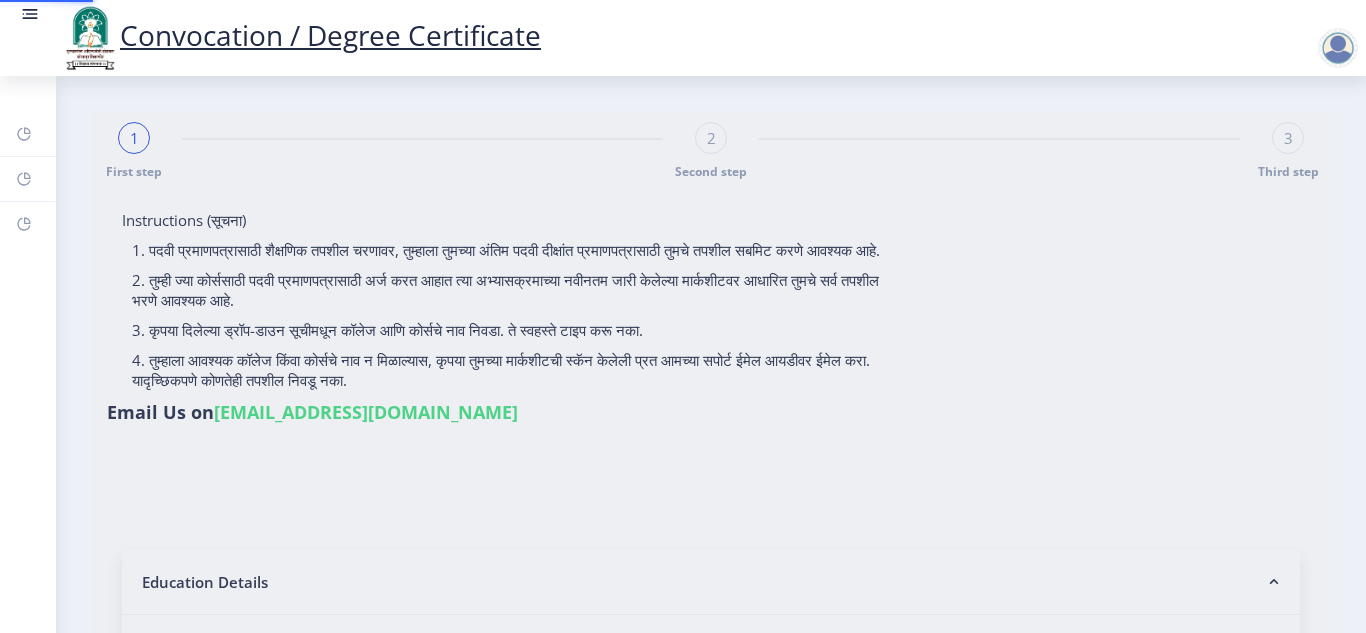 type on "mahamuni sneha nitin" 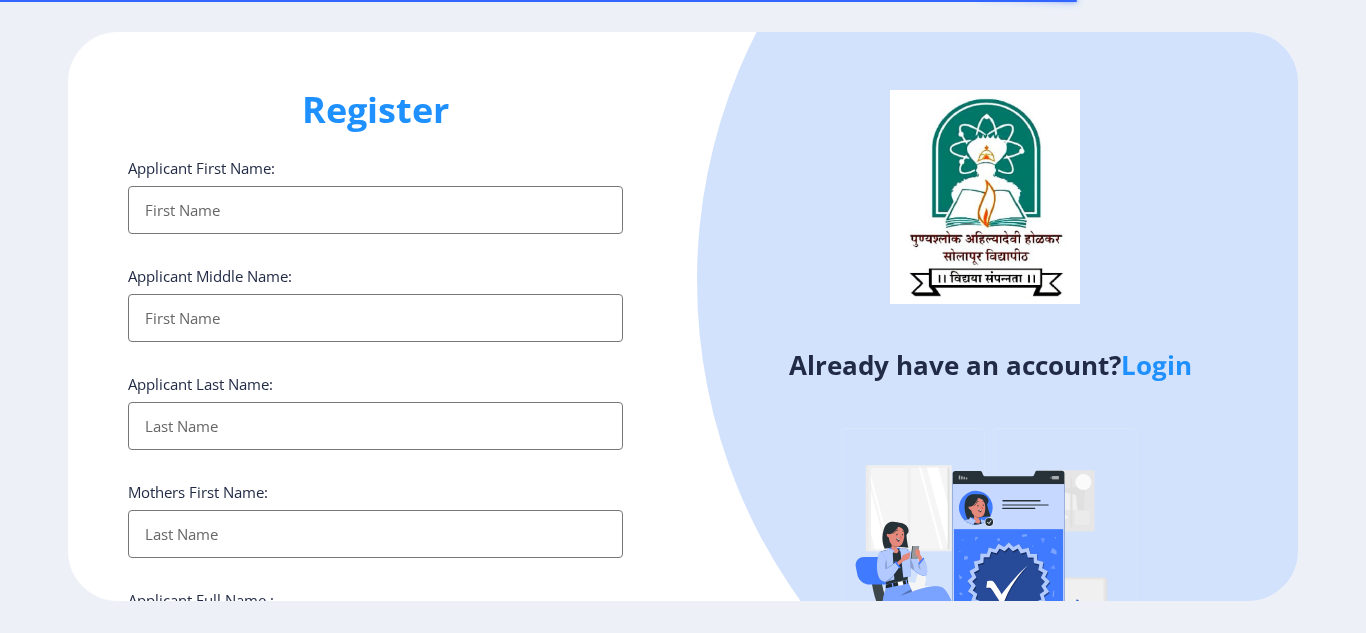 select 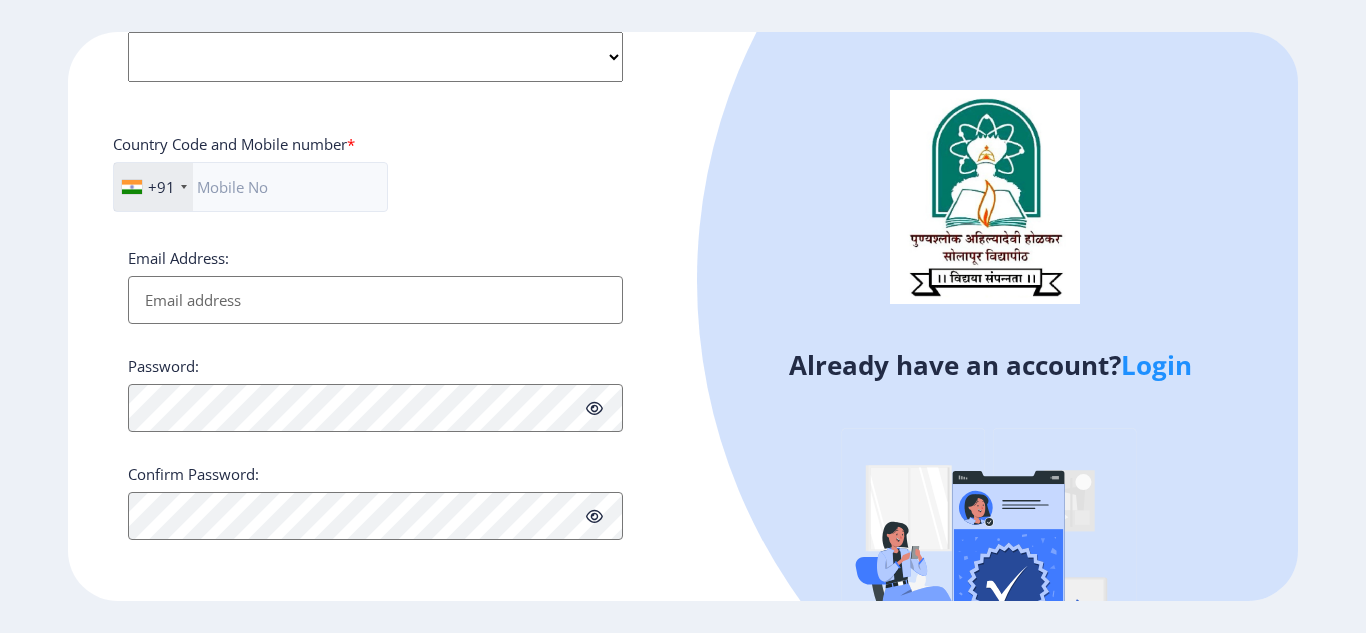 scroll, scrollTop: 0, scrollLeft: 0, axis: both 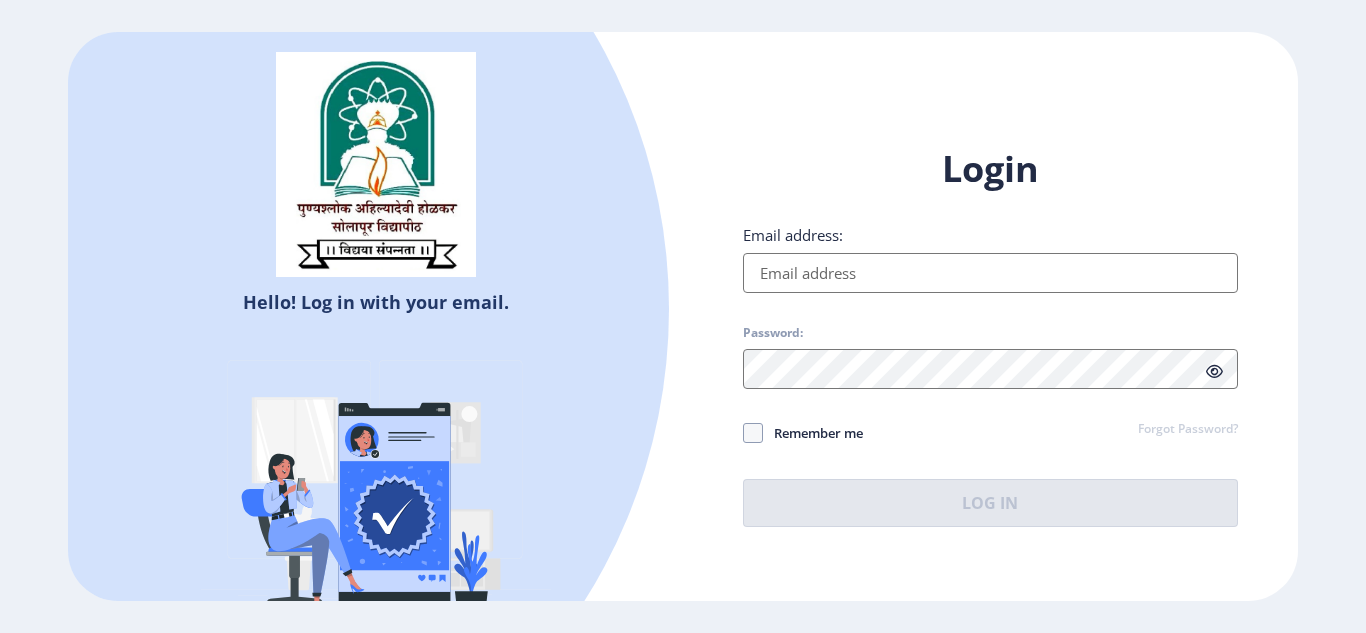 click on "Email address:" at bounding box center (990, 273) 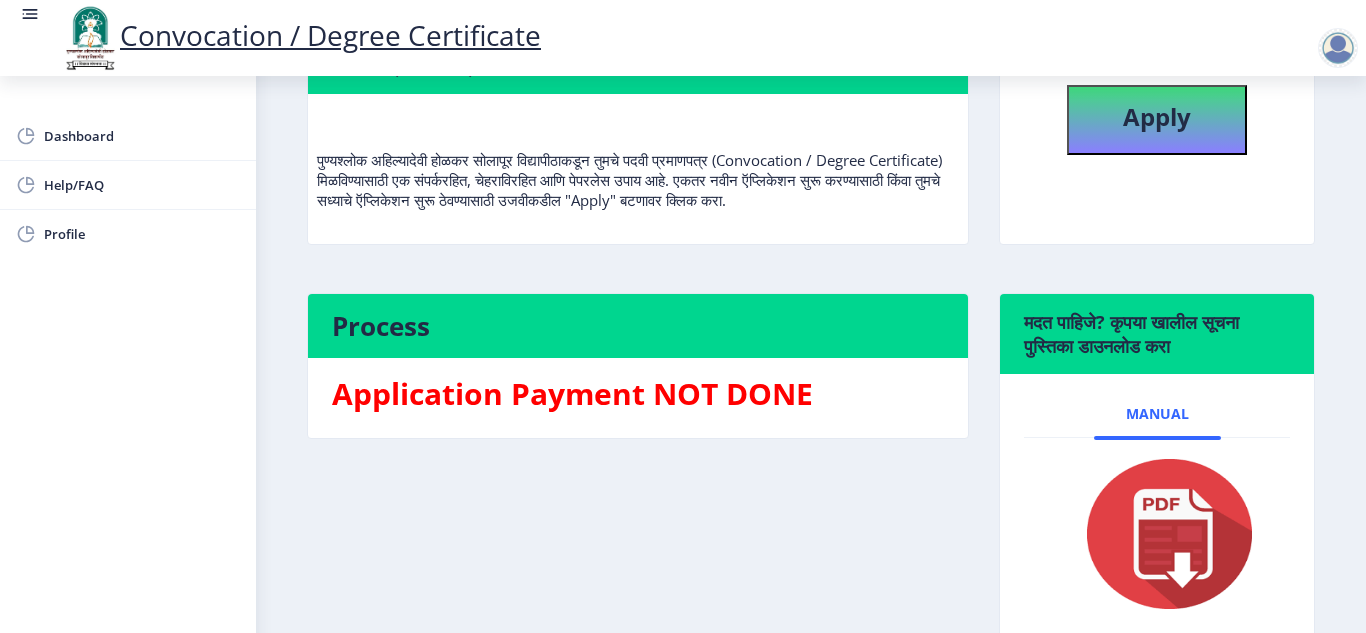 scroll, scrollTop: 336, scrollLeft: 0, axis: vertical 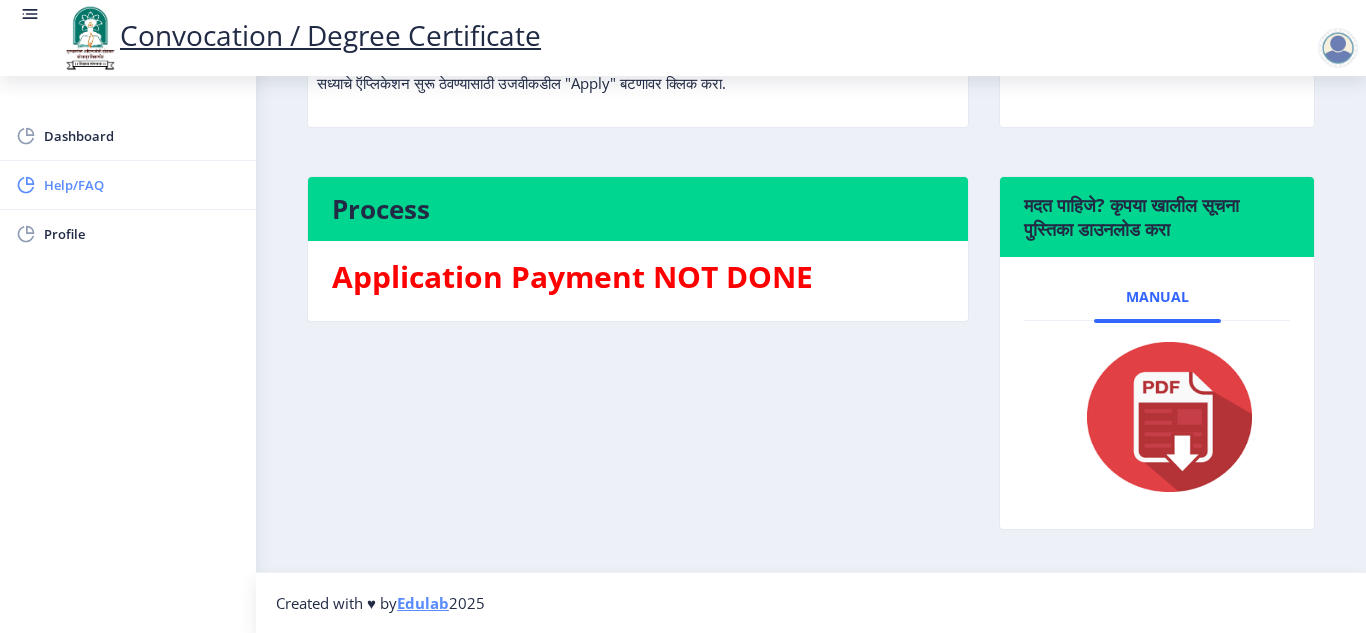 click on "Help/FAQ" 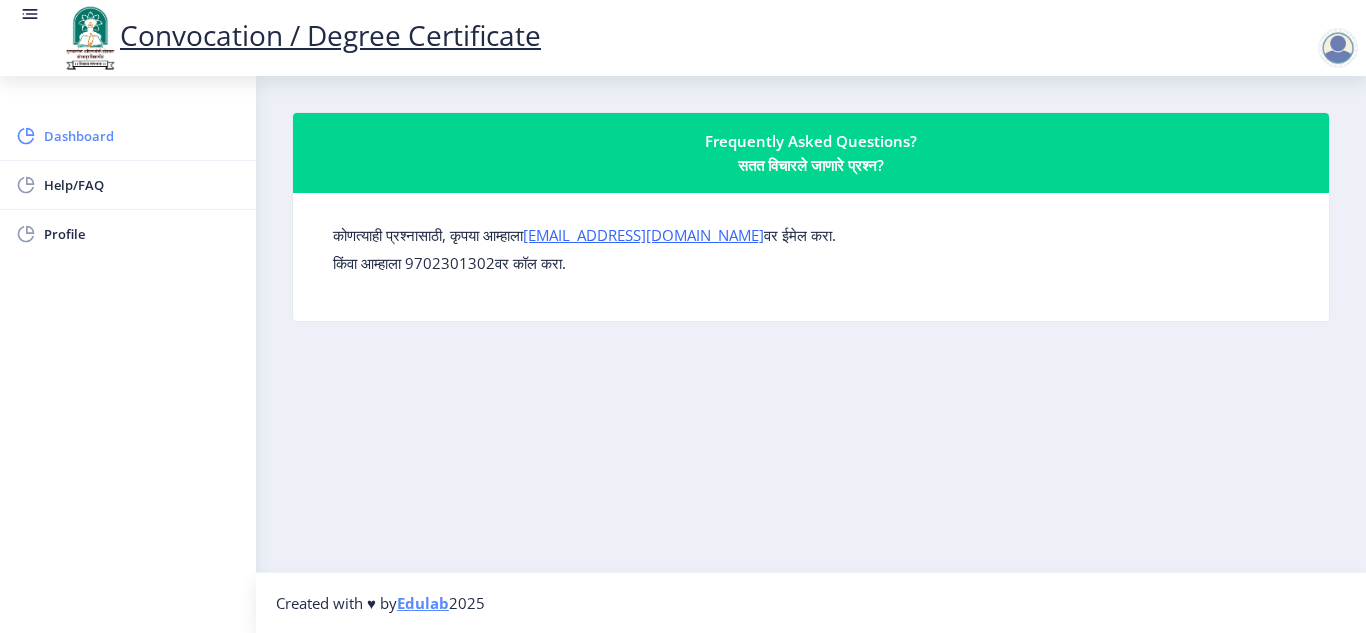 click on "Dashboard" 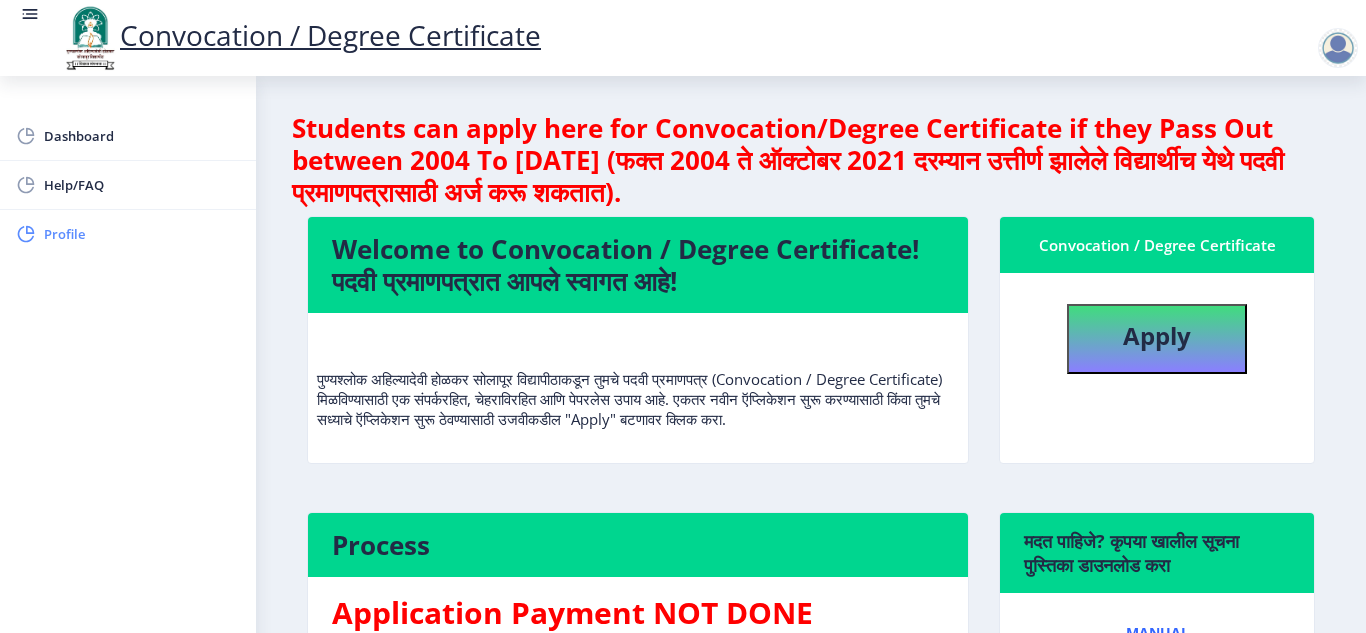click on "Profile" 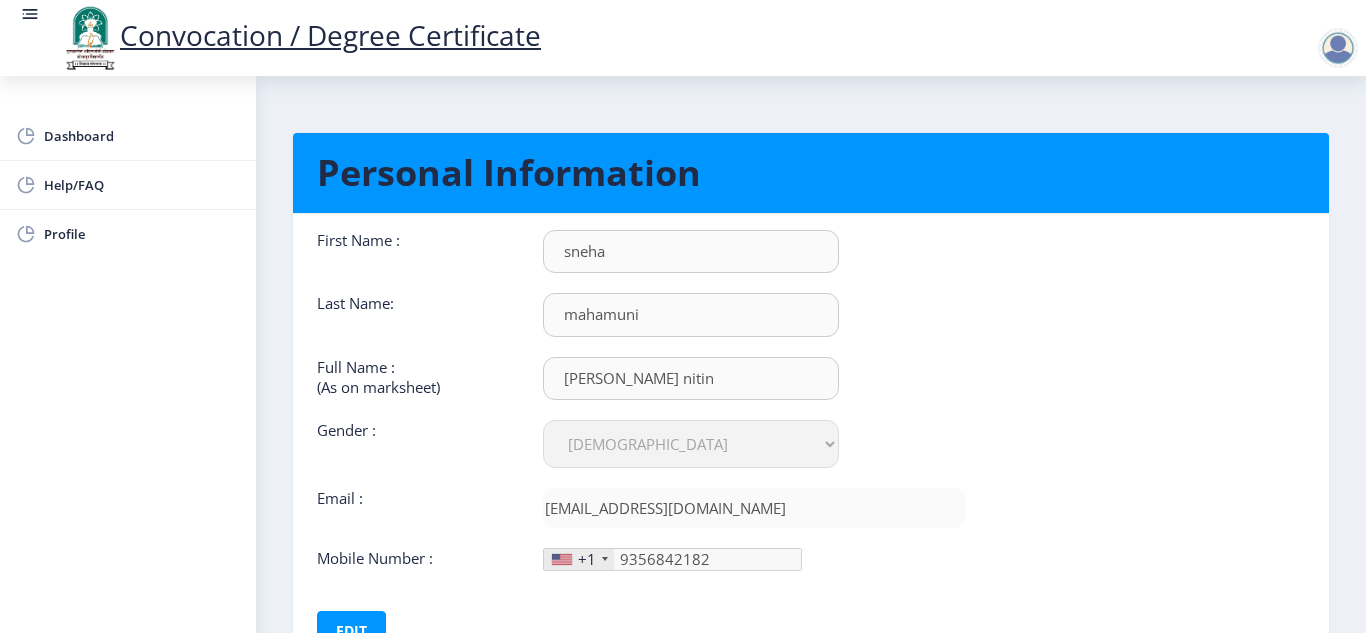 scroll, scrollTop: 158, scrollLeft: 0, axis: vertical 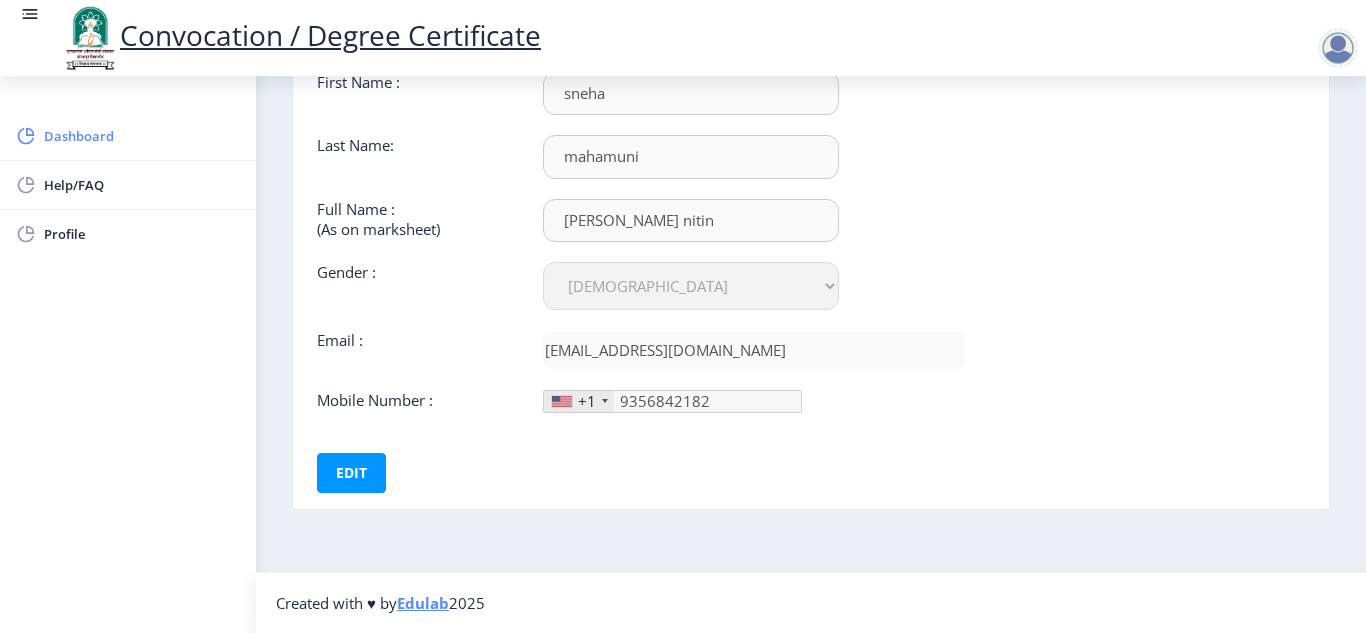 click on "Dashboard" 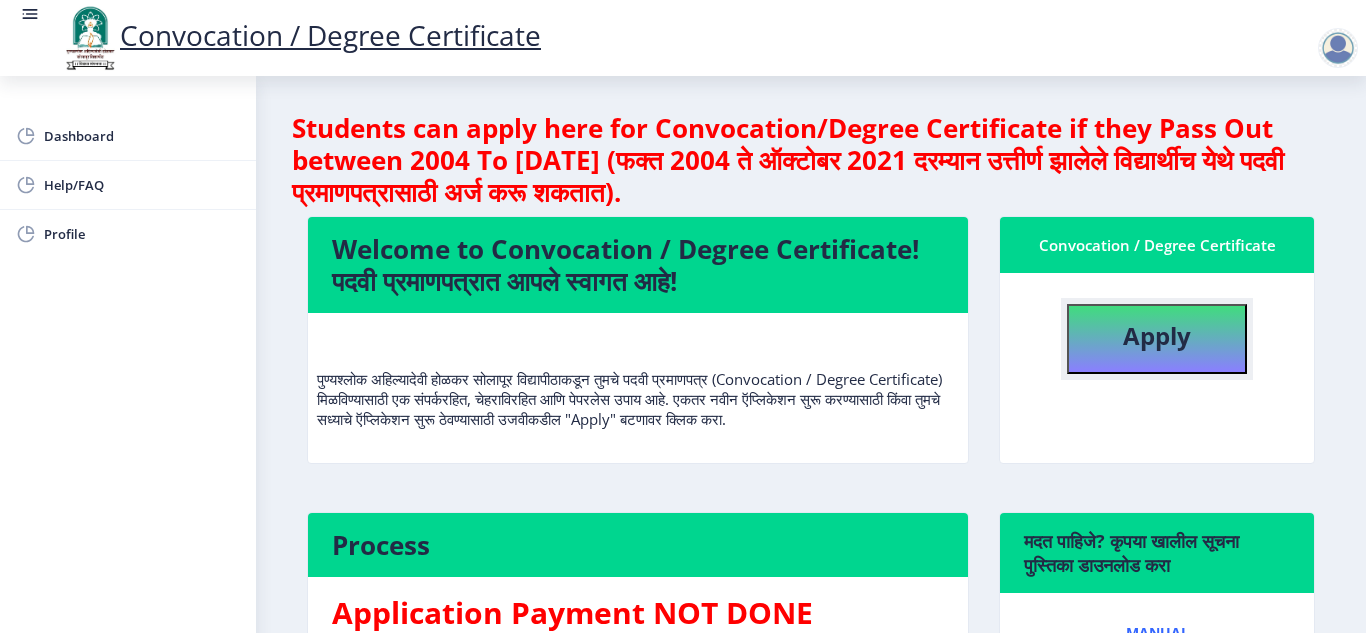 click on "Apply" 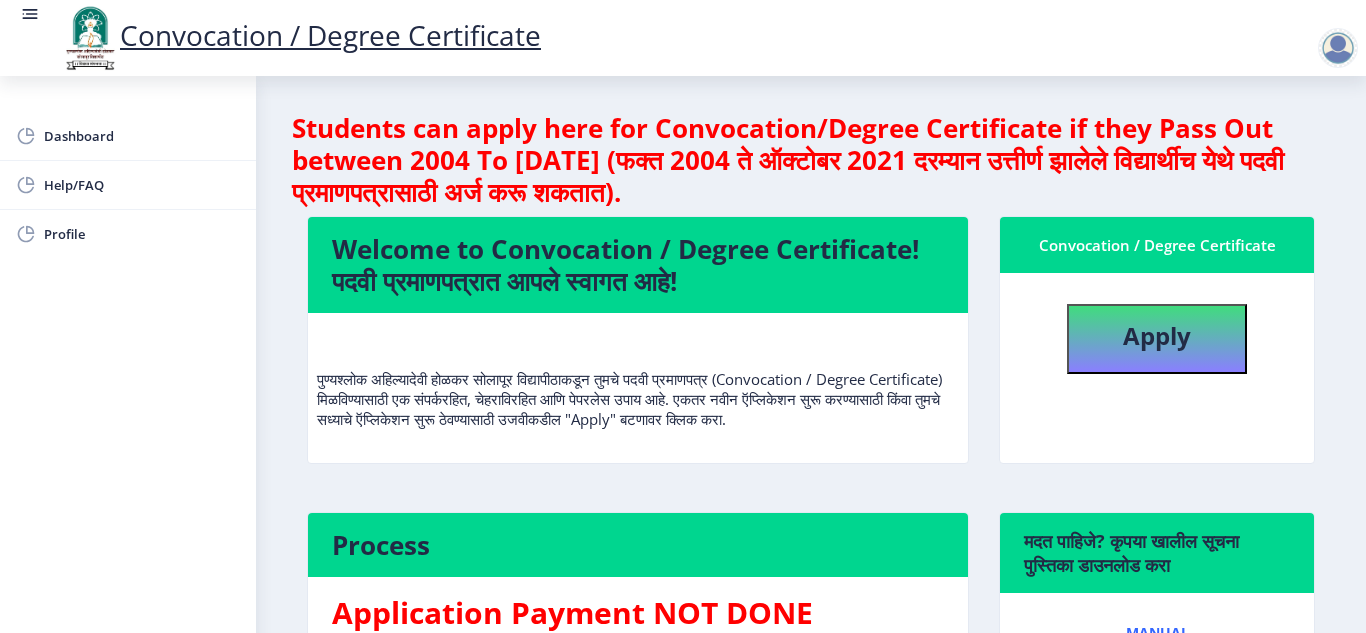 select 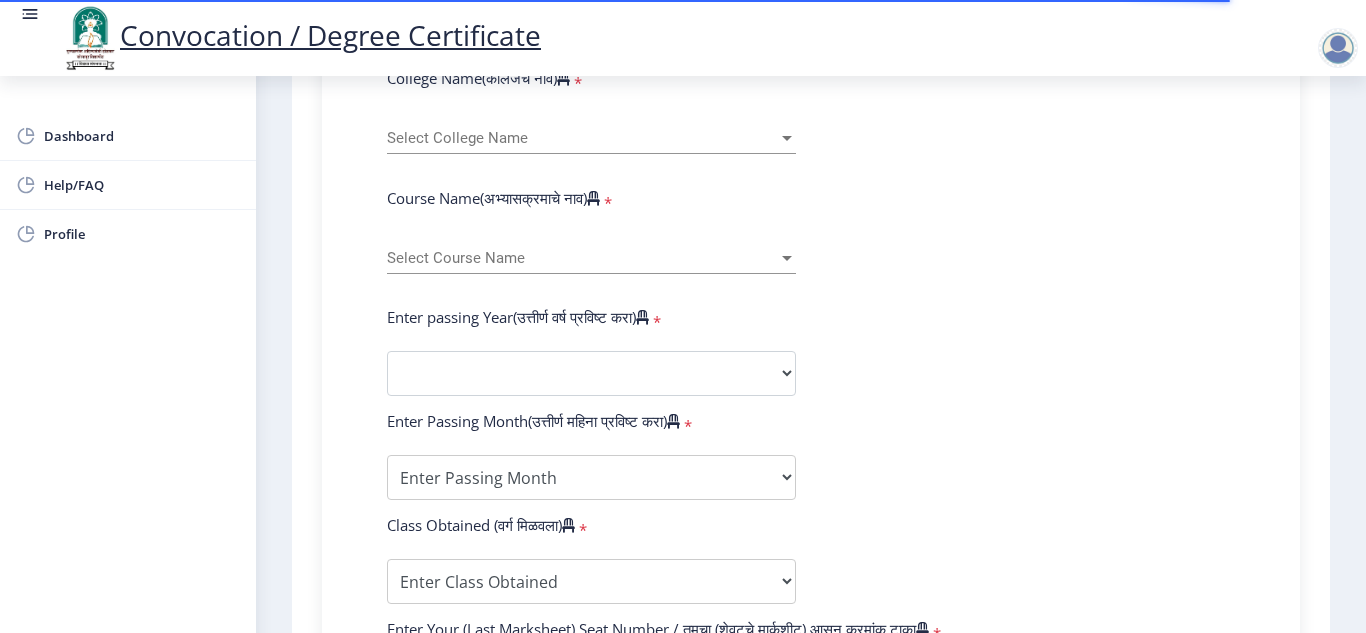 scroll, scrollTop: 816, scrollLeft: 0, axis: vertical 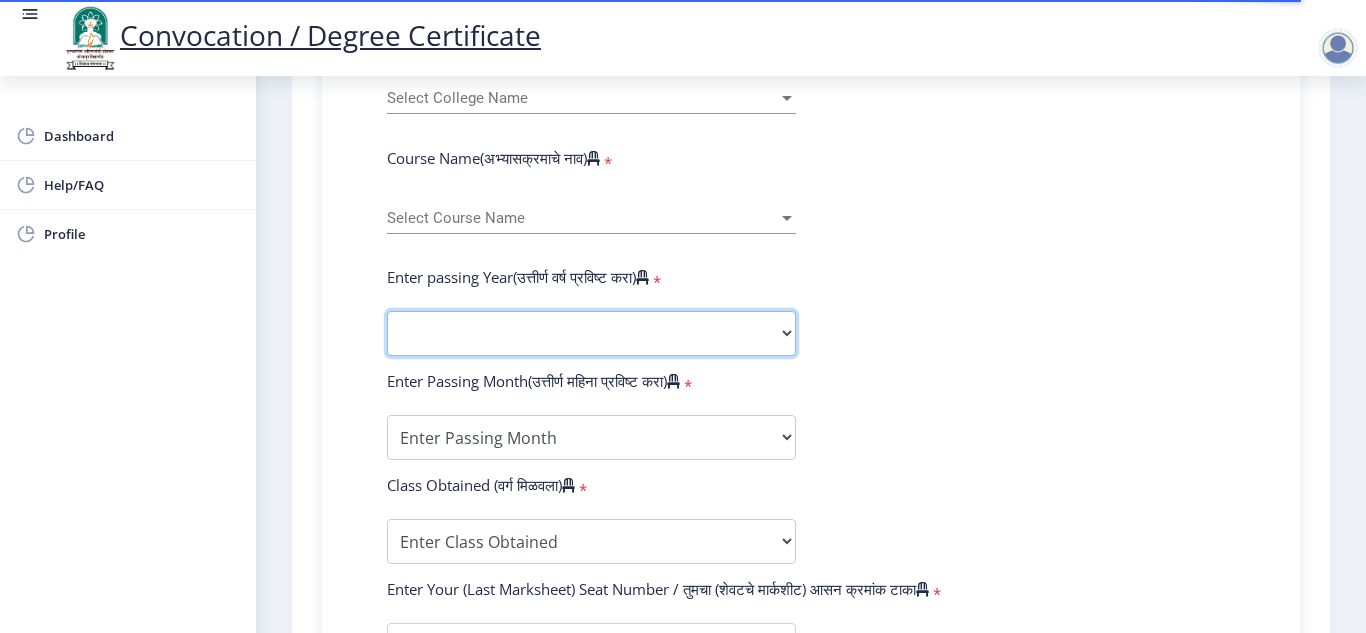 click on "2025   2024   2023   2022   2021   2020   2019   2018   2017   2016   2015   2014   2013   2012   2011   2010   2009   2008   2007   2006   2005   2004   2003   2002   2001   2000   1999   1998   1997   1996   1995   1994   1993   1992   1991   1990   1989   1988   1987   1986   1985   1984   1983   1982   1981   1980   1979   1978   1977   1976" 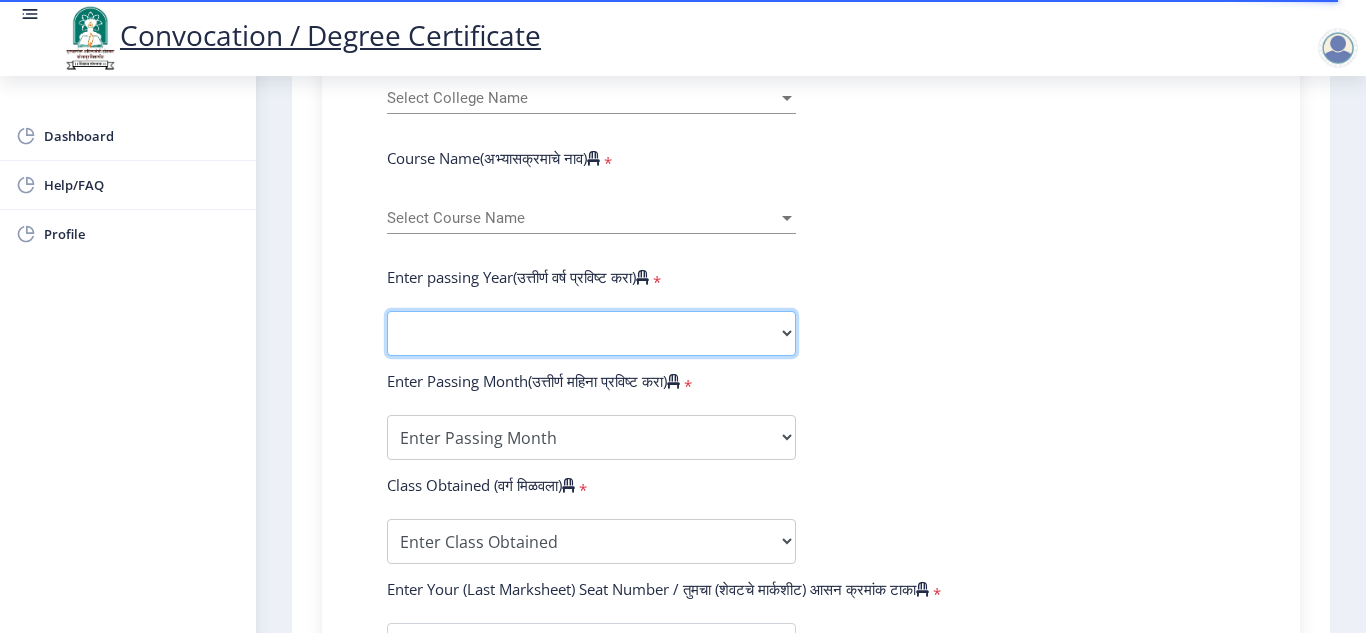 select on "2025" 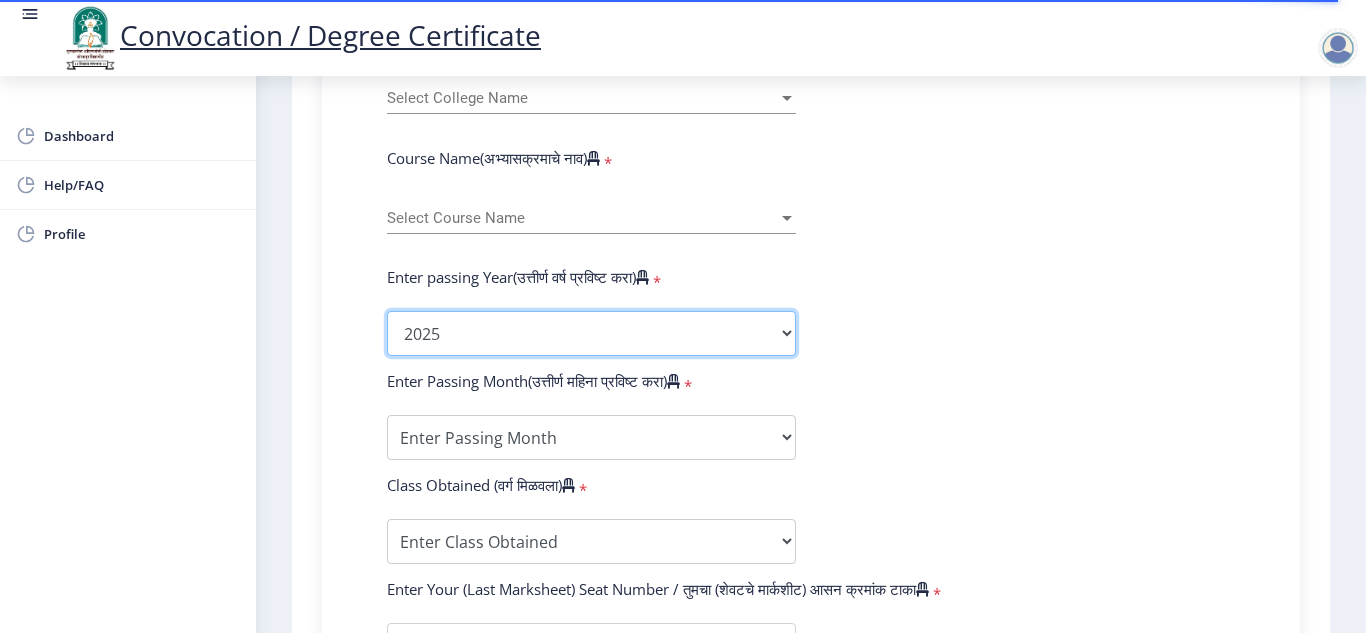 click on "2025   2024   2023   2022   2021   2020   2019   2018   2017   2016   2015   2014   2013   2012   2011   2010   2009   2008   2007   2006   2005   2004   2003   2002   2001   2000   1999   1998   1997   1996   1995   1994   1993   1992   1991   1990   1989   1988   1987   1986   1985   1984   1983   1982   1981   1980   1979   1978   1977   1976" 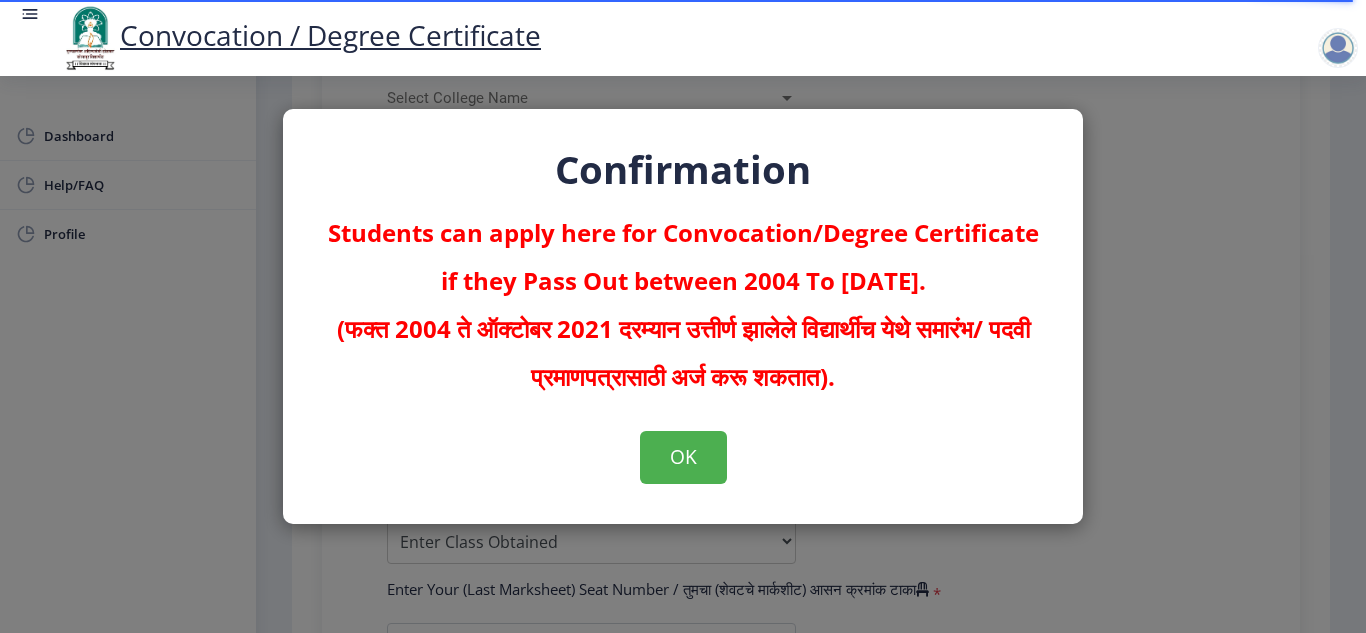 click on "Confirmation  Students can apply here for Convocation/Degree Certificate if they Pass Out between 2004 To October 2021.   (फक्त 2004 ते ऑक्टोबर 2021 दरम्यान उत्तीर्ण झालेले विद्यार्थीच येथे समारंभ/ पदवी प्रमाणपत्रासाठी अर्ज करू शकतात).  OK" 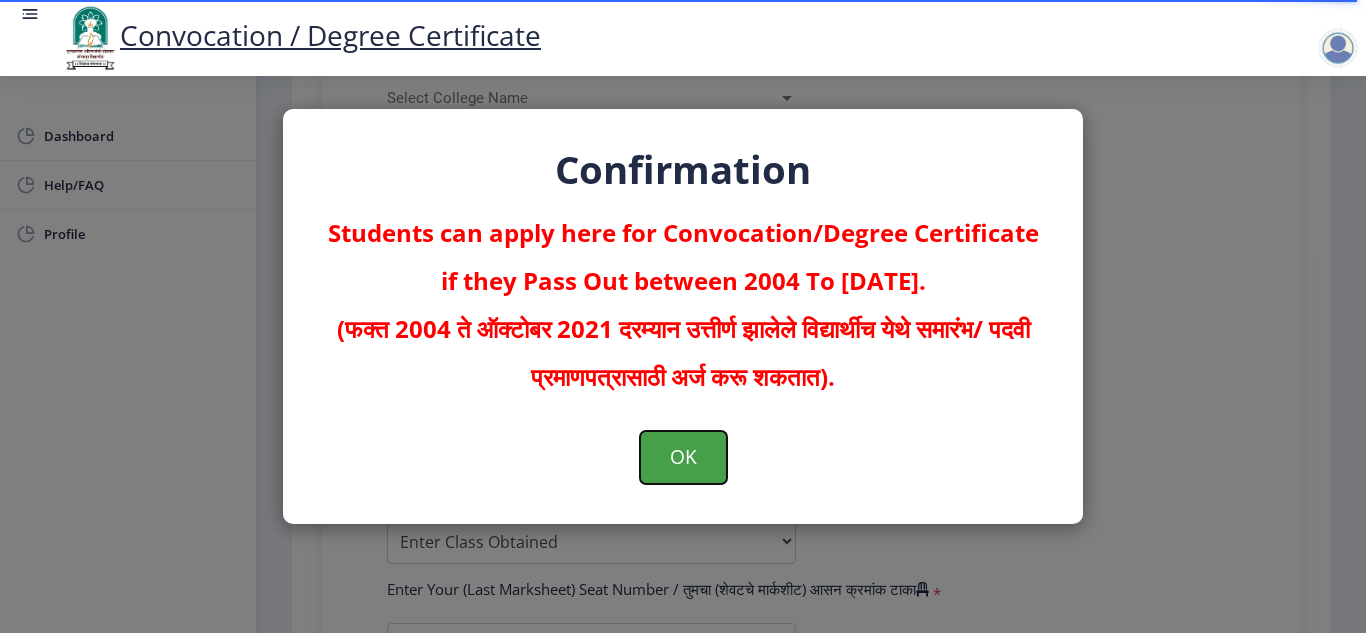 click on "OK" 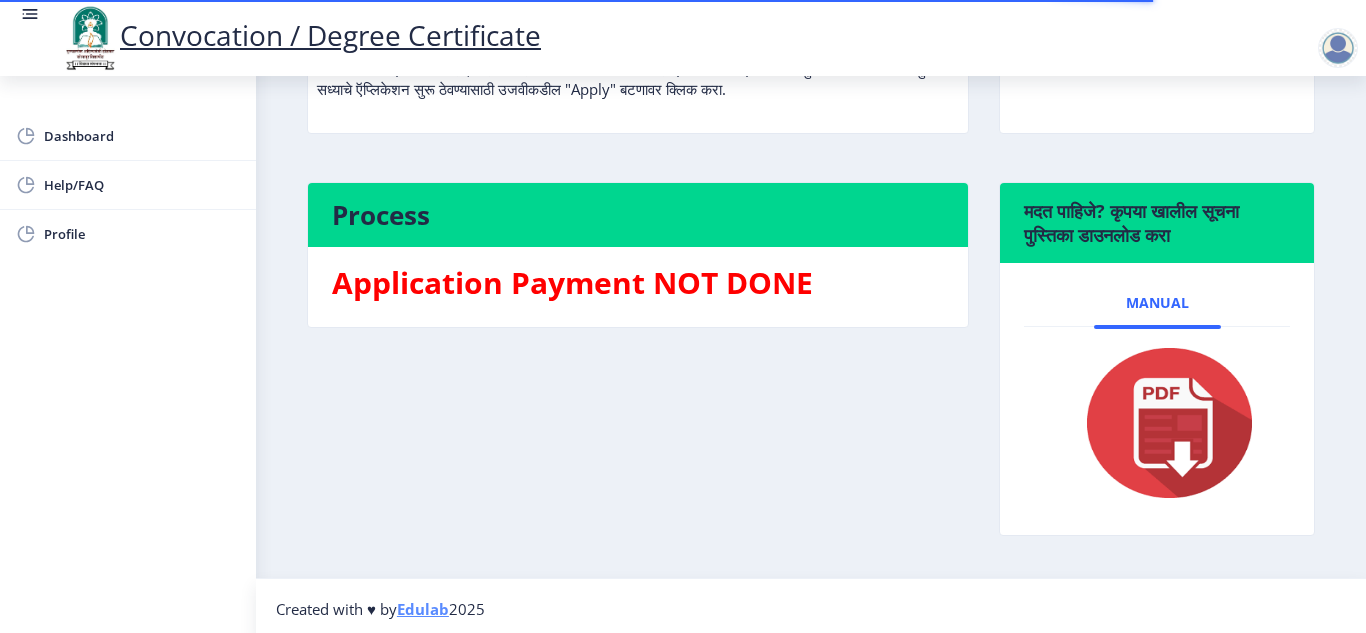 scroll, scrollTop: 336, scrollLeft: 0, axis: vertical 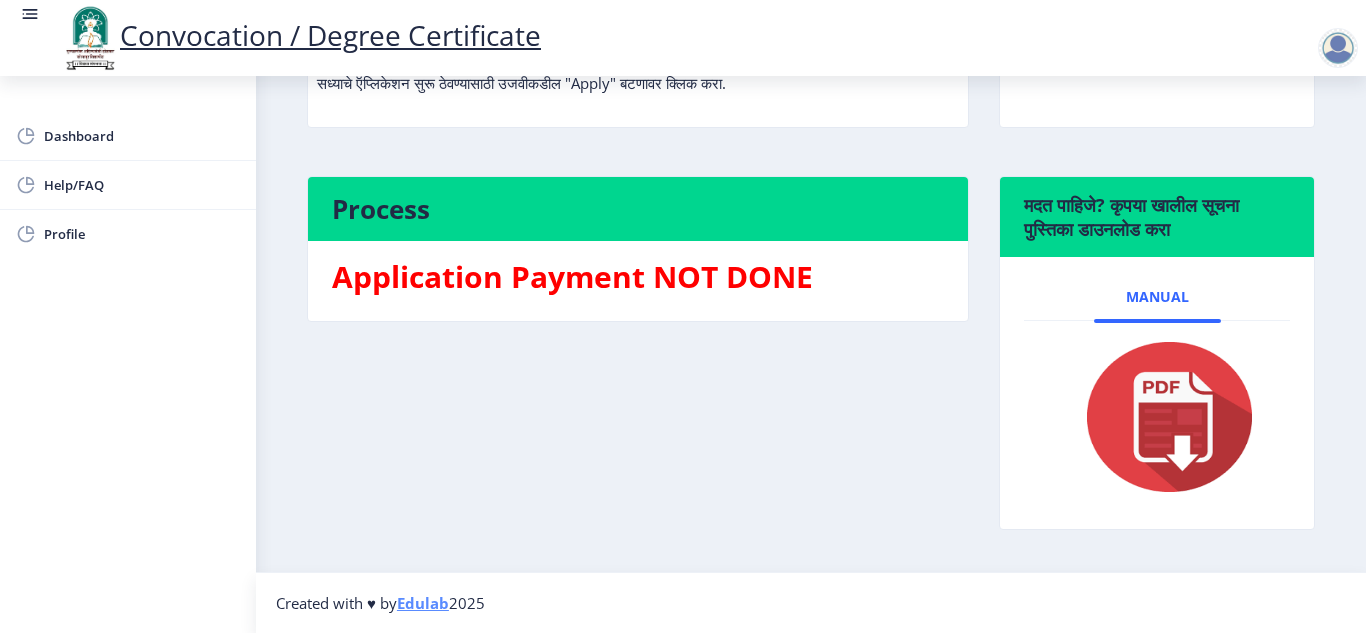 click on "Edulab" 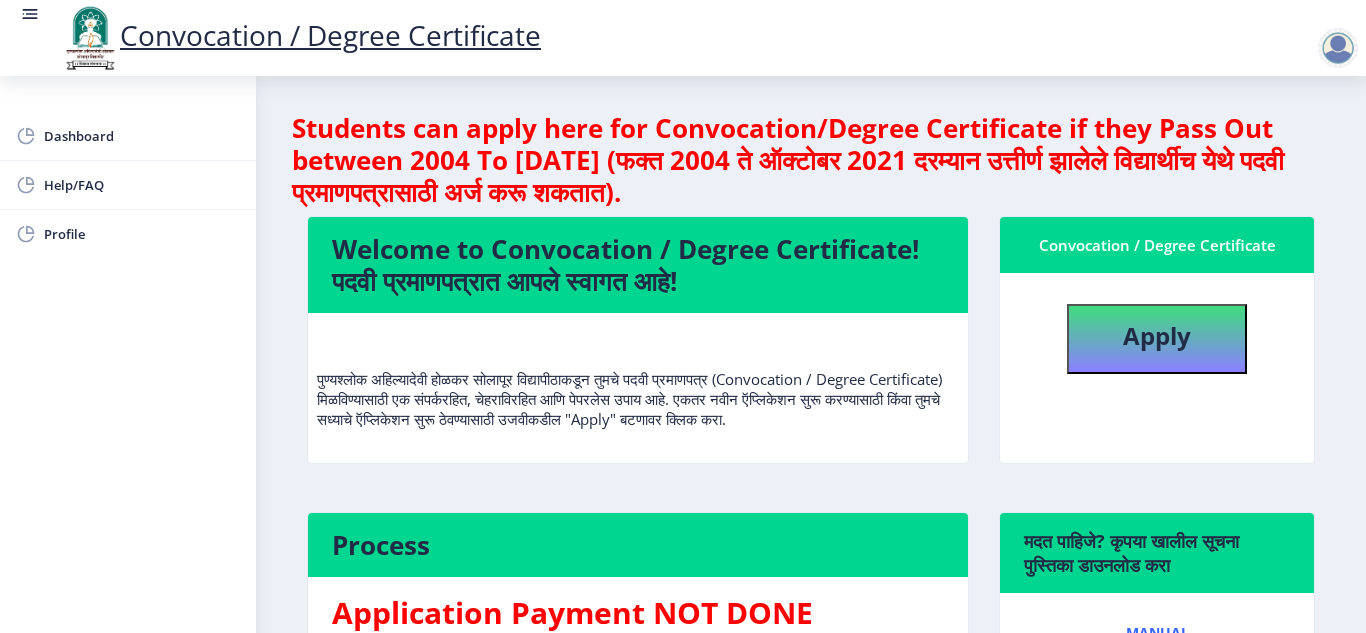 select 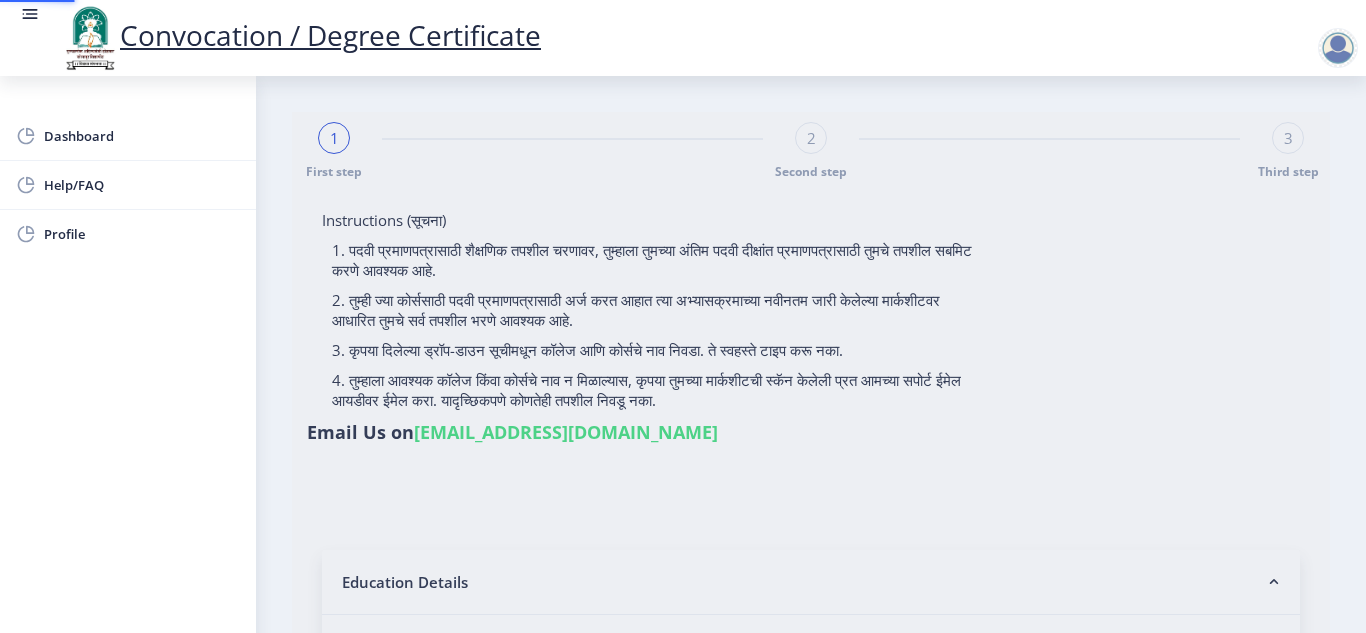 type on "mahamuni sneha nitin" 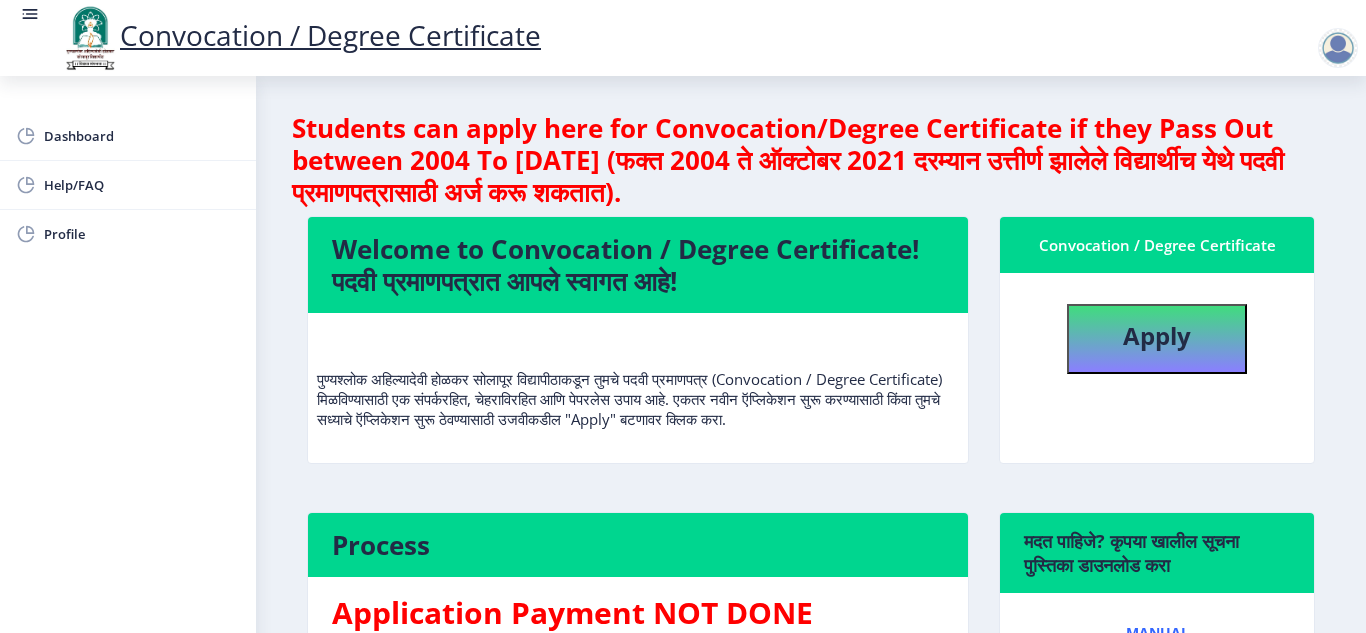 select 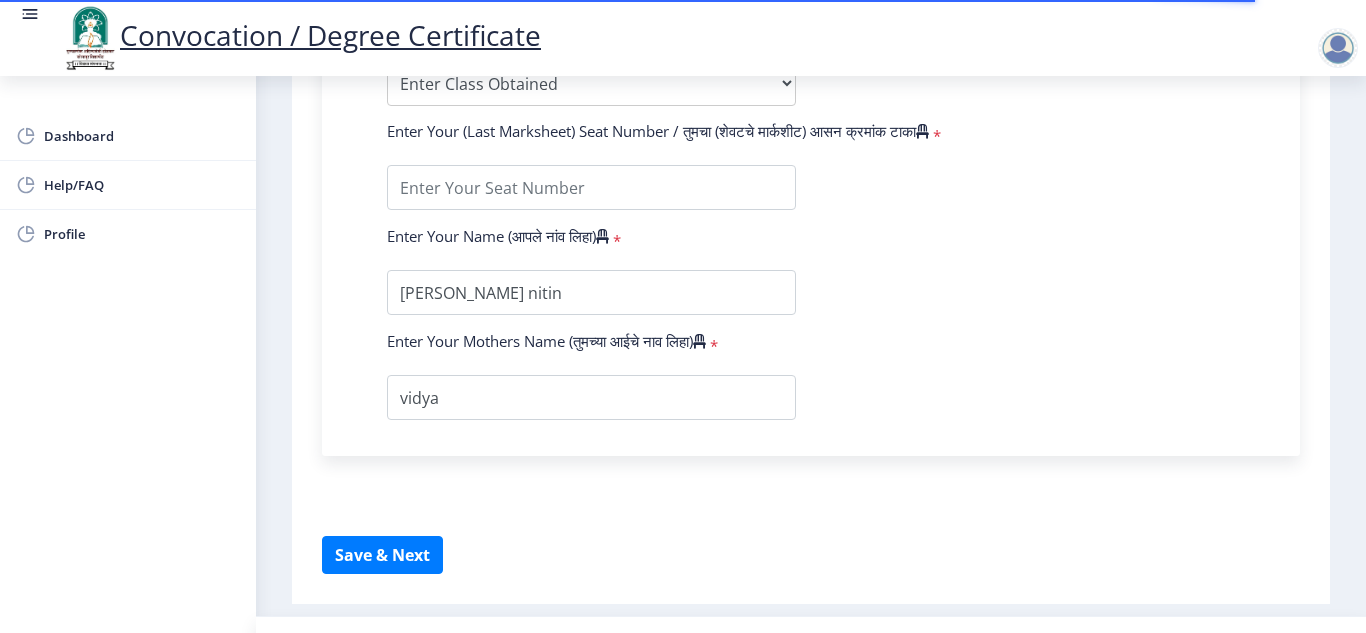 scroll, scrollTop: 1318, scrollLeft: 0, axis: vertical 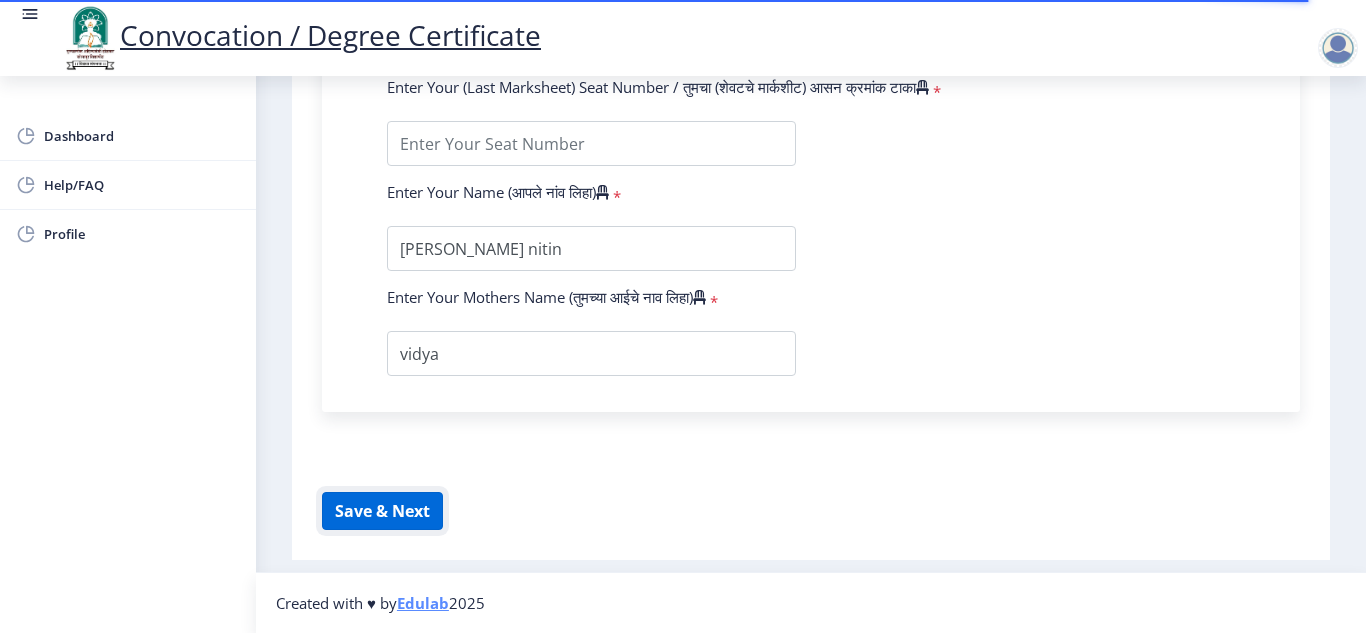 click on "Save & Next" 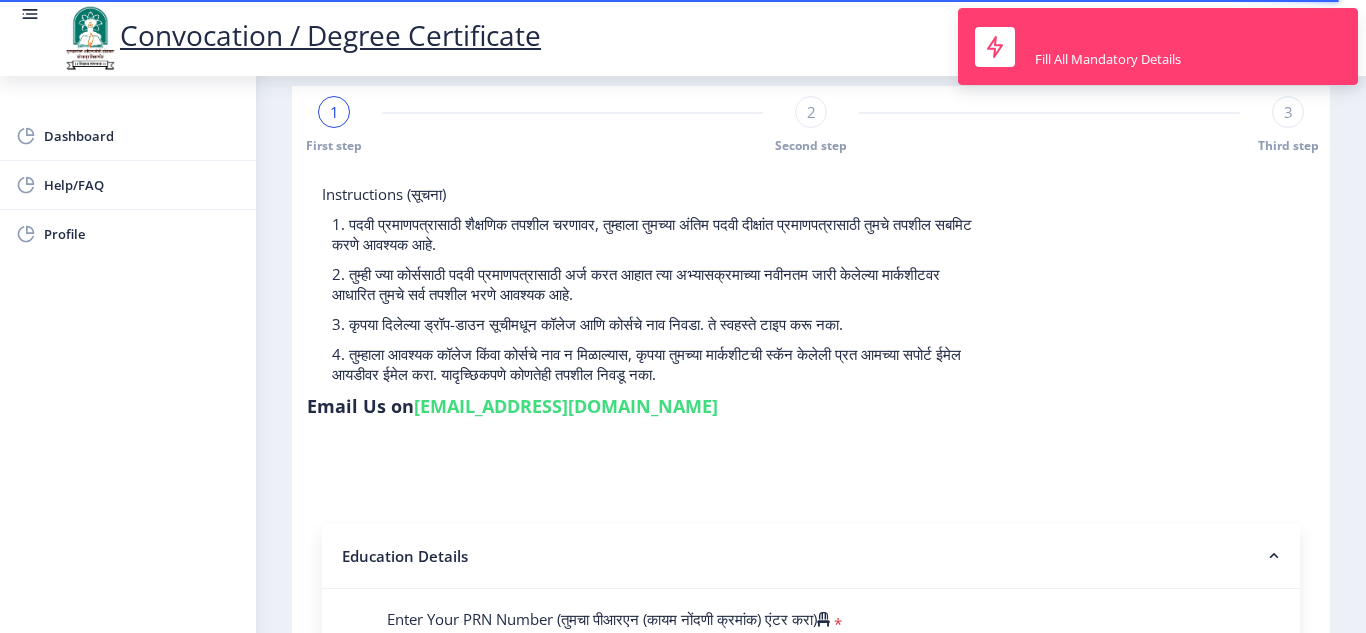 scroll, scrollTop: 0, scrollLeft: 0, axis: both 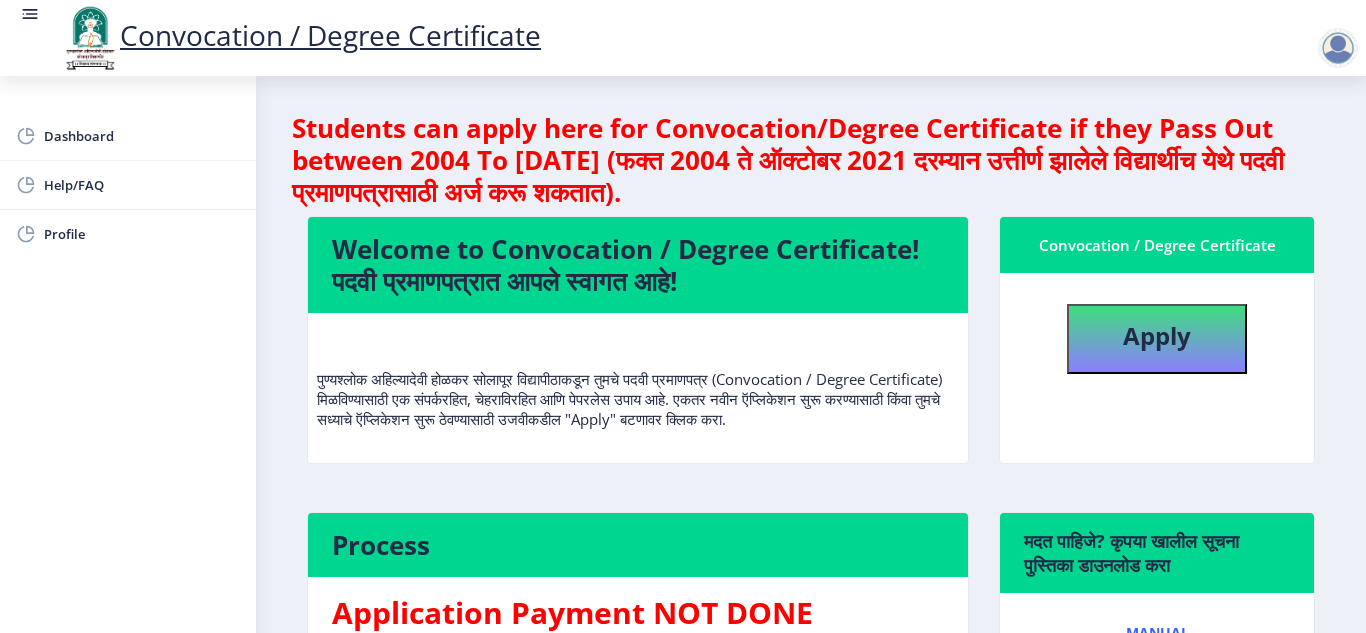select on "[DEMOGRAPHIC_DATA]" 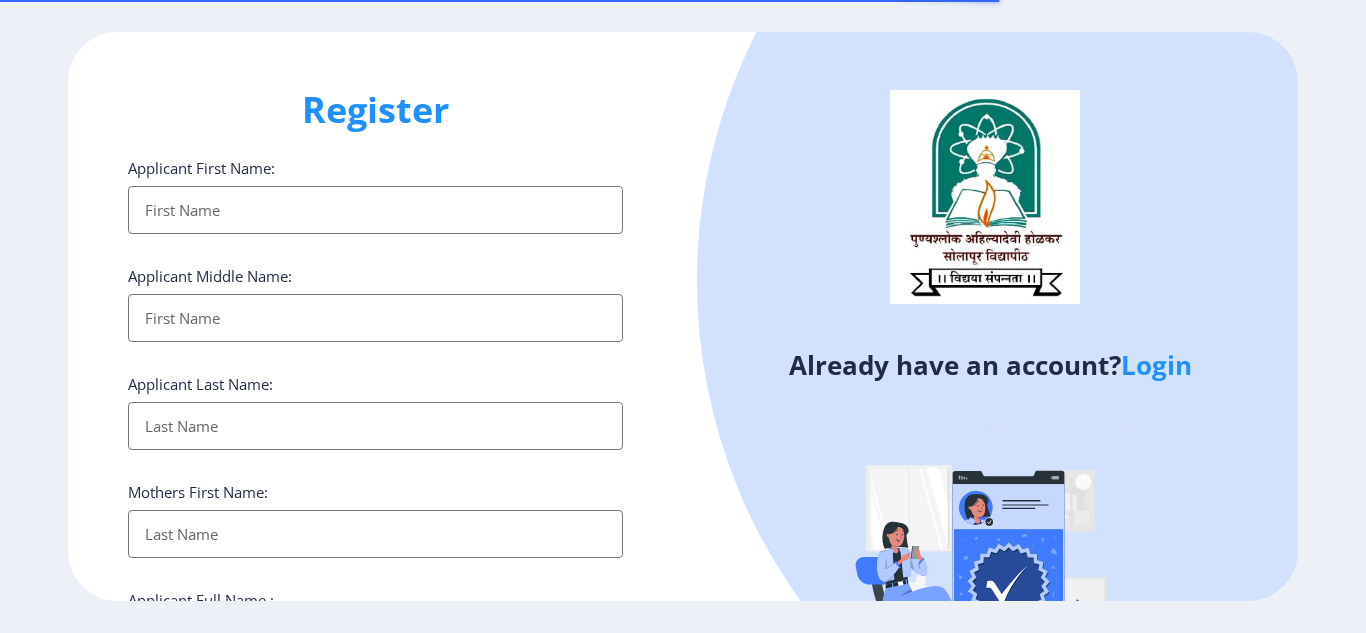 select 